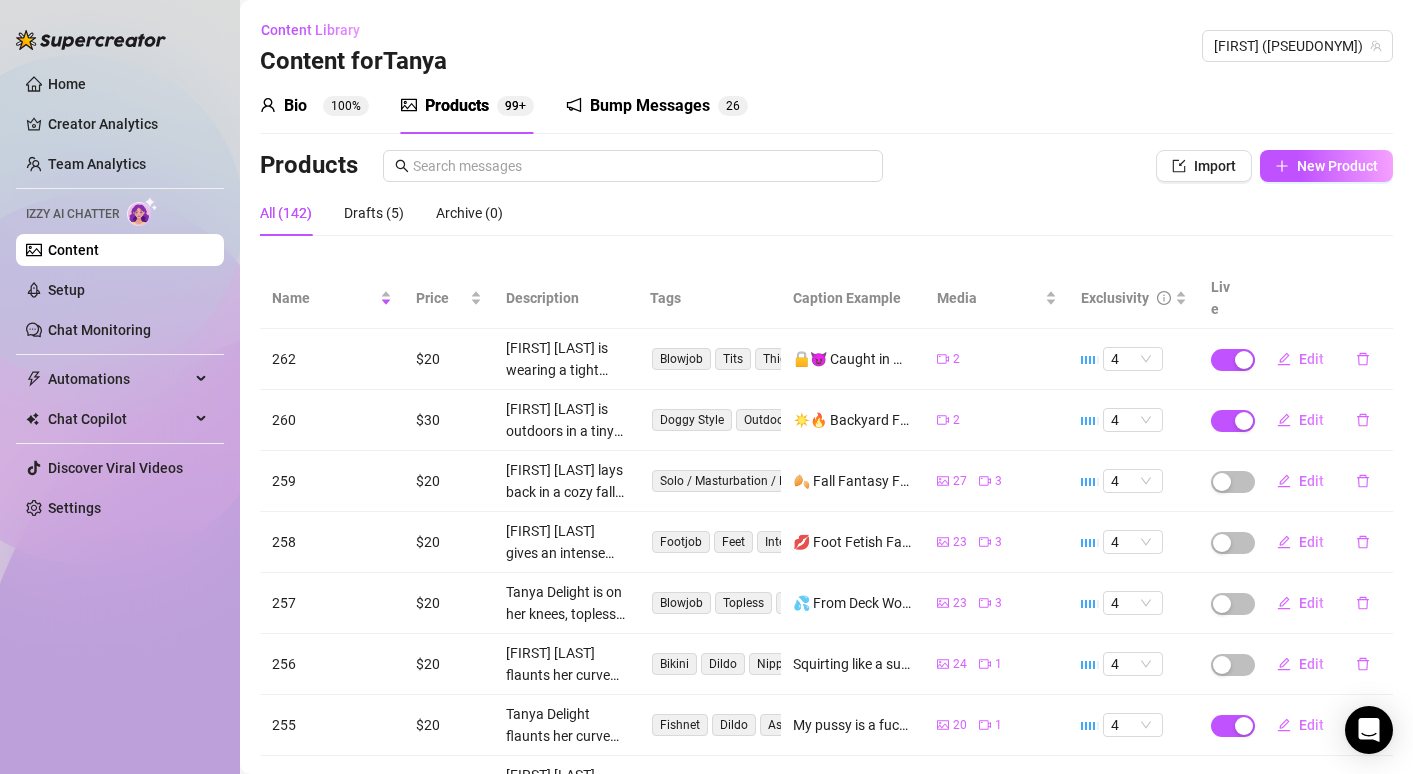 scroll, scrollTop: 0, scrollLeft: 0, axis: both 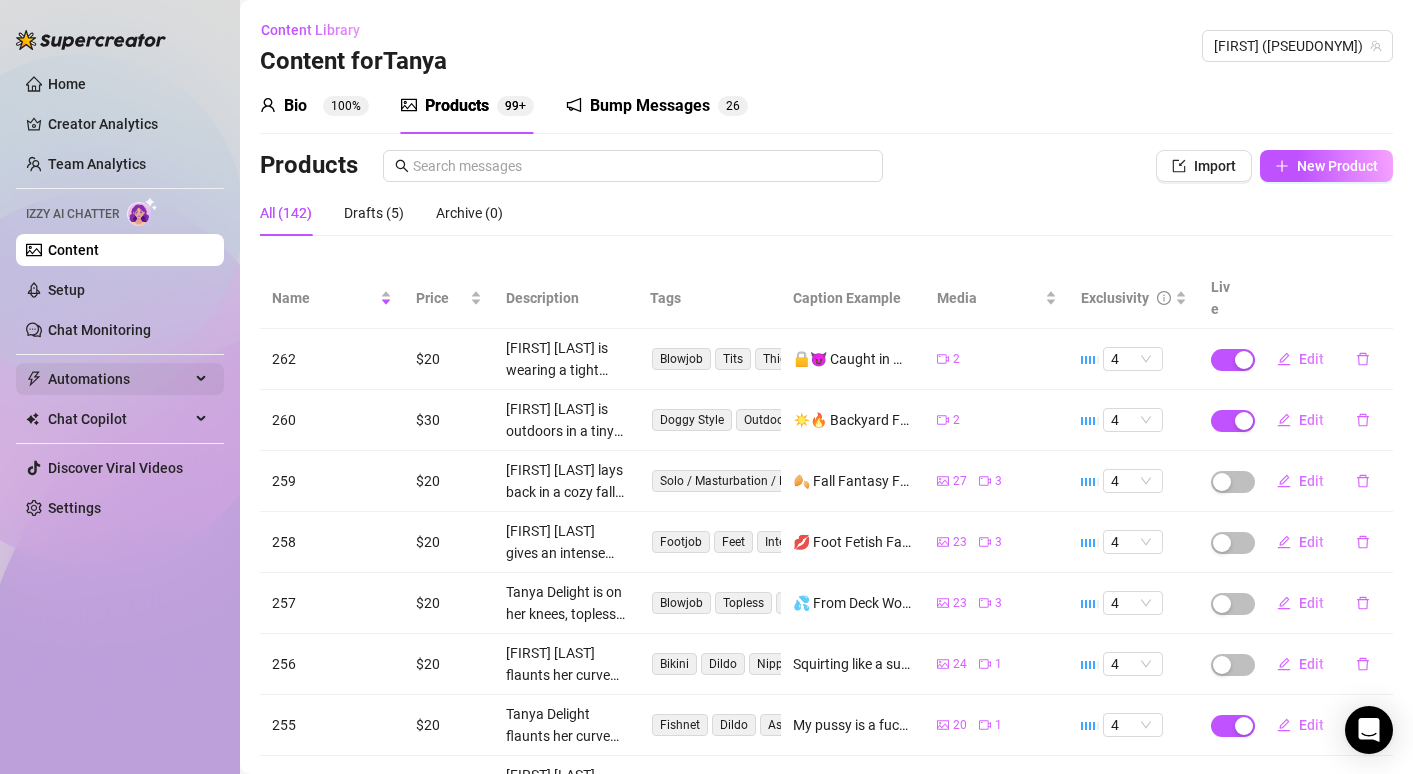 click on "Automations" at bounding box center [119, 379] 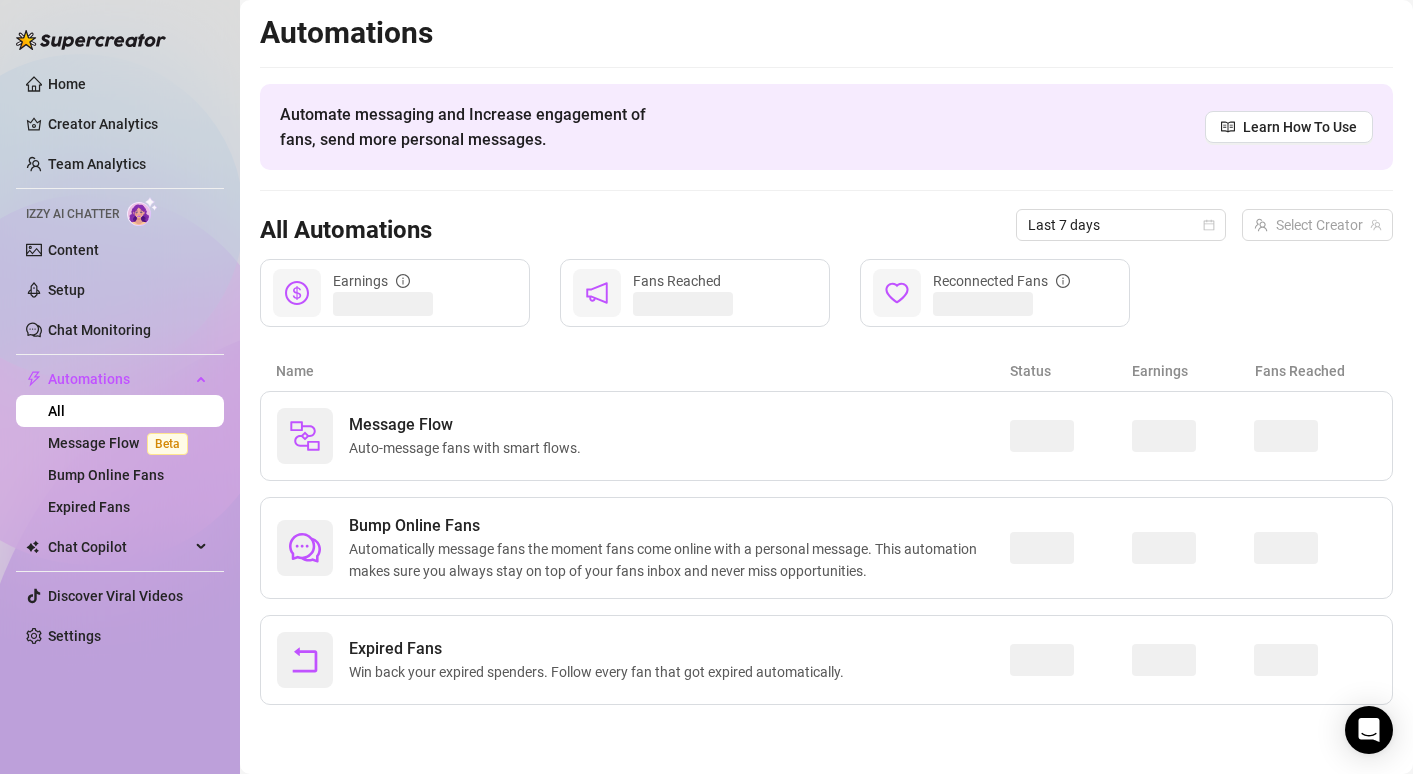 click on "All" at bounding box center (56, 411) 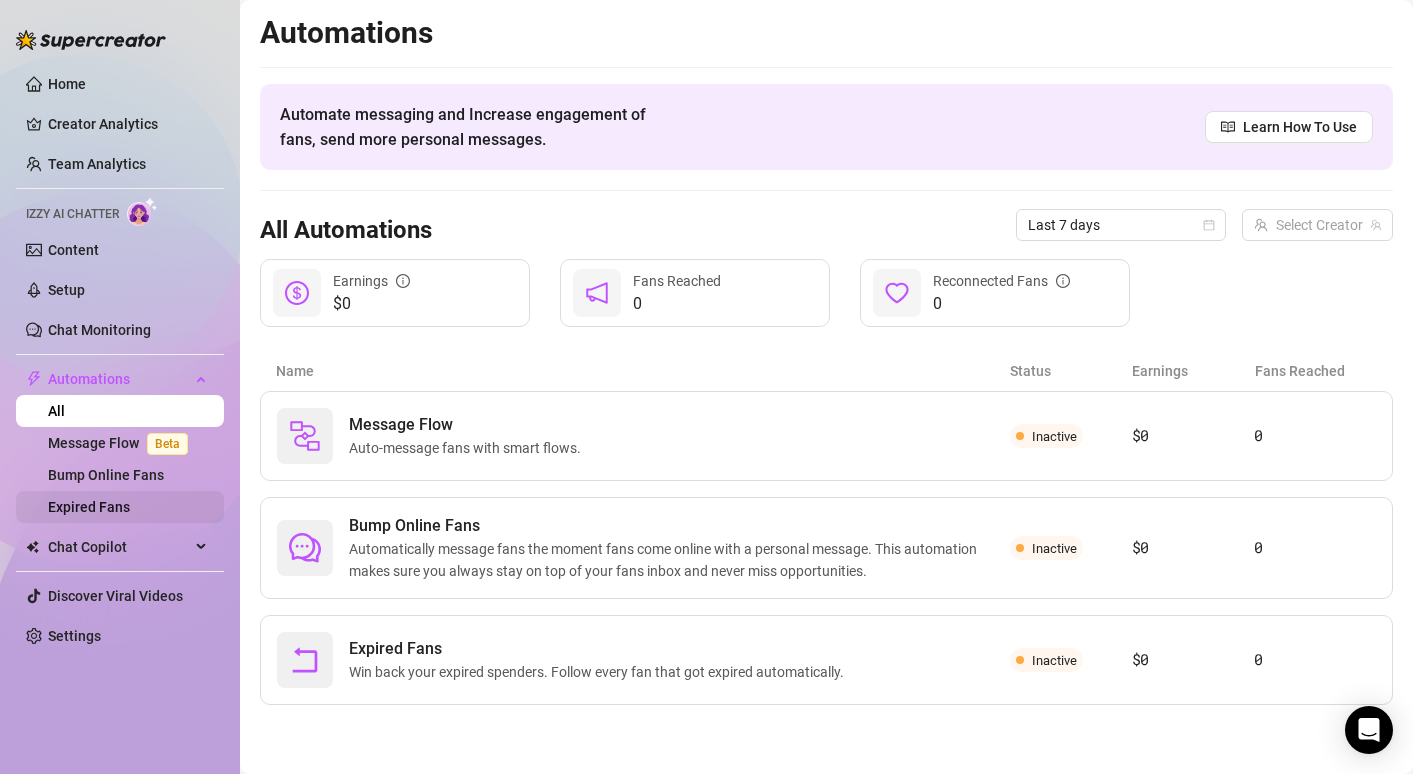 click on "Expired Fans" at bounding box center [89, 507] 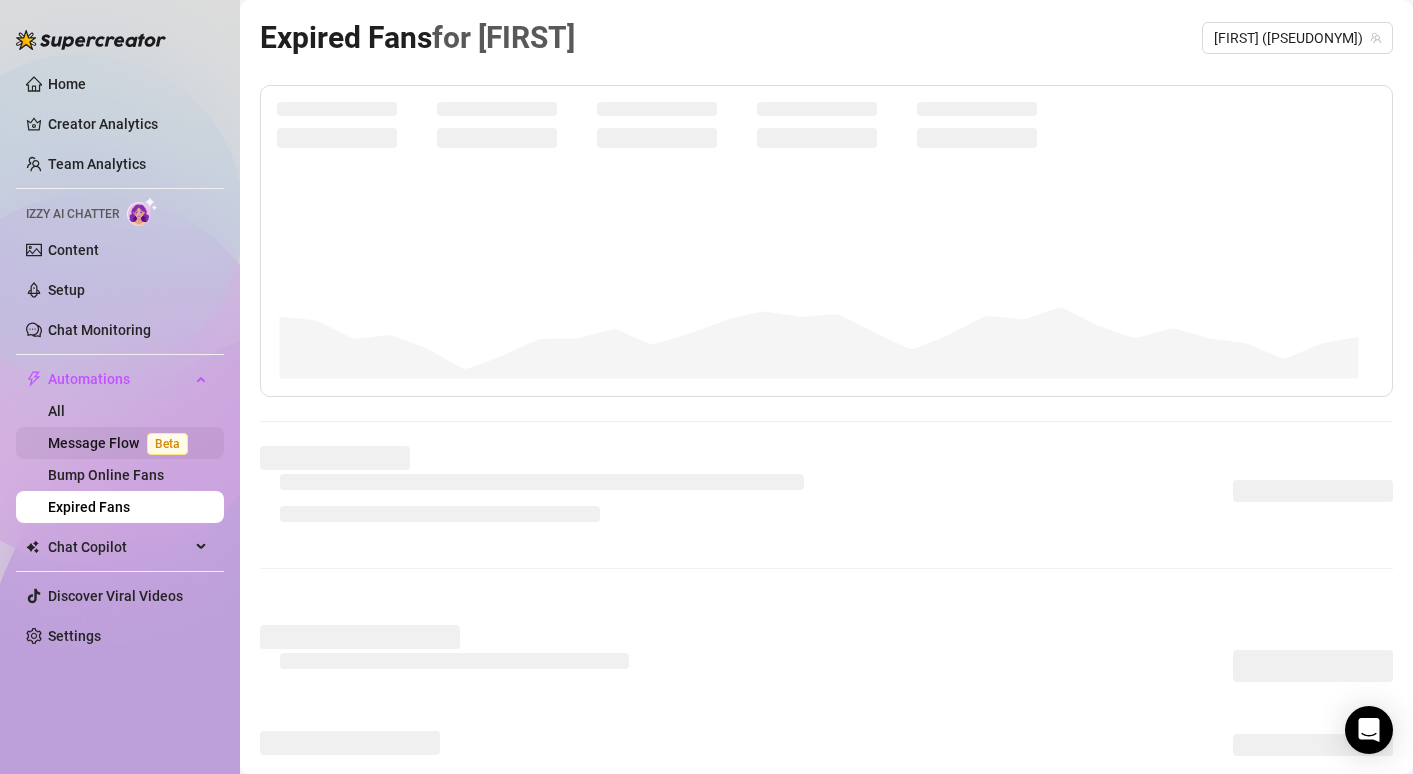 click on "Bump Online Fans" at bounding box center (106, 475) 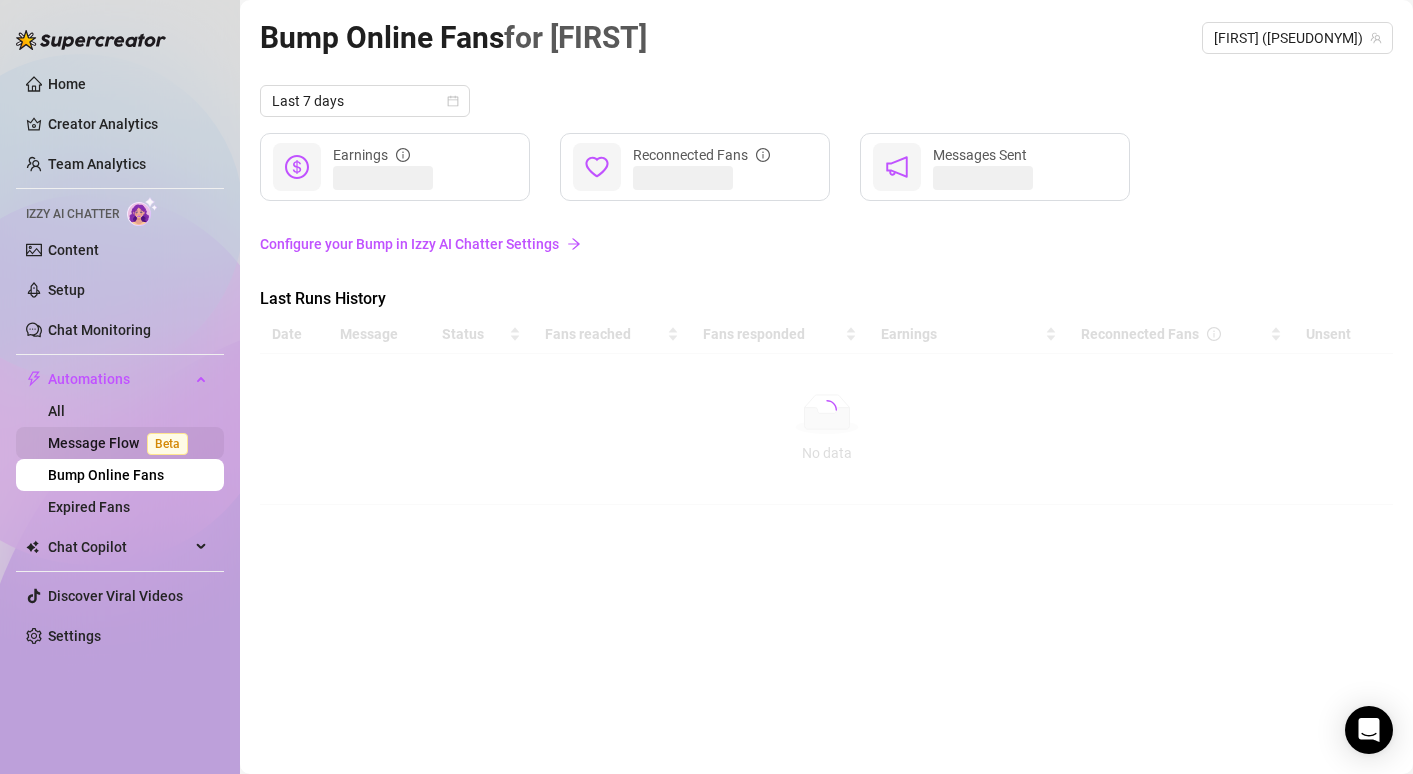 click on "Message Flow Beta" at bounding box center [122, 443] 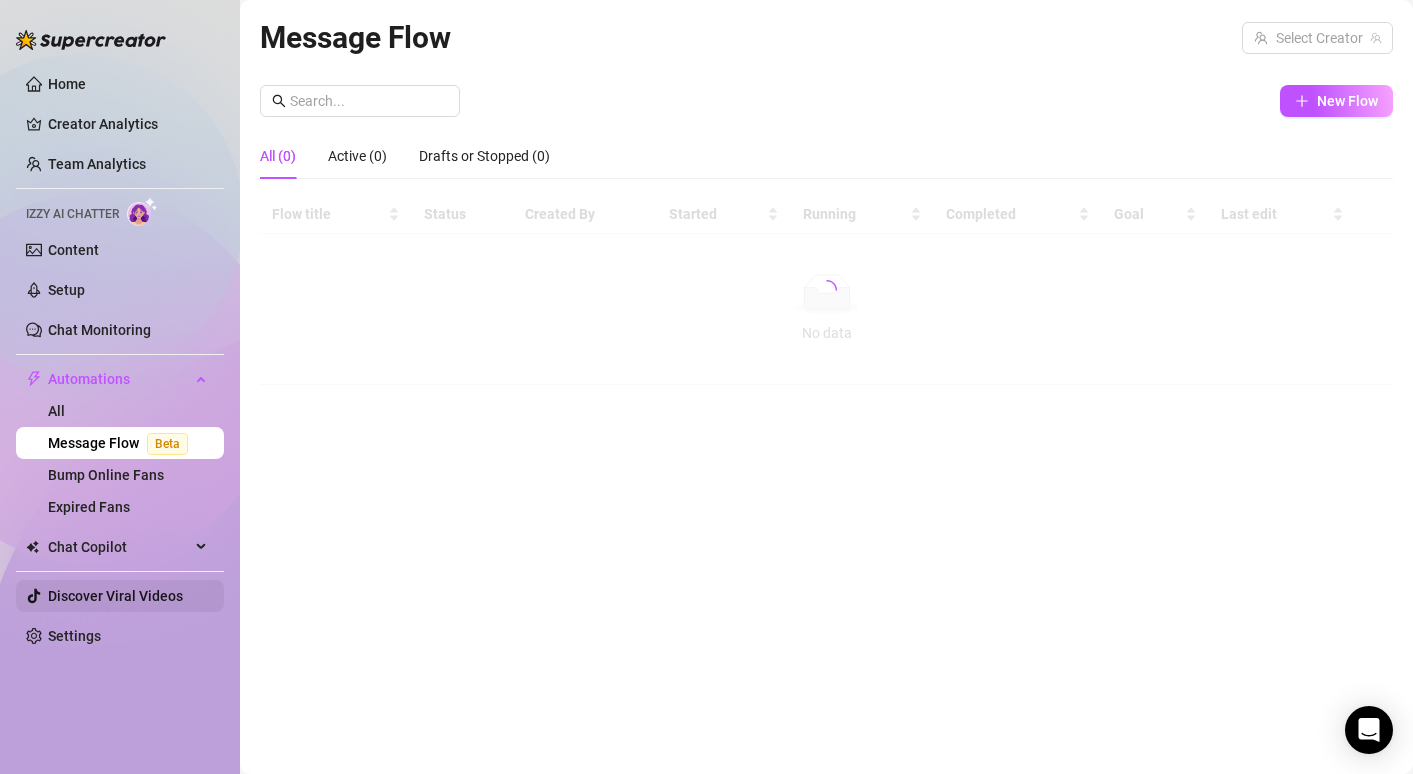 click on "Discover Viral Videos" at bounding box center [115, 596] 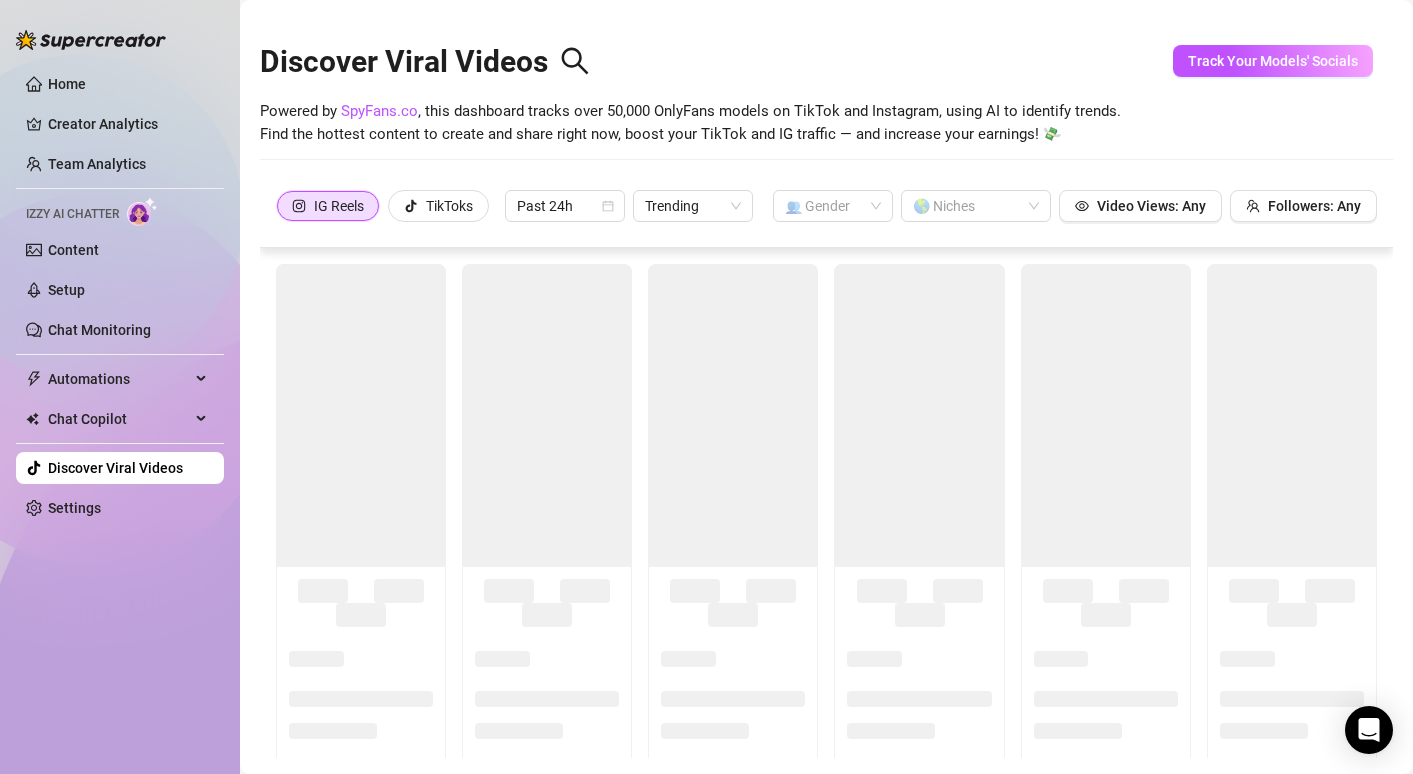 click on "Home Creator Analytics   Team Analytics Izzy AI Chatter Content Setup Chat Monitoring Automations All Message Flow Beta Bump Online Fans Expired Fans Chat Copilot All AI Reply Message Library Fan CRM Discover Viral Videos Settings Izzy AI Chatter" at bounding box center [120, 378] 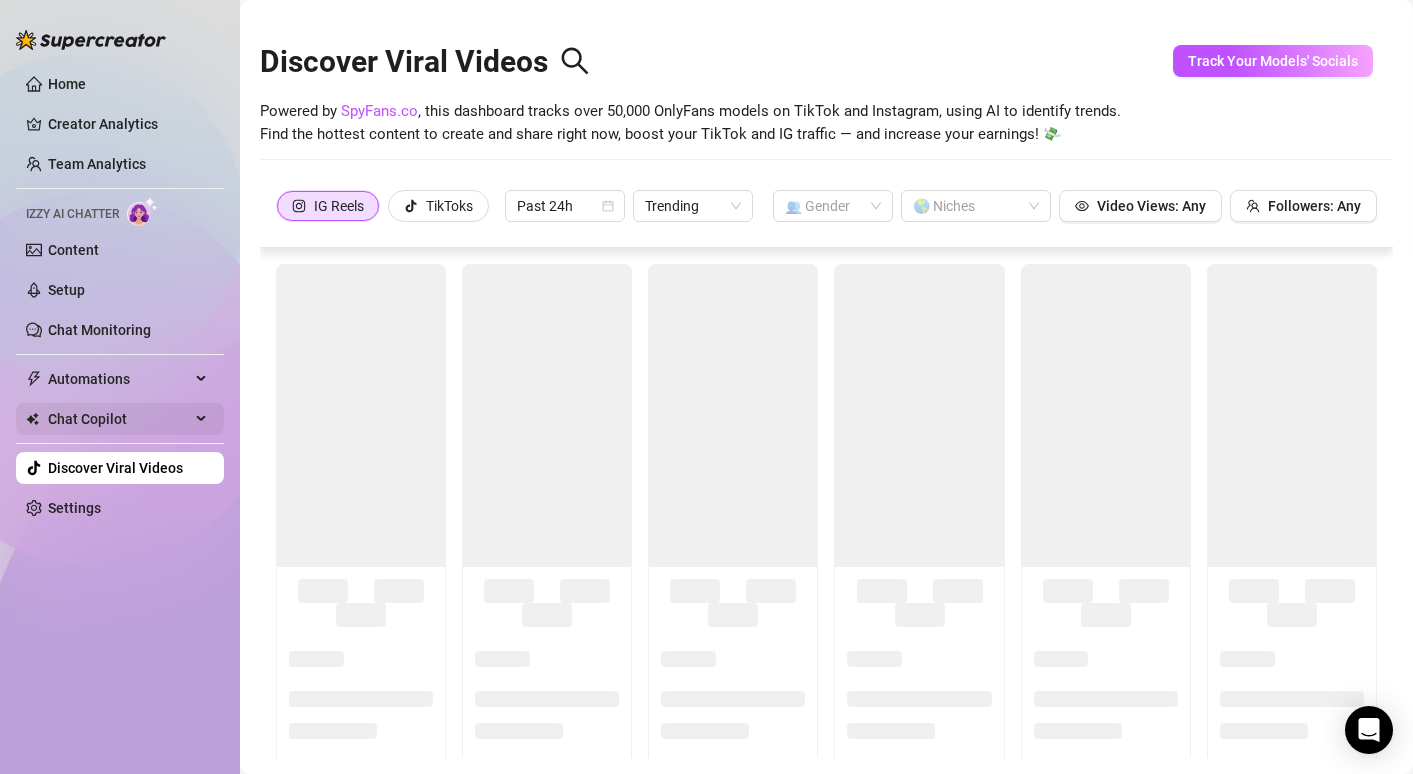 click on "Chat Copilot" at bounding box center (119, 419) 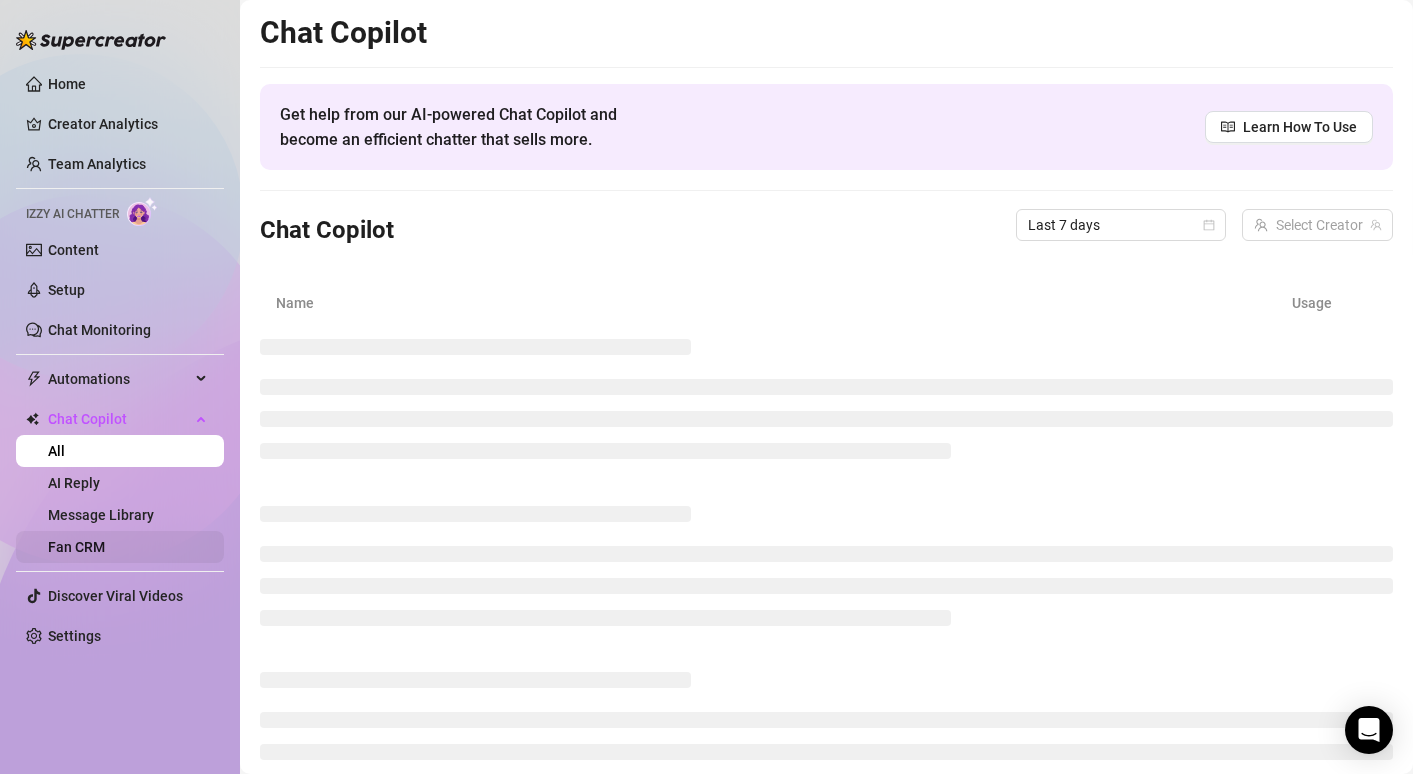 click on "Fan CRM" at bounding box center [76, 547] 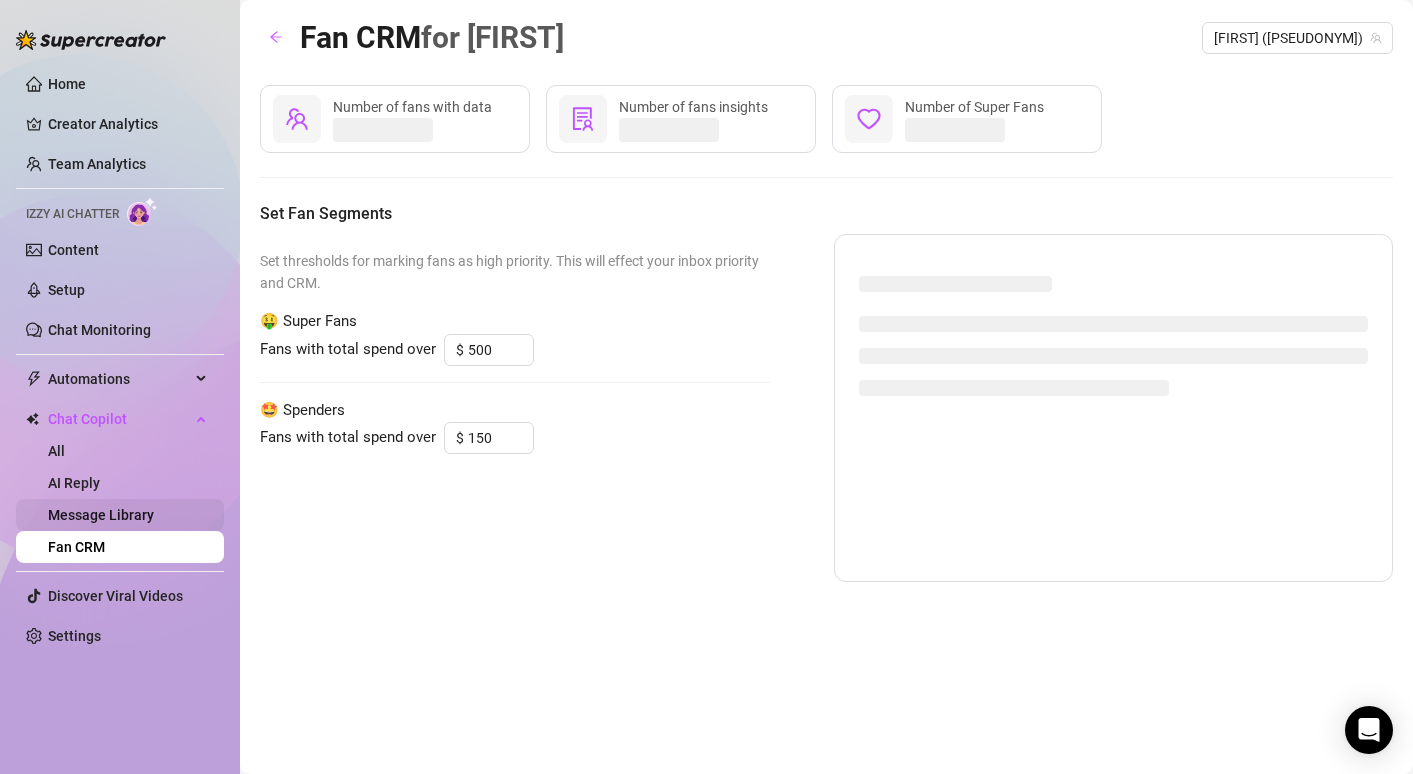 click on "Message Library" at bounding box center [101, 515] 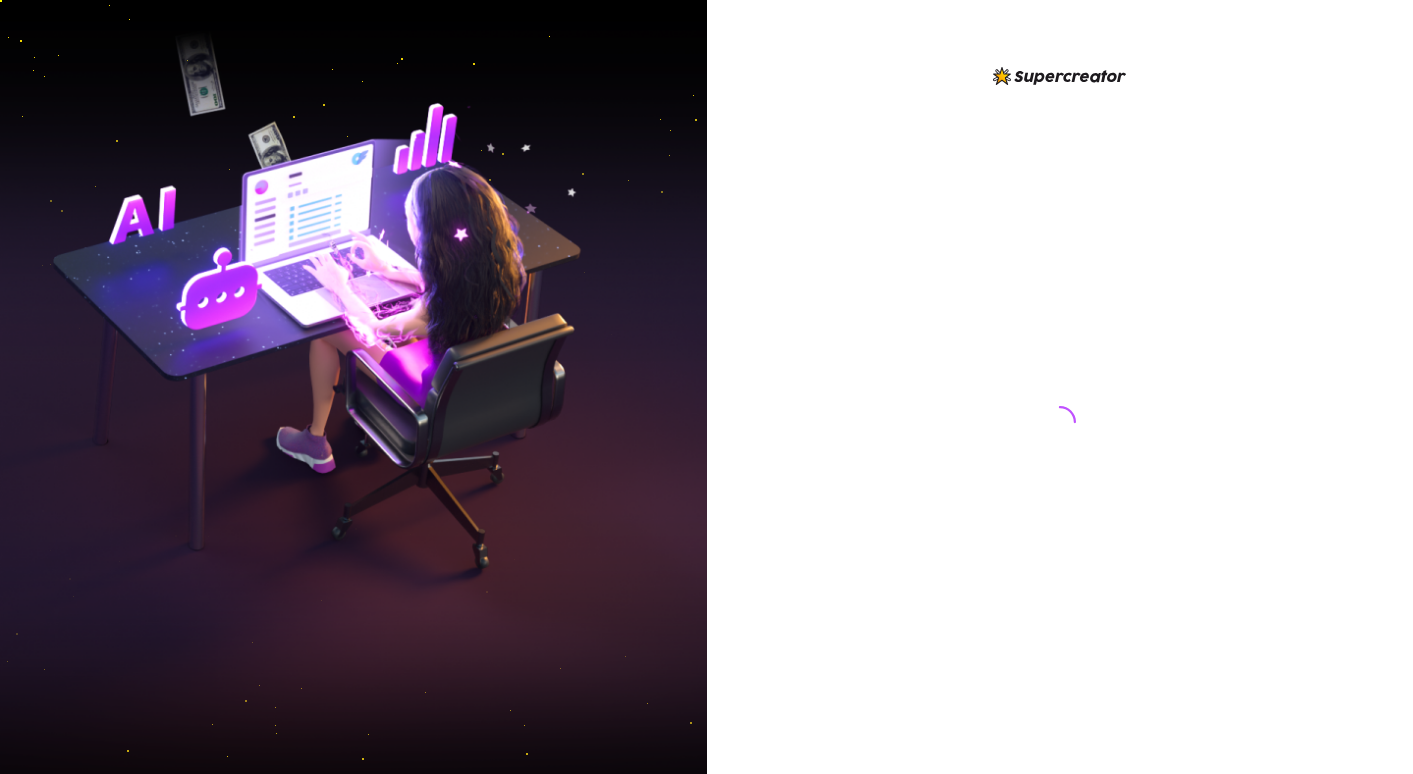 scroll, scrollTop: 0, scrollLeft: 0, axis: both 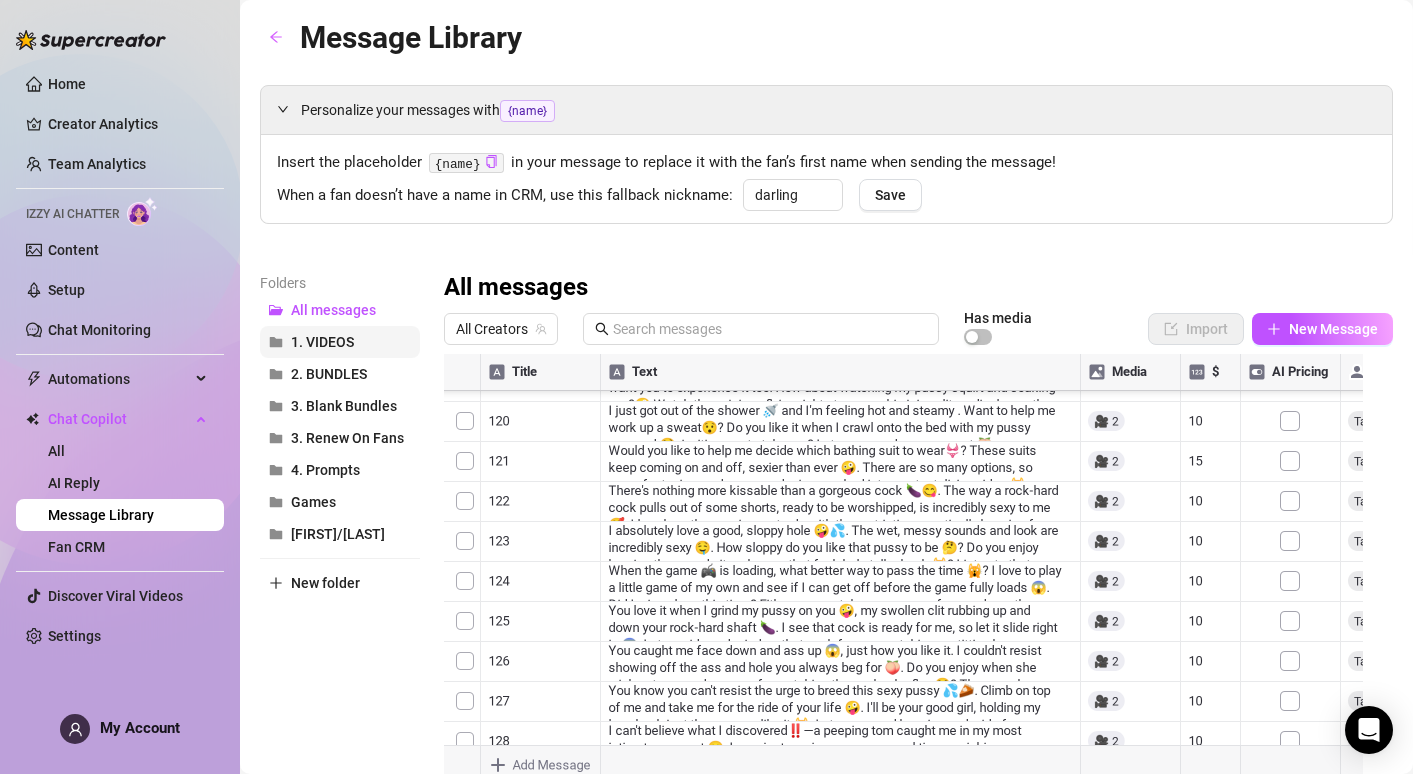 click on "1. VIDEOS" at bounding box center [322, 342] 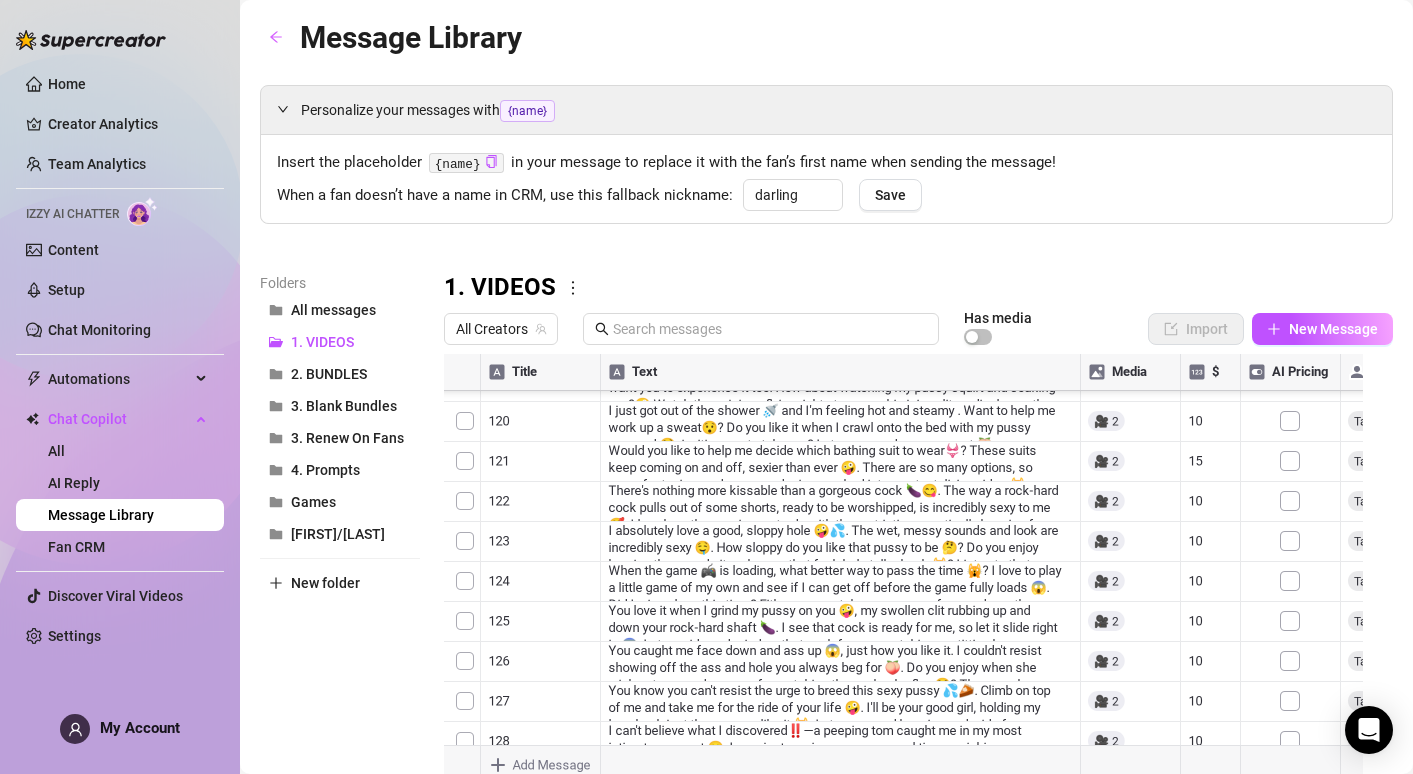 scroll, scrollTop: 6095, scrollLeft: 0, axis: vertical 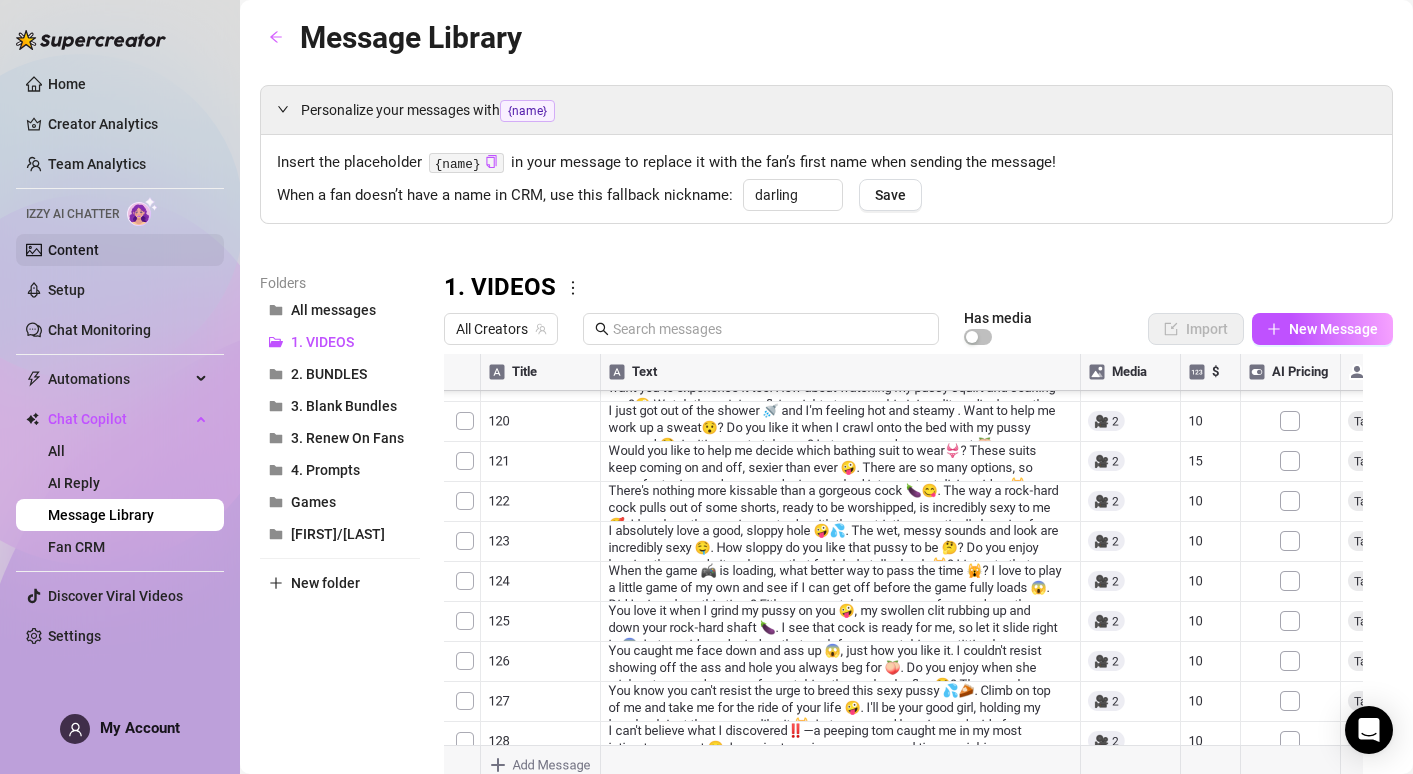 click on "Content" at bounding box center [73, 250] 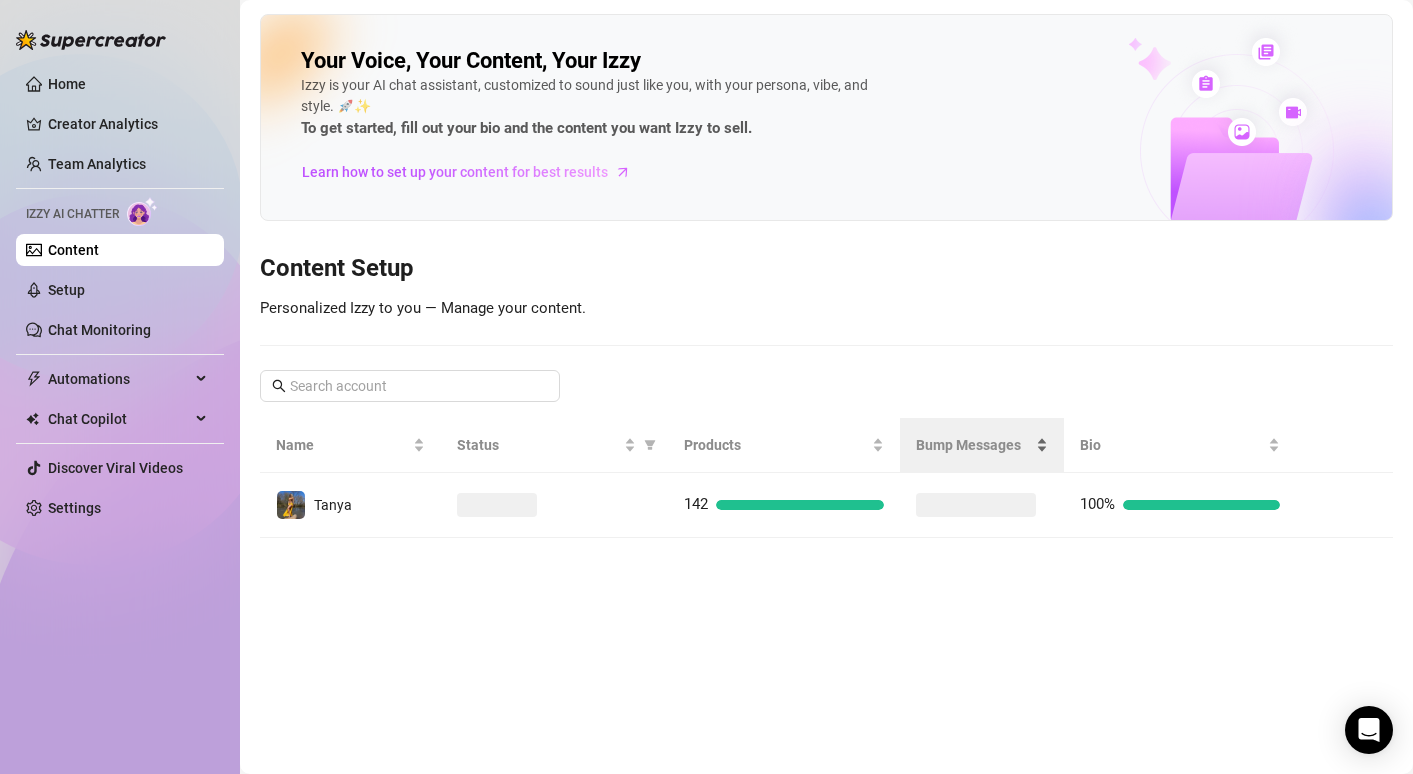click on "Bump Messages" at bounding box center [982, 445] 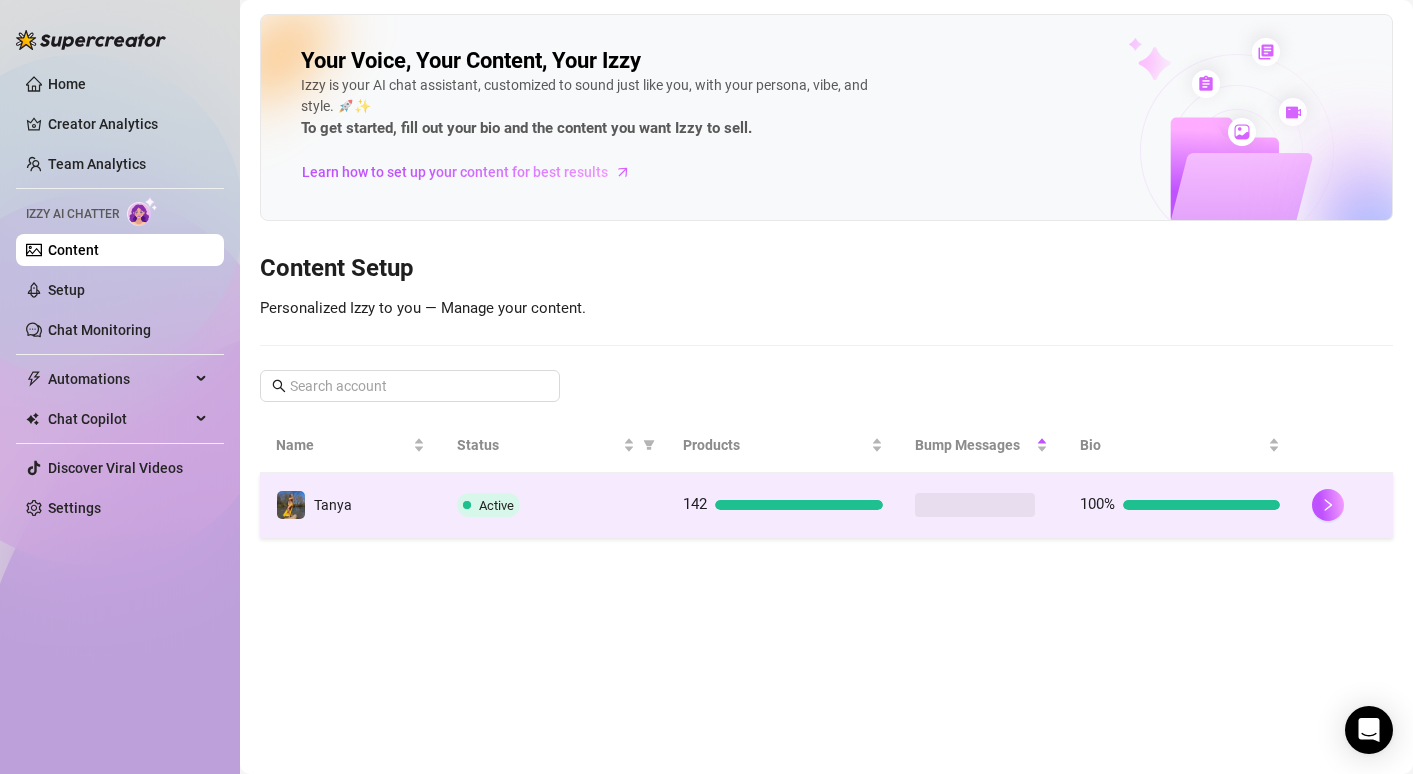 click at bounding box center (981, 505) 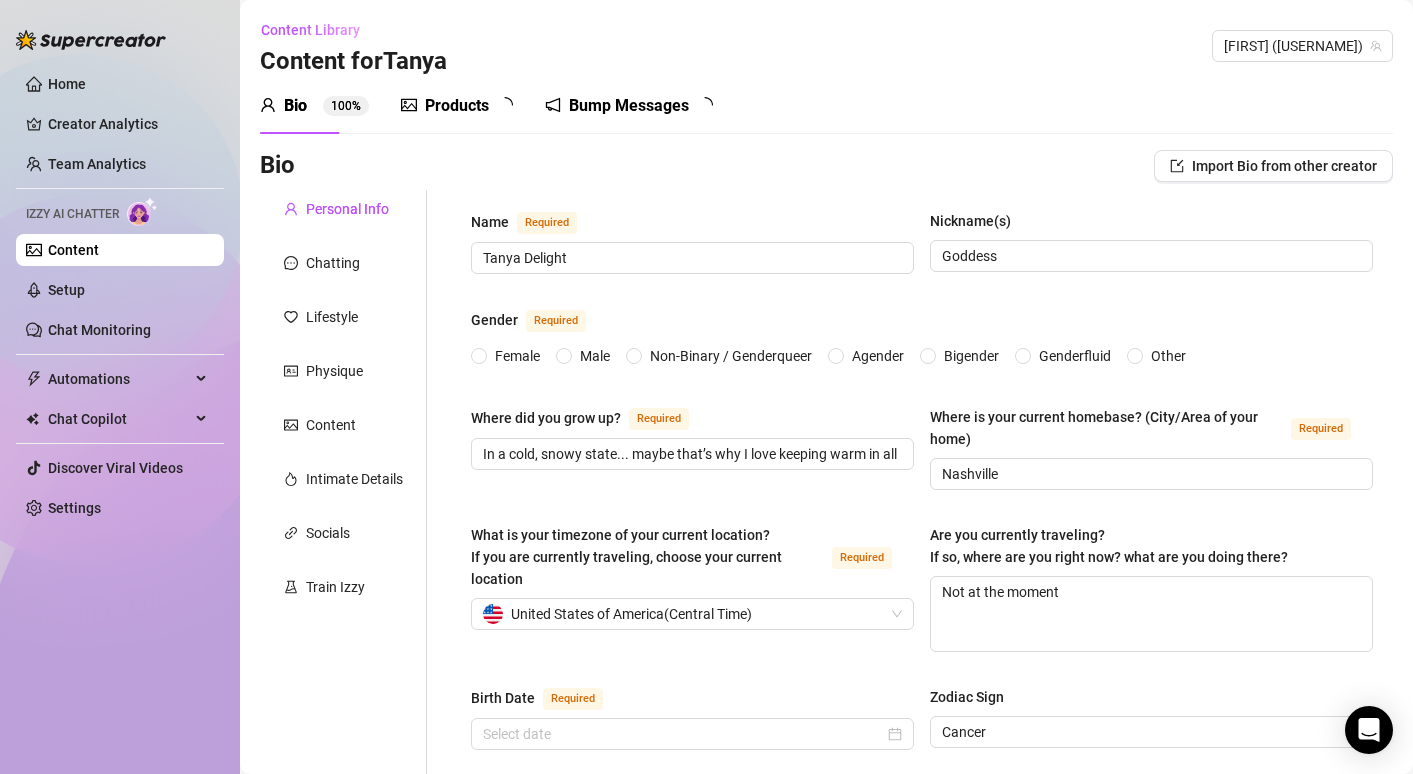 type 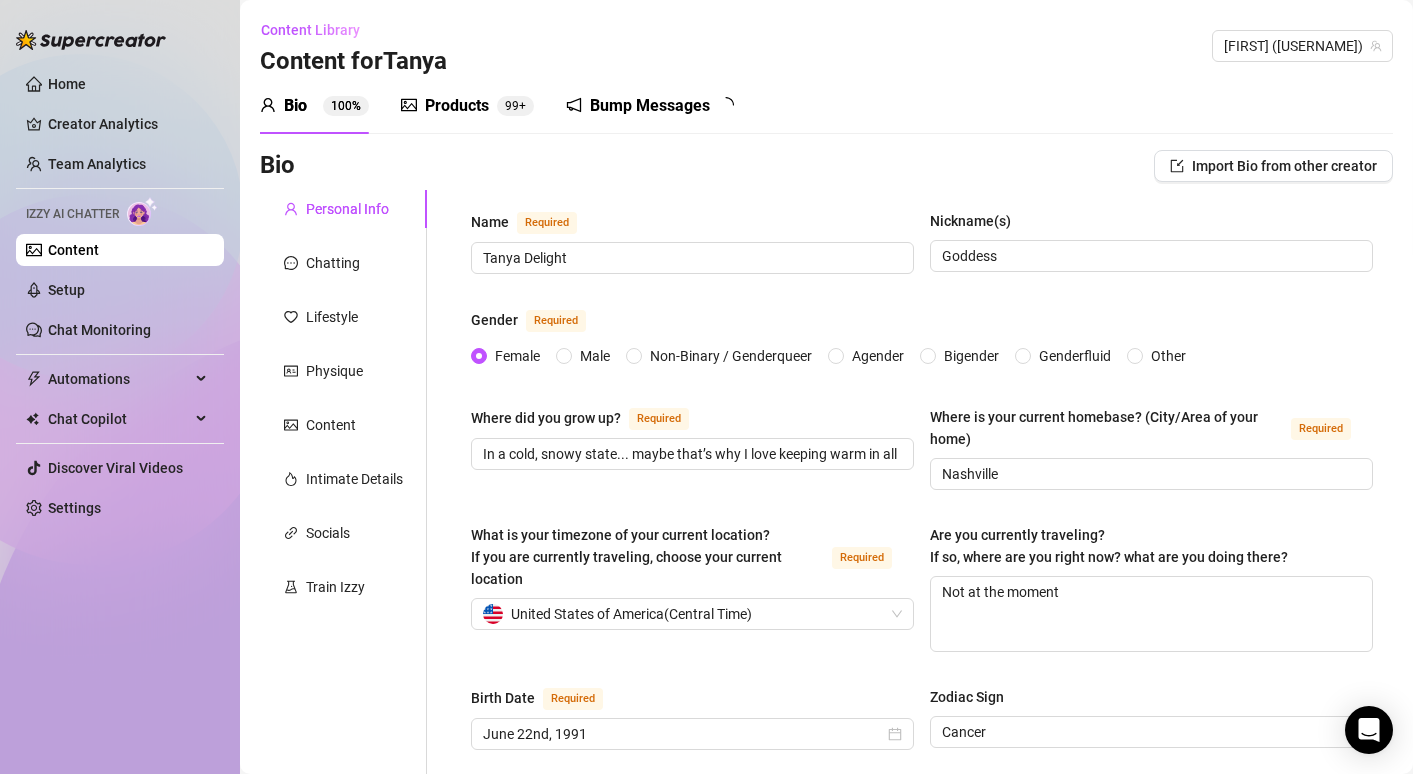 click on "Products" at bounding box center (457, 106) 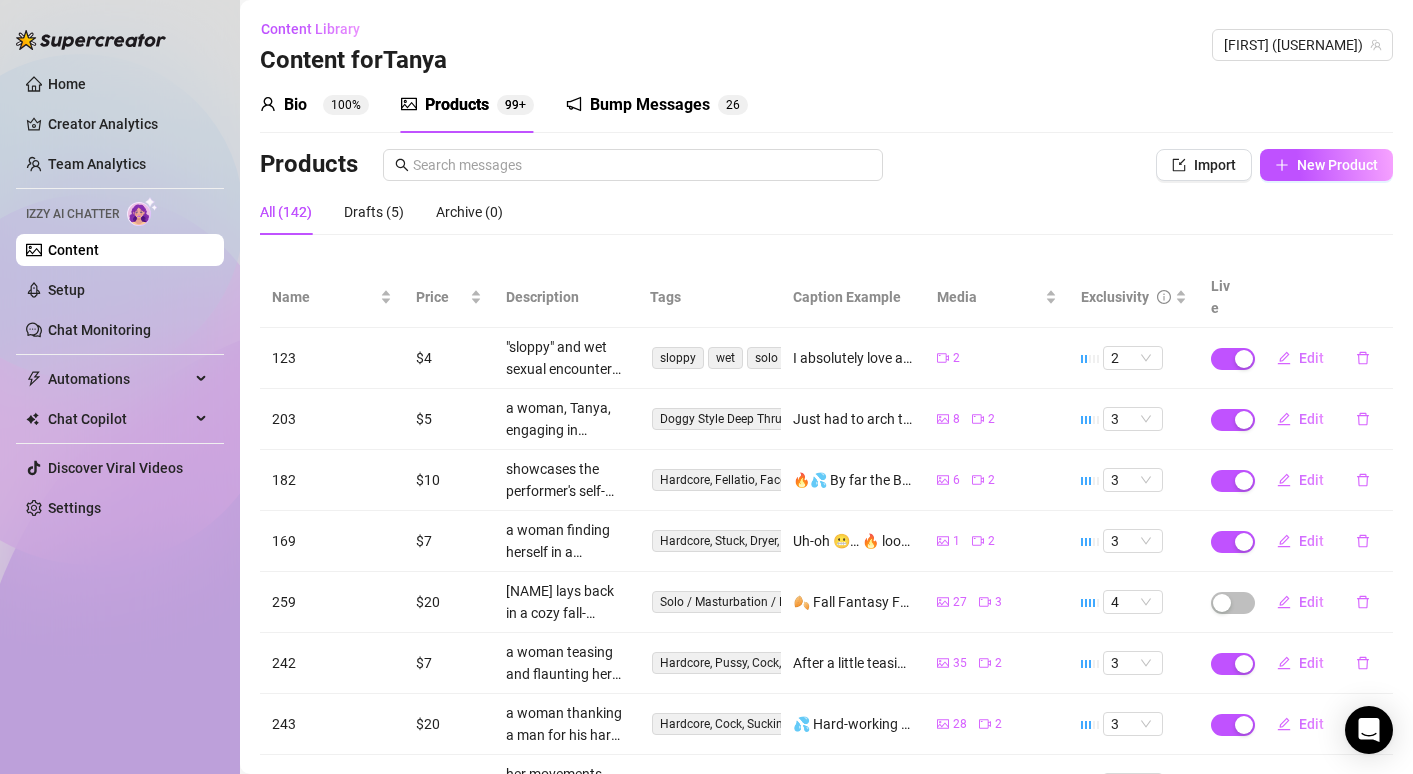 scroll, scrollTop: 0, scrollLeft: 0, axis: both 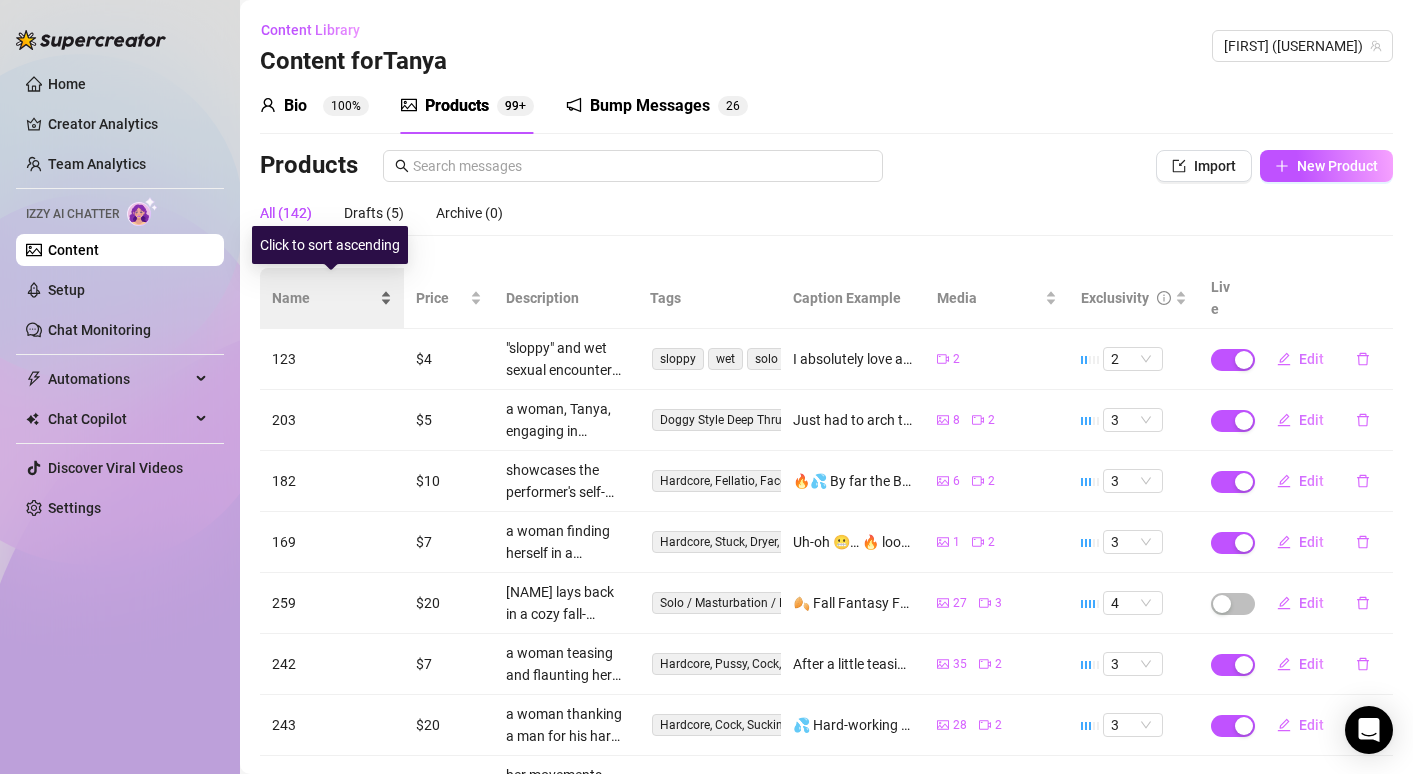click on "Name" at bounding box center (324, 298) 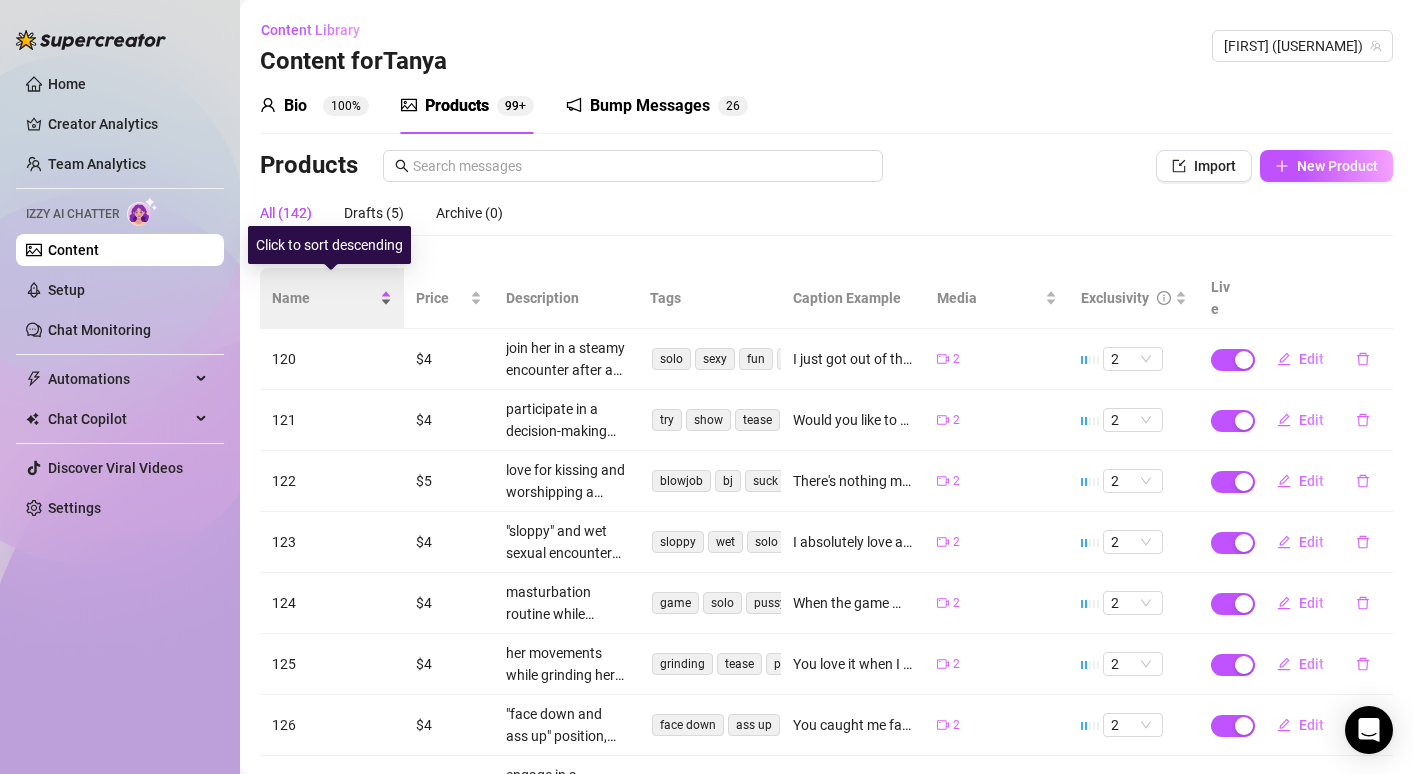 click on "Name" at bounding box center [324, 298] 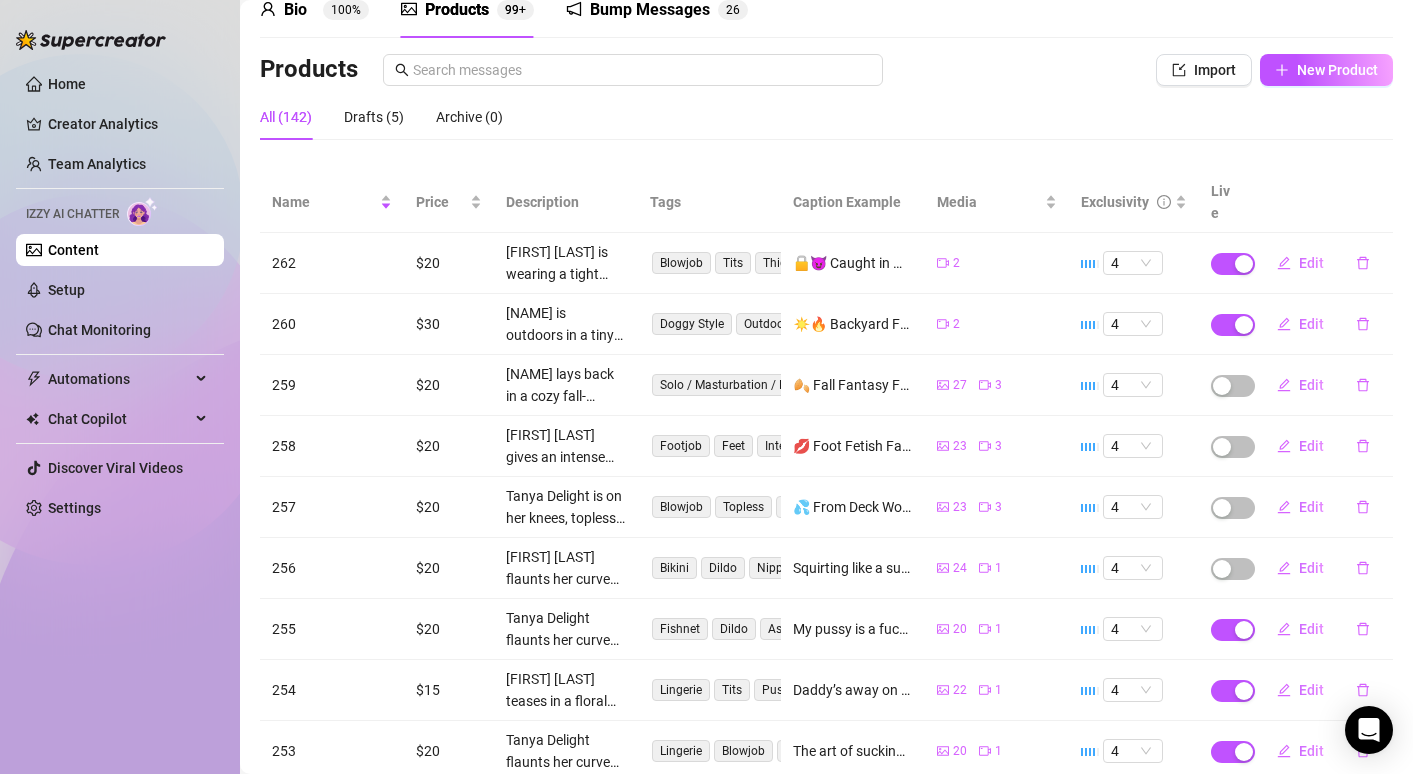 scroll, scrollTop: 0, scrollLeft: 0, axis: both 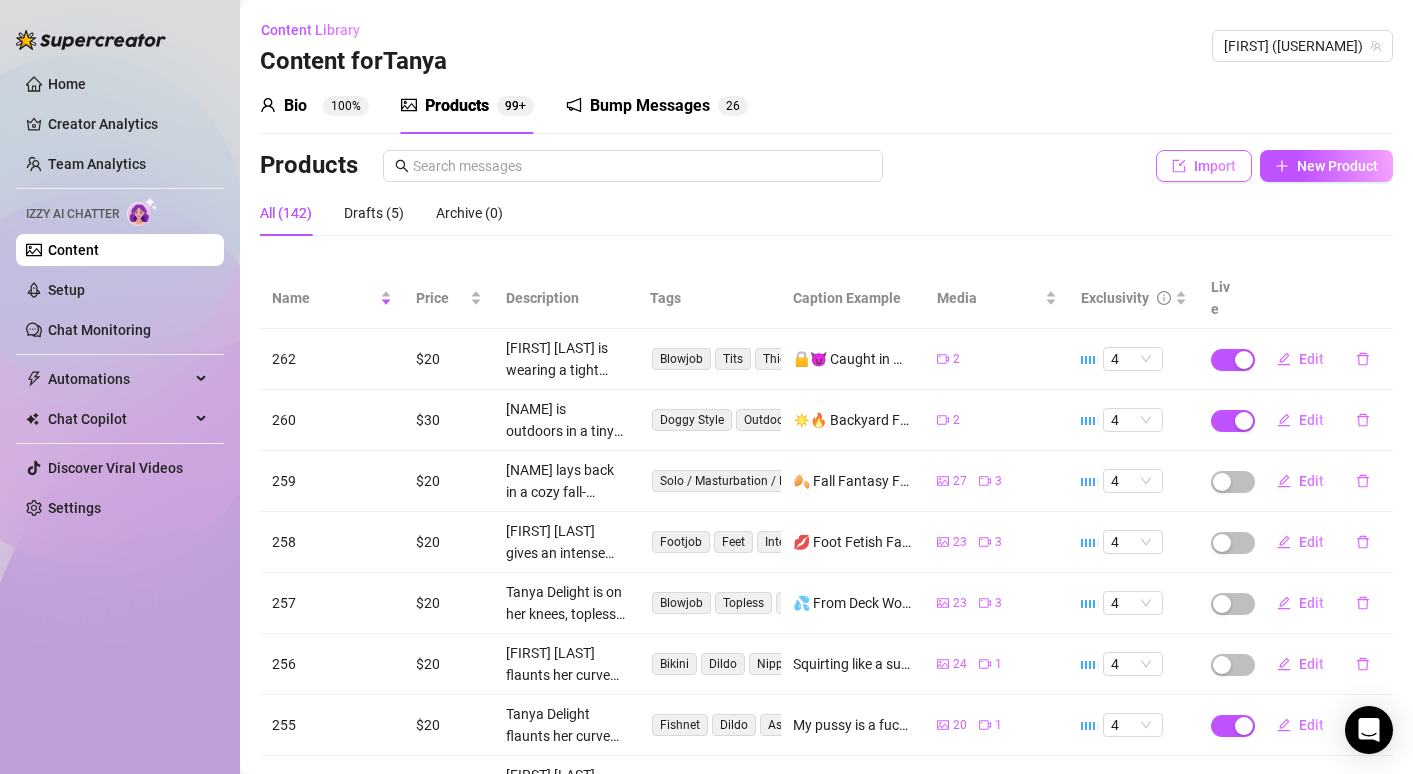click on "Import" at bounding box center [1215, 166] 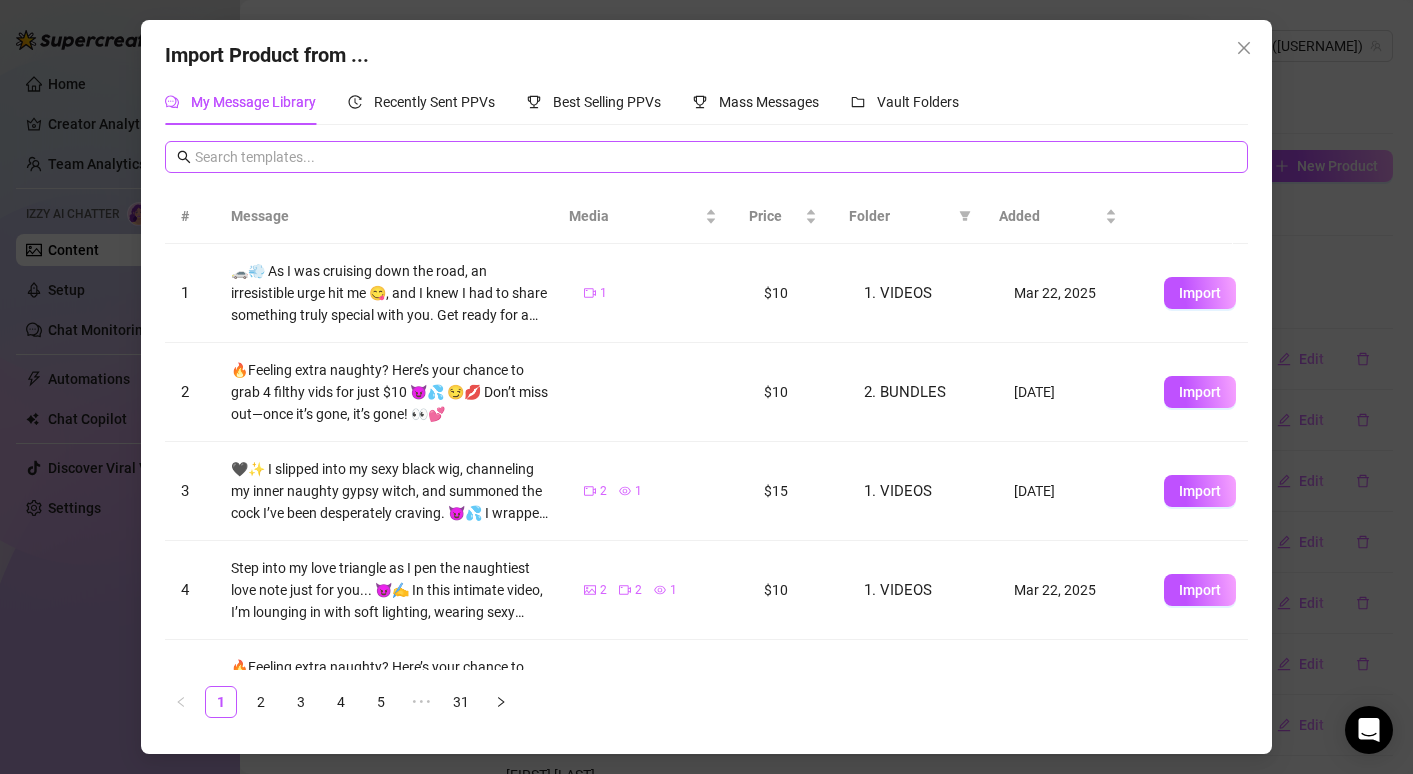 click at bounding box center [706, 157] 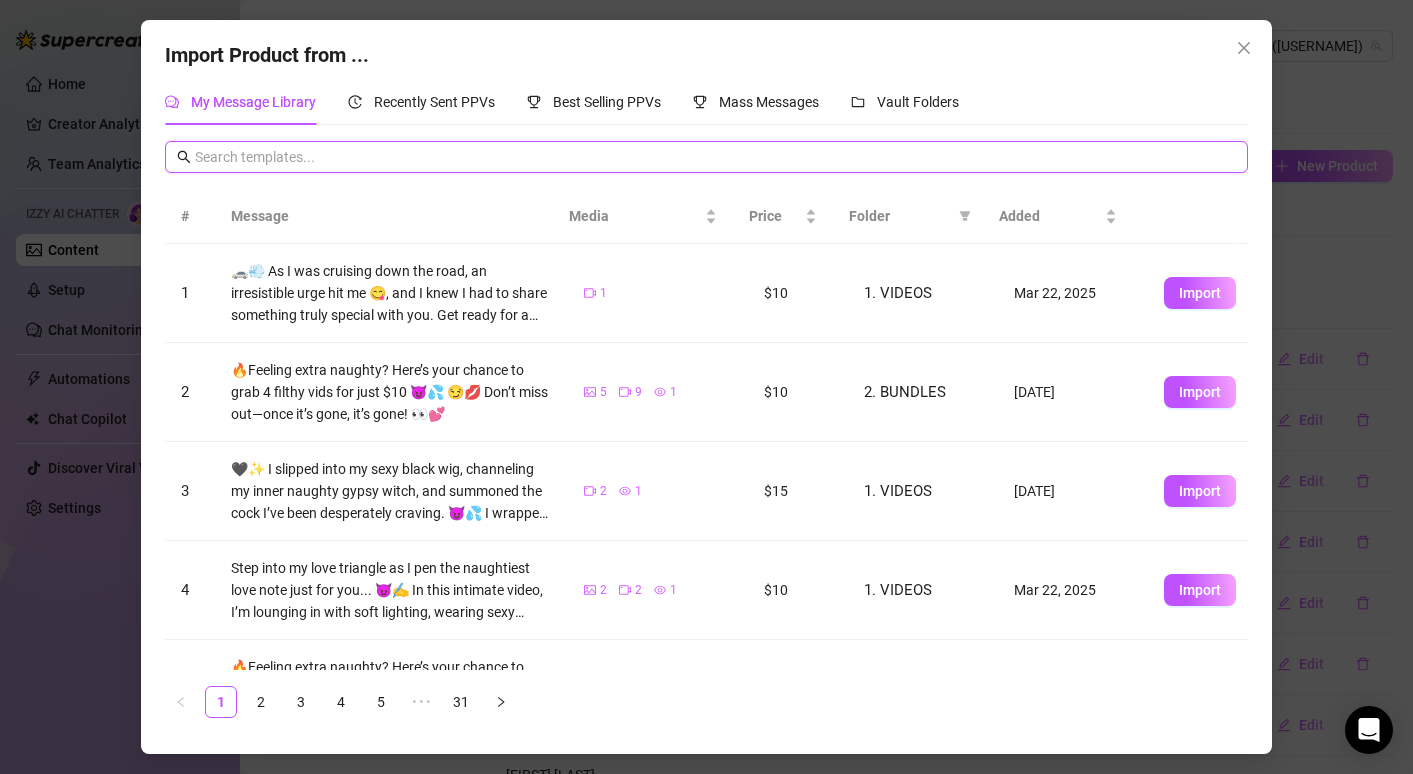 click at bounding box center [715, 157] 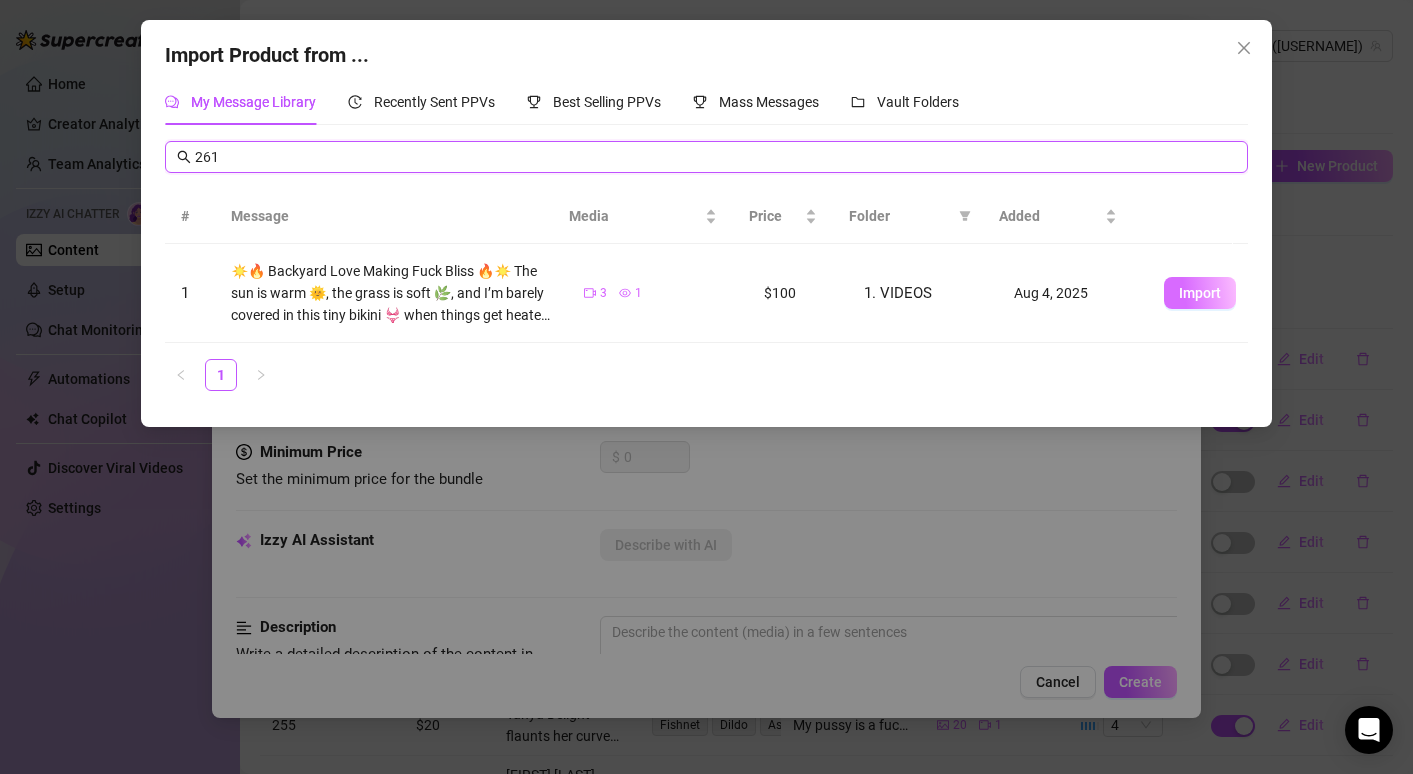 type on "261" 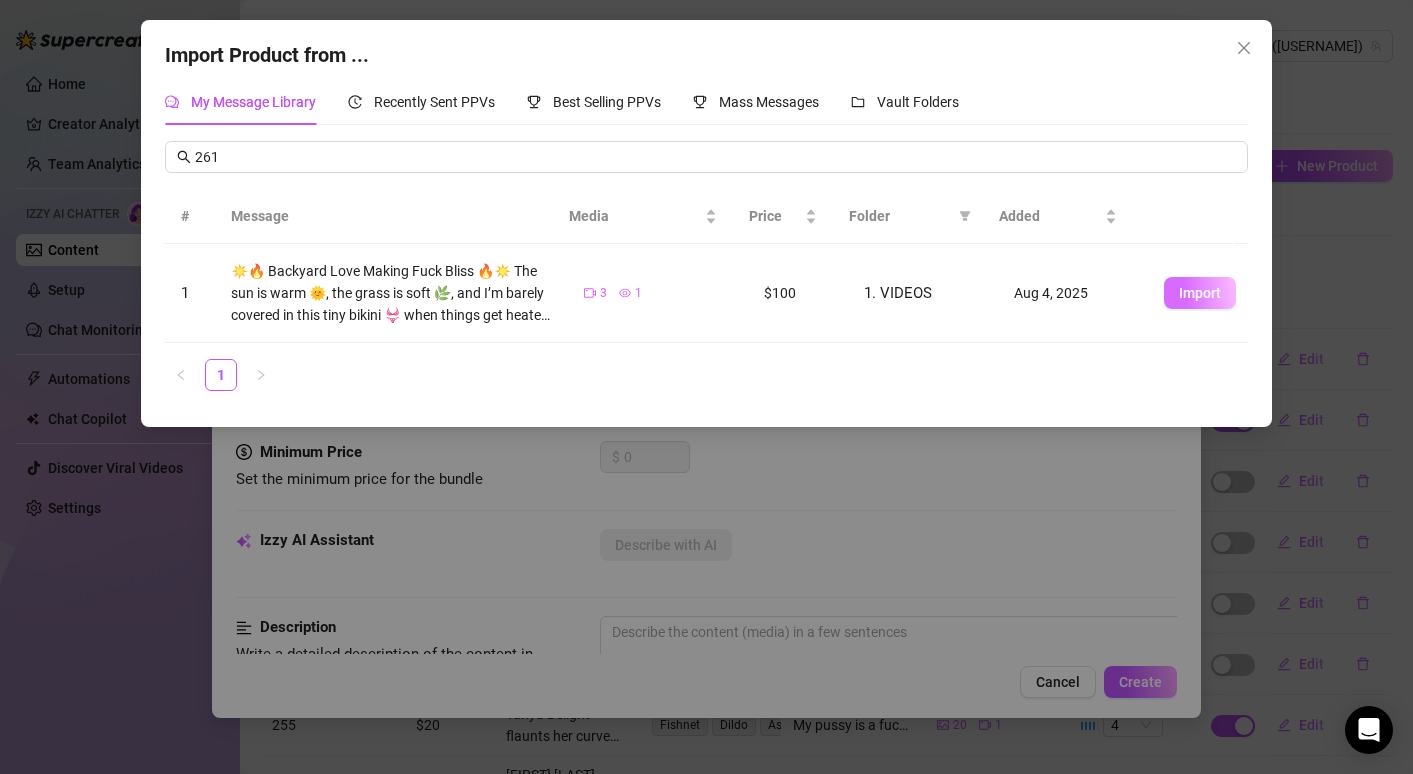 click on "Import" at bounding box center (1200, 293) 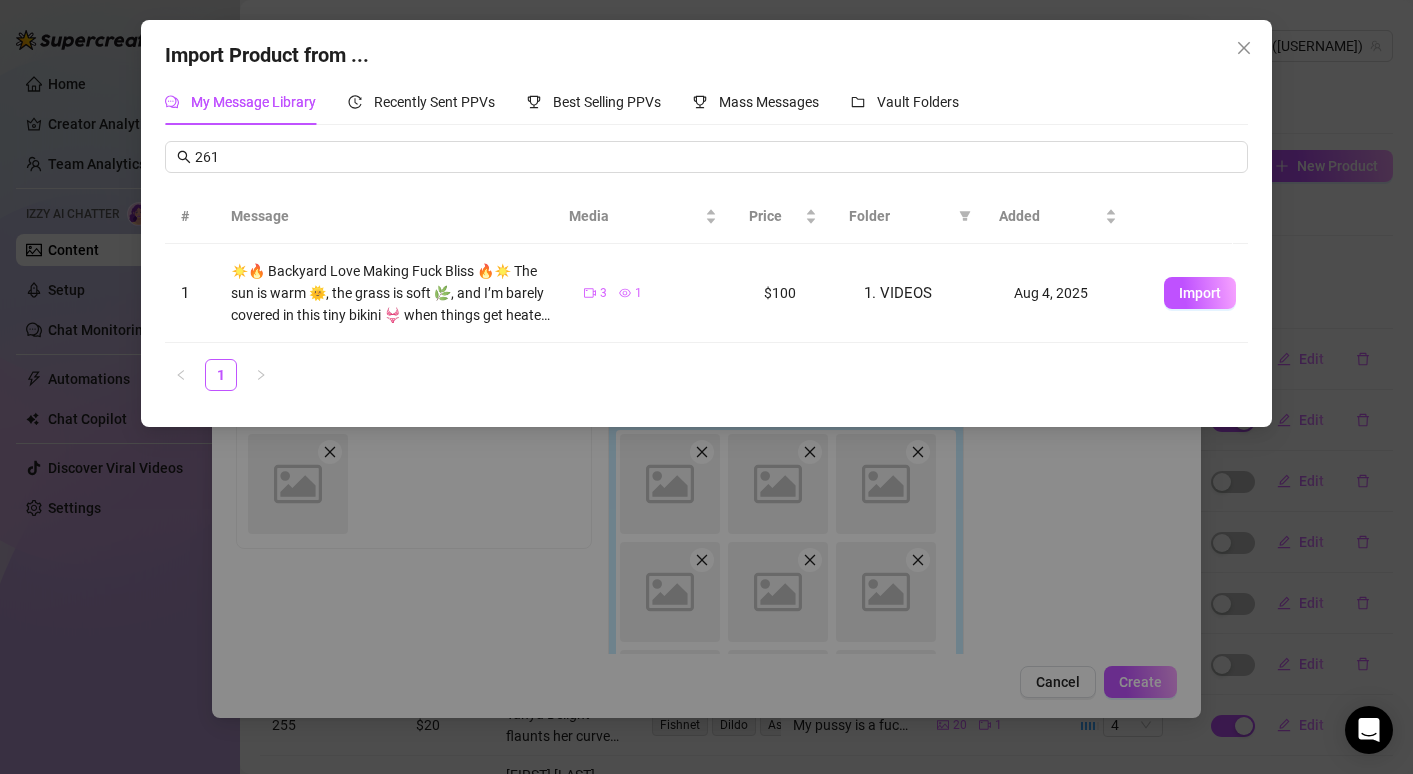 scroll, scrollTop: 3, scrollLeft: 0, axis: vertical 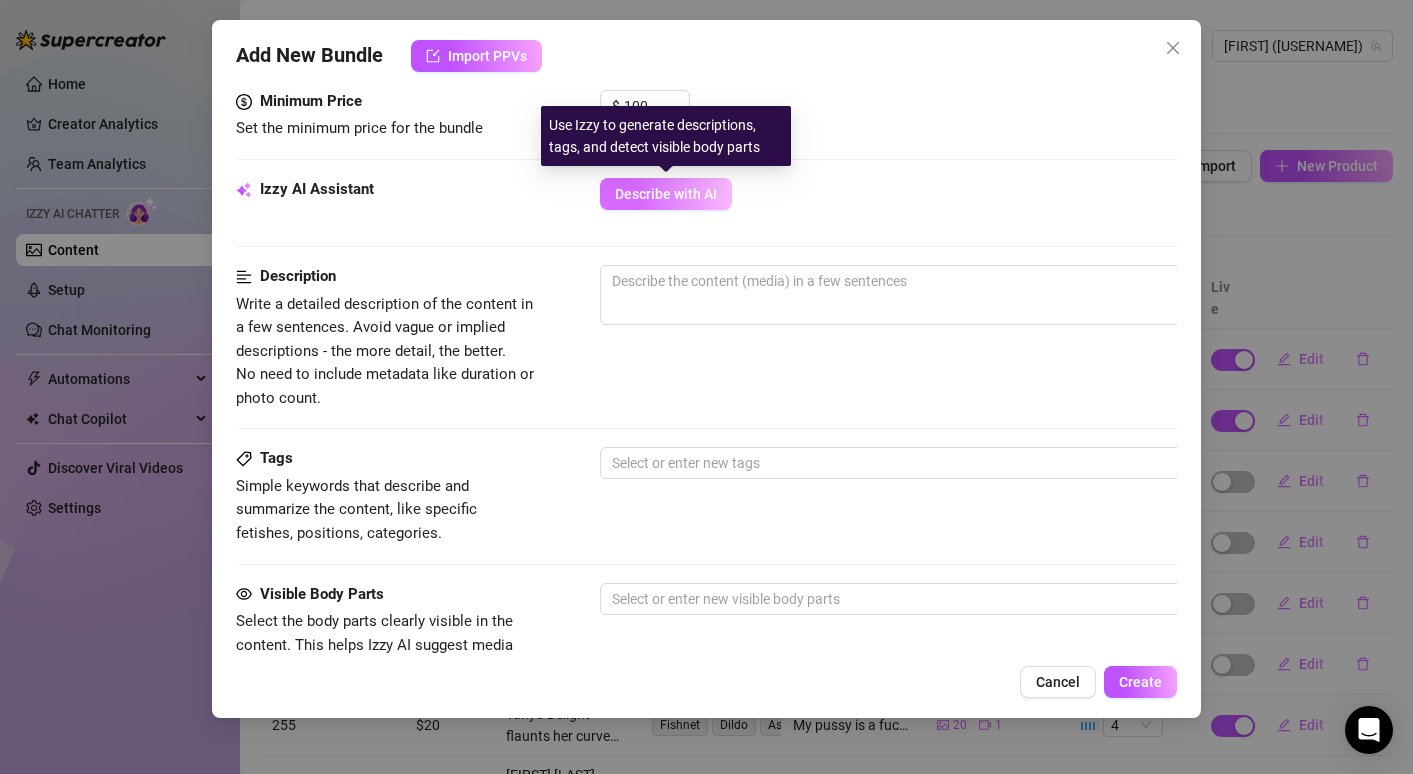 click on "Describe with AI" at bounding box center [666, 194] 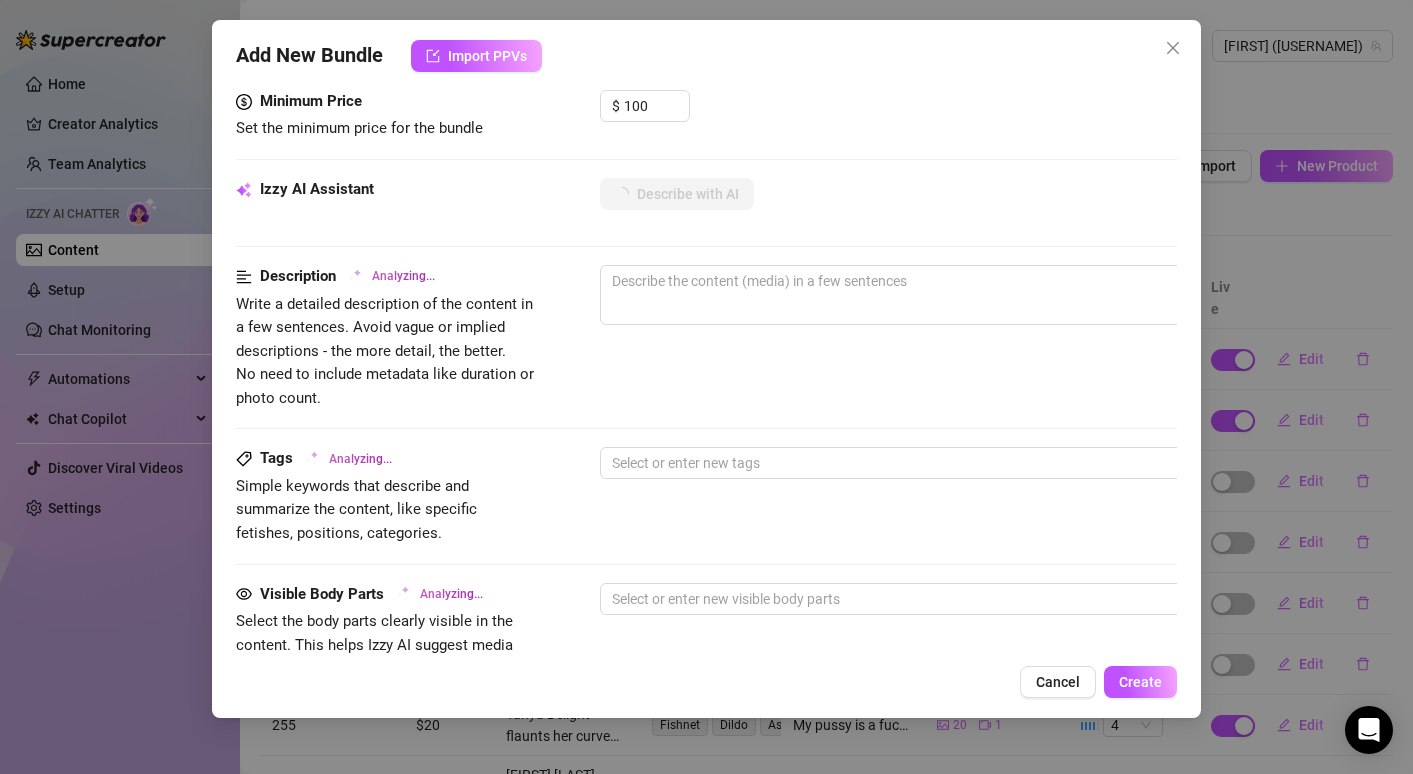 type on "Tanya" 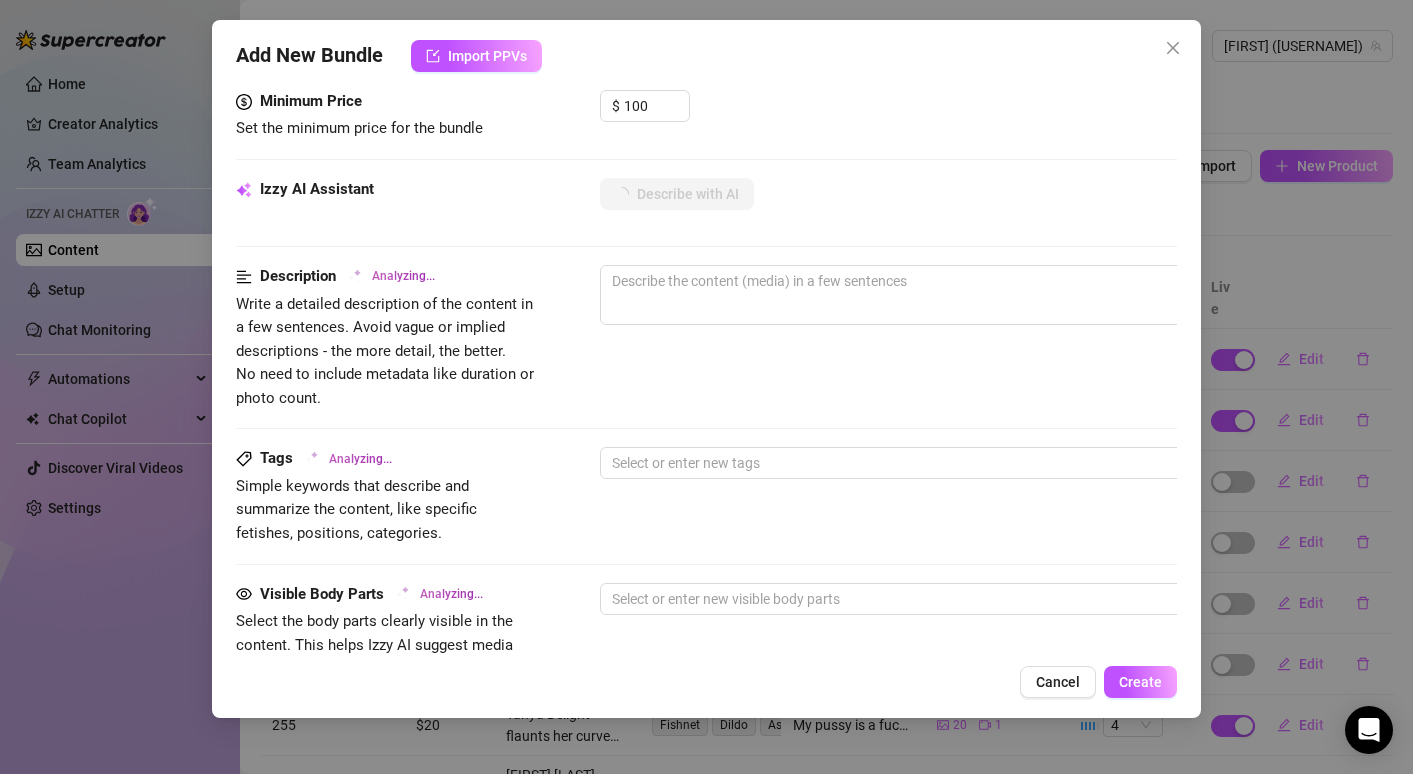 type on "Tanya" 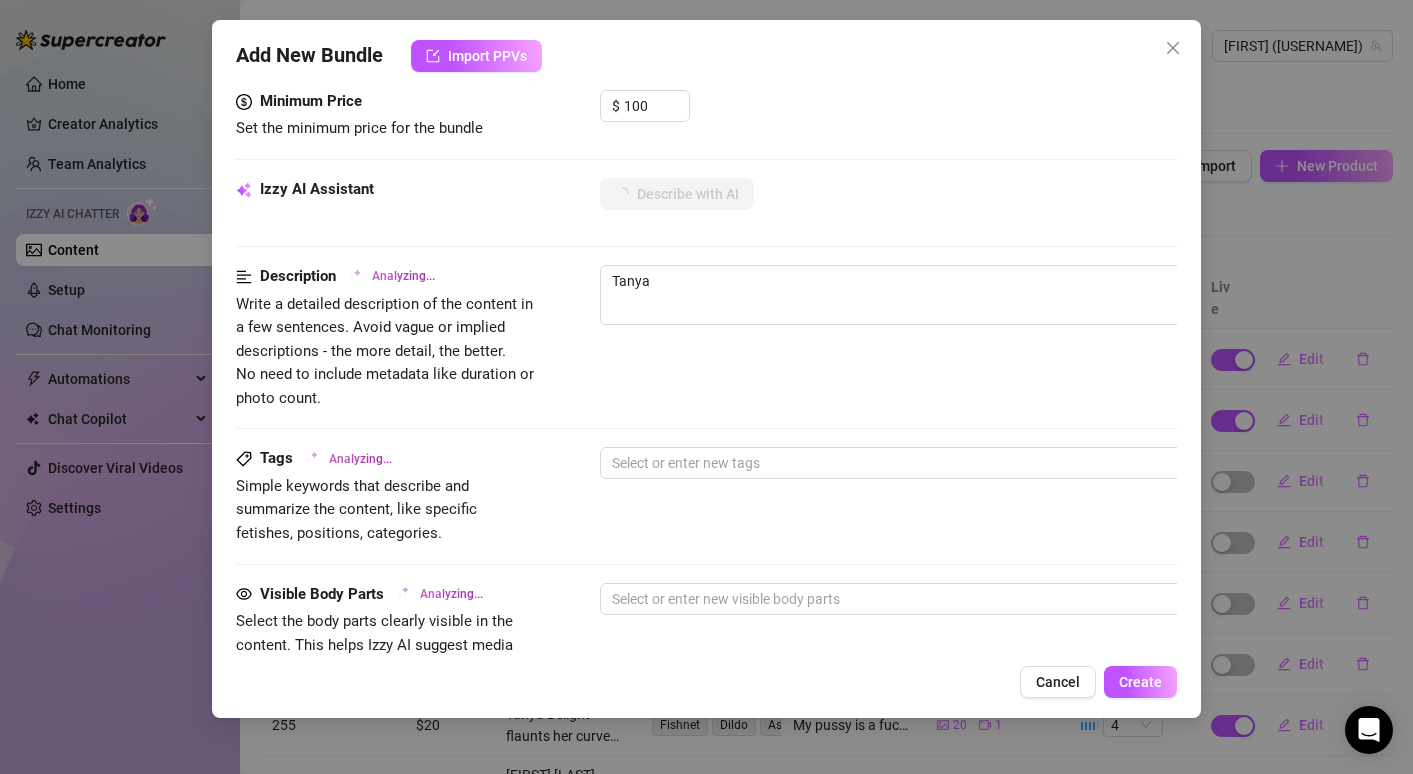 type on "Tanya Delight" 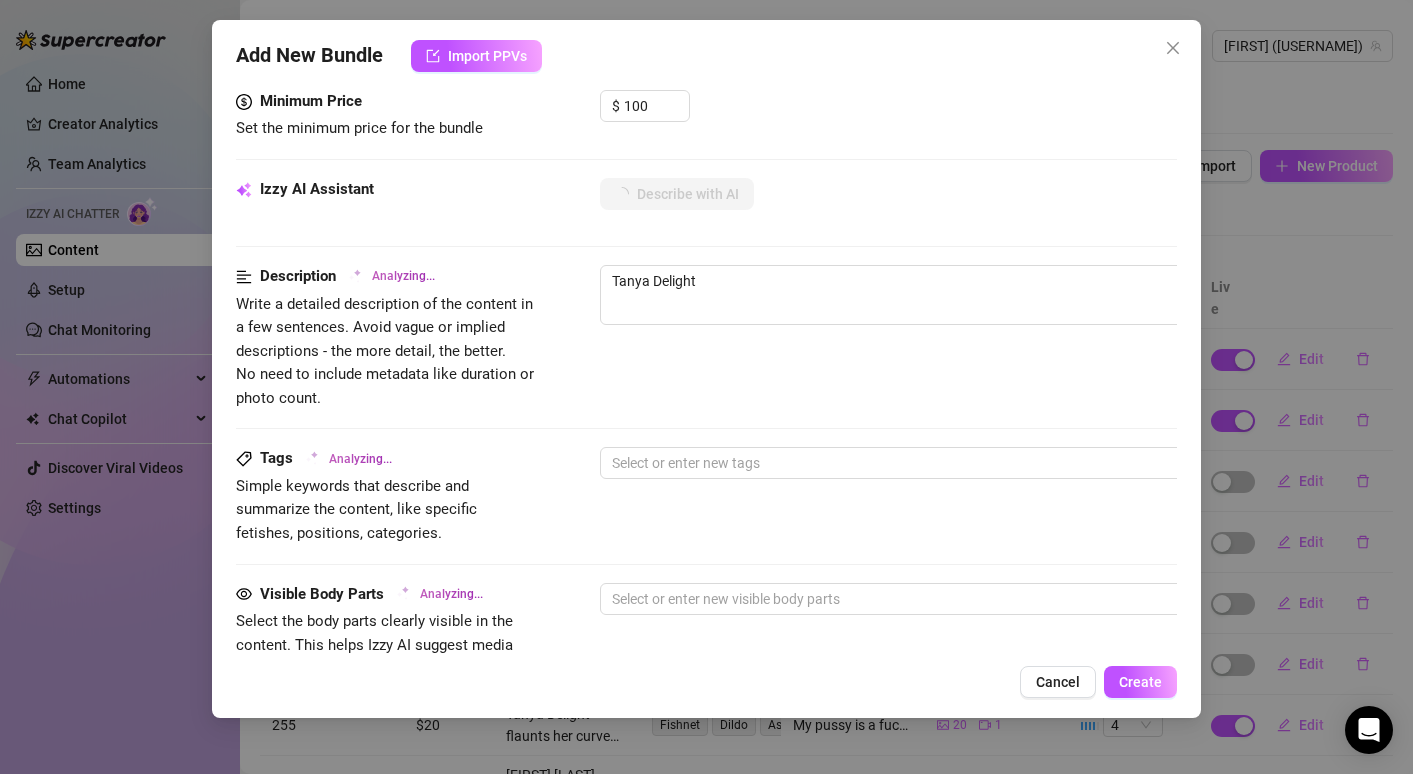 type on "[NAME] is" 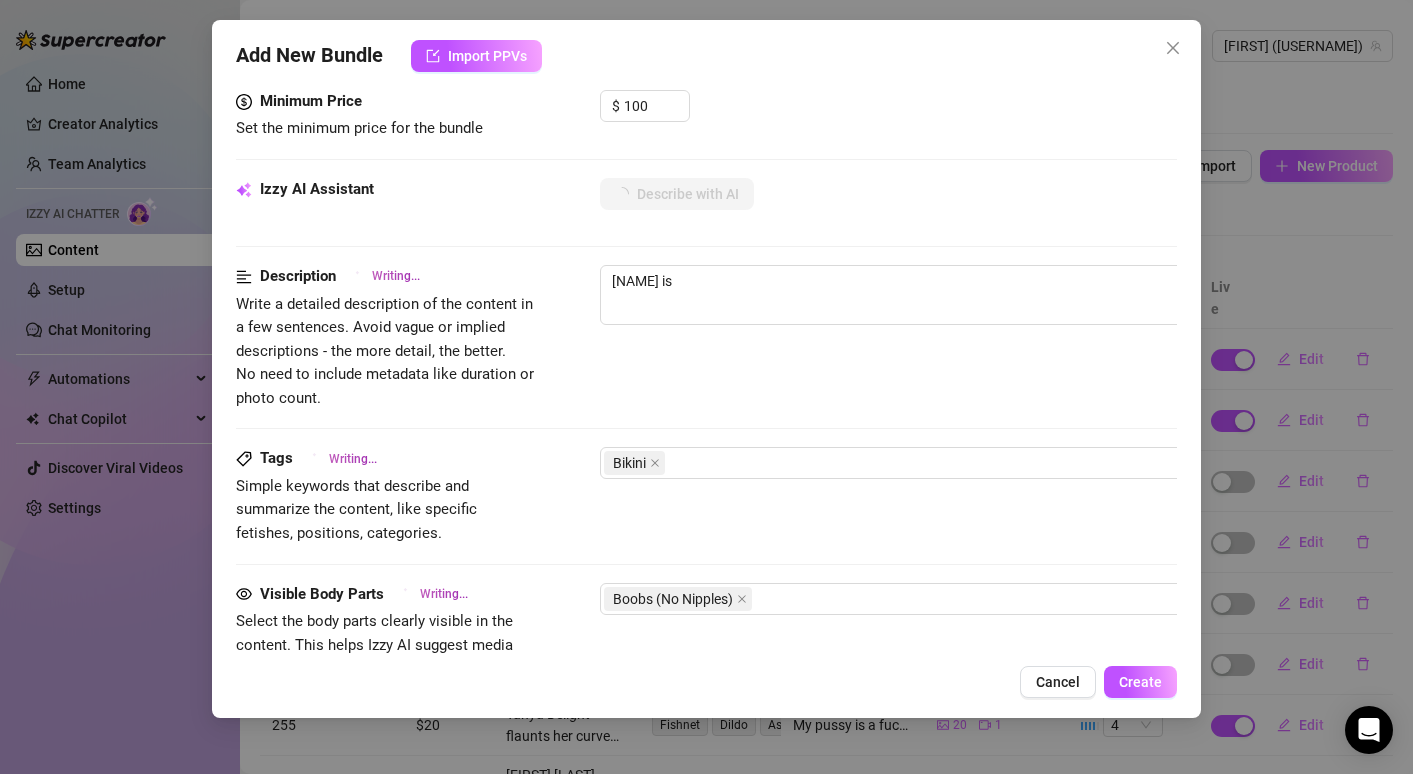 type on "[NAME] is outdoors" 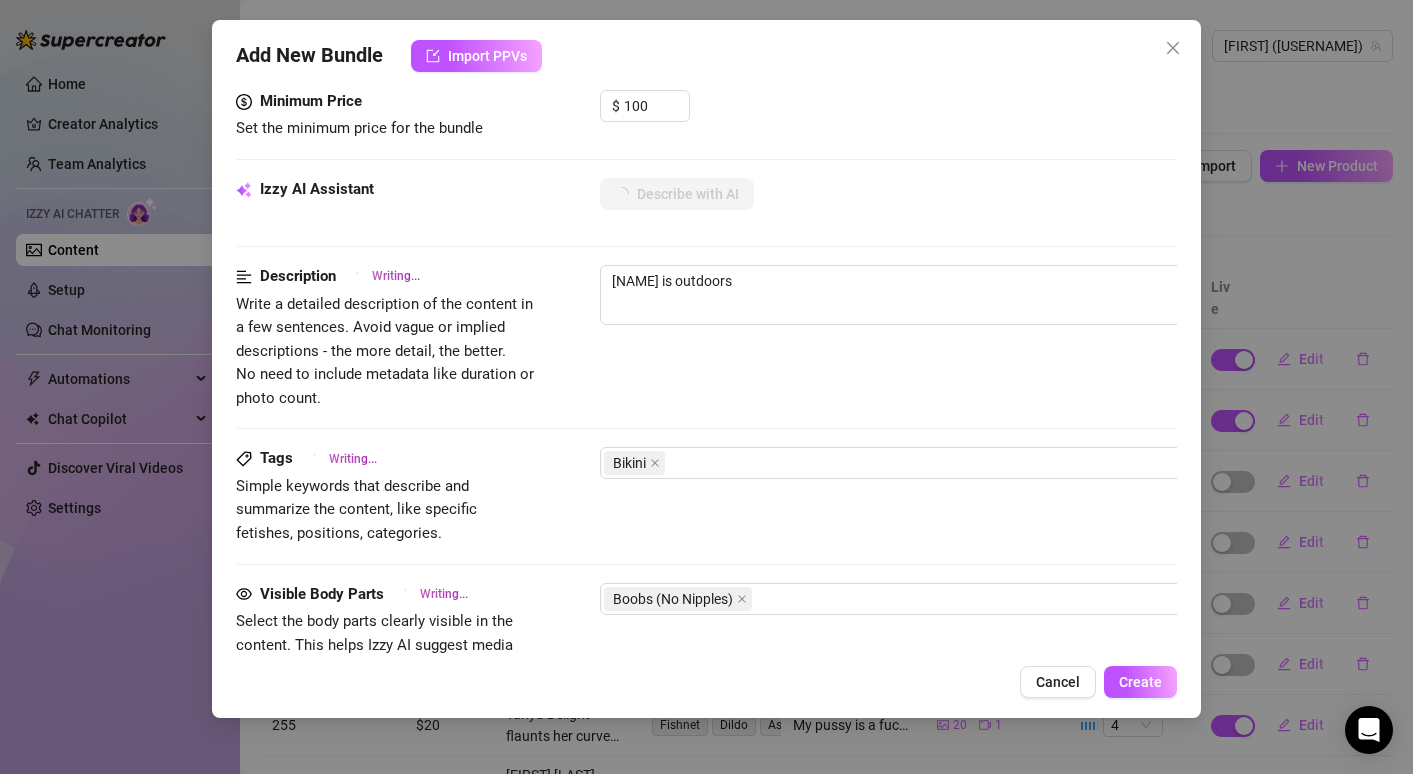 type on "[FIRST] [LAST] is outdoors in" 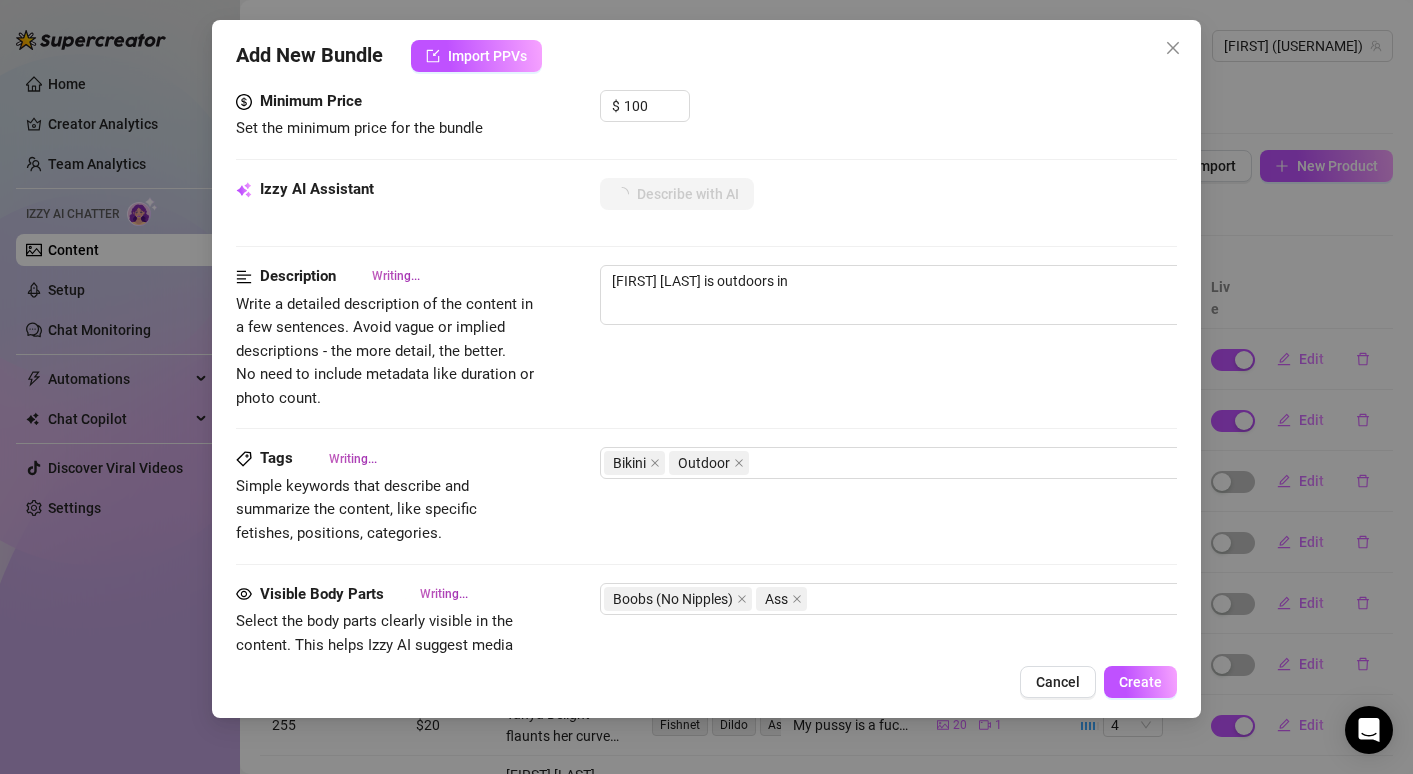 type on "[FIRST] [LAST] is outdoors in a" 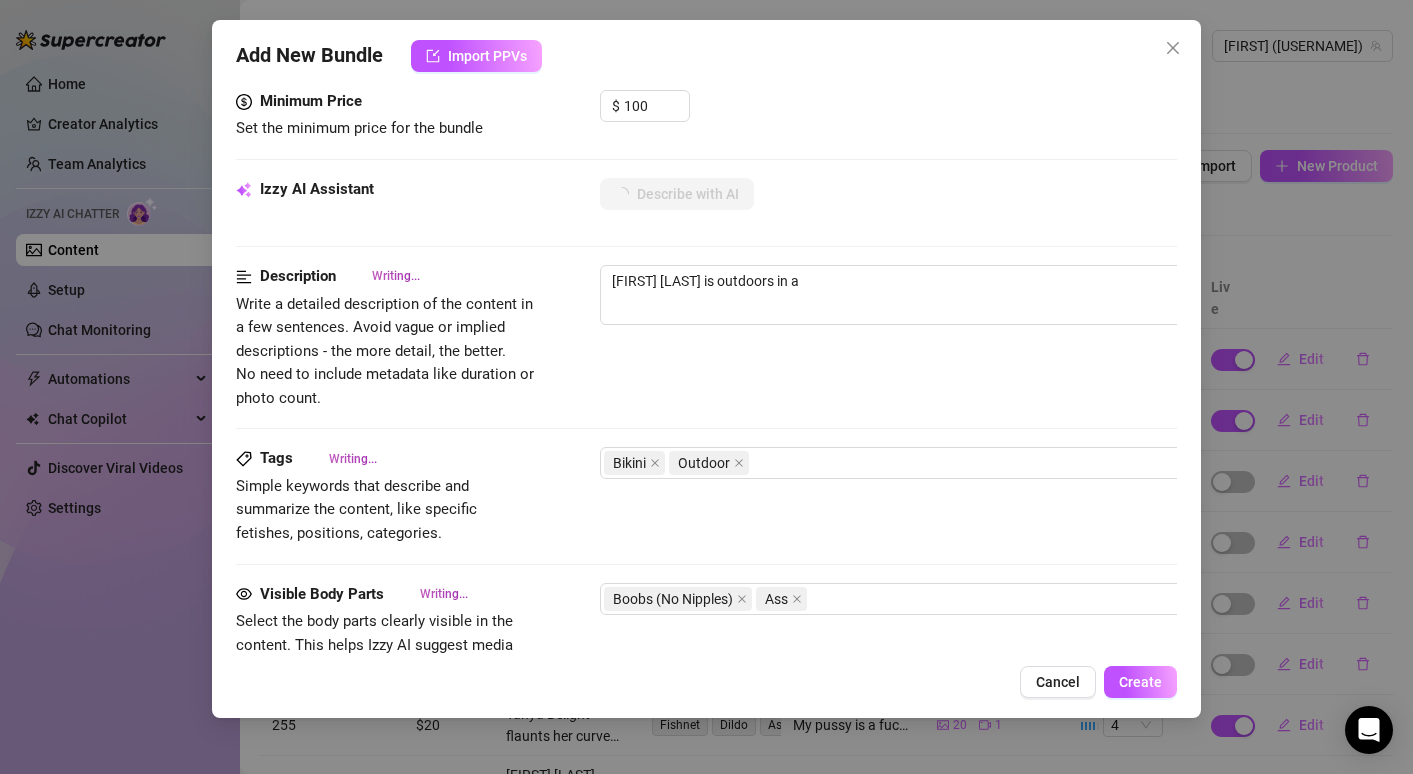 type on "[FIRST] [LAST] is outdoors in a tiny" 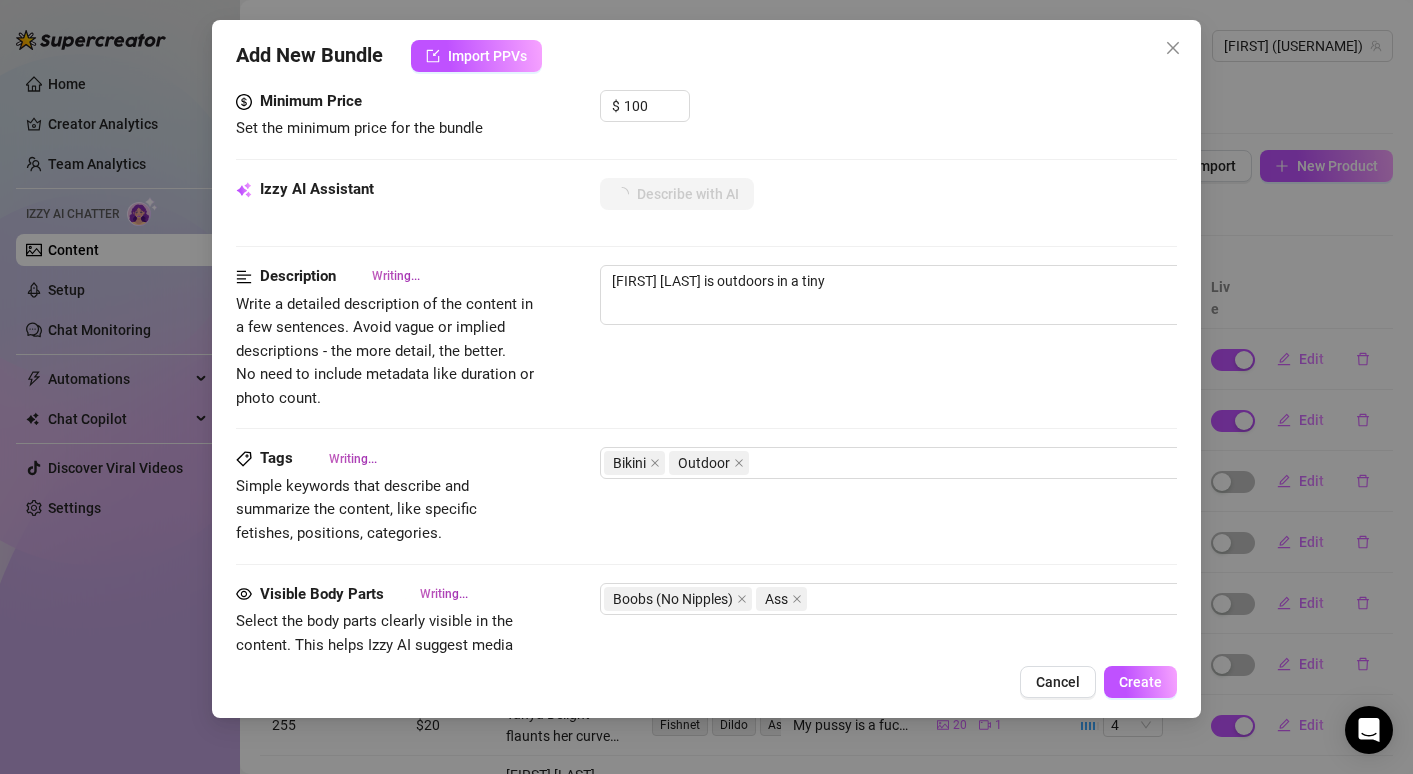 type on "[NAME] is outdoors in a tiny bikini," 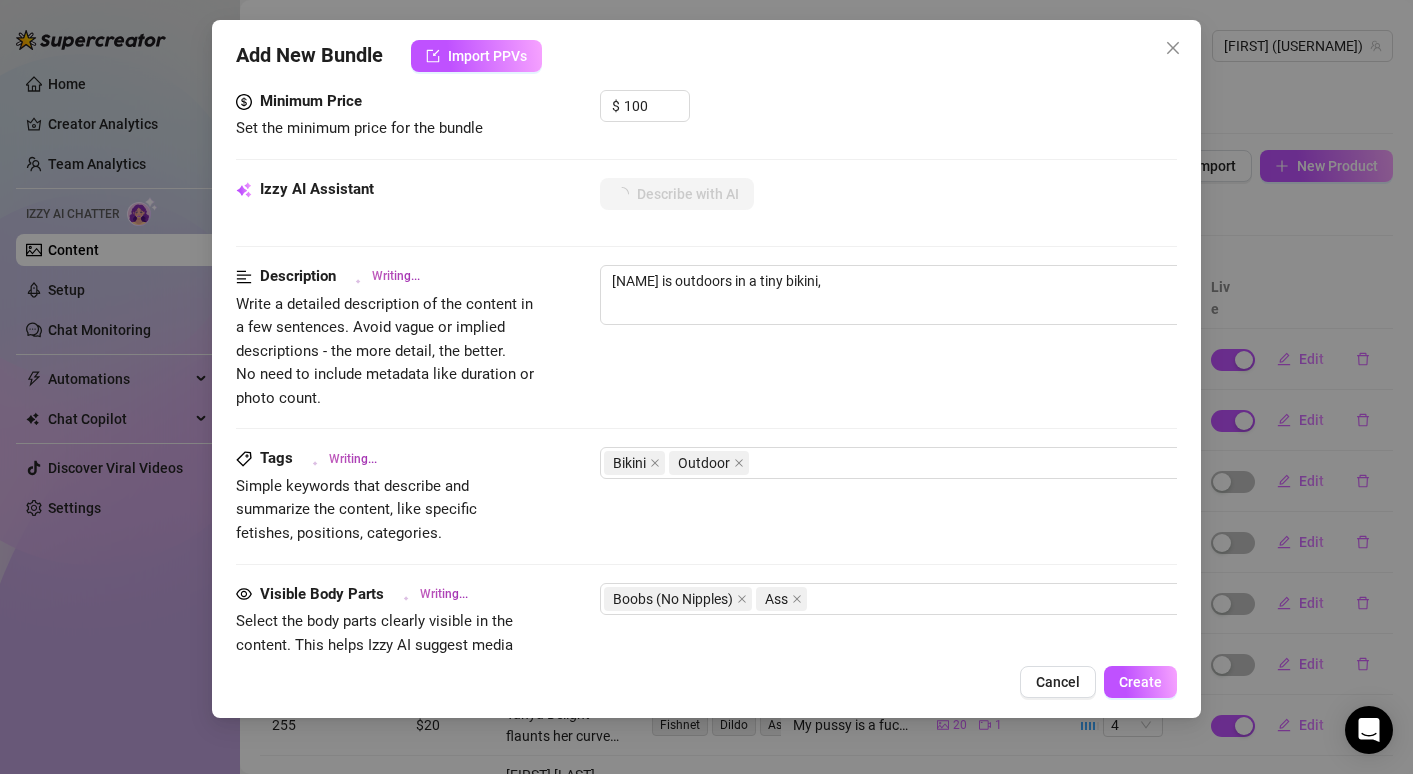 type on "[NAME] is outdoors in a tiny bikini, getting" 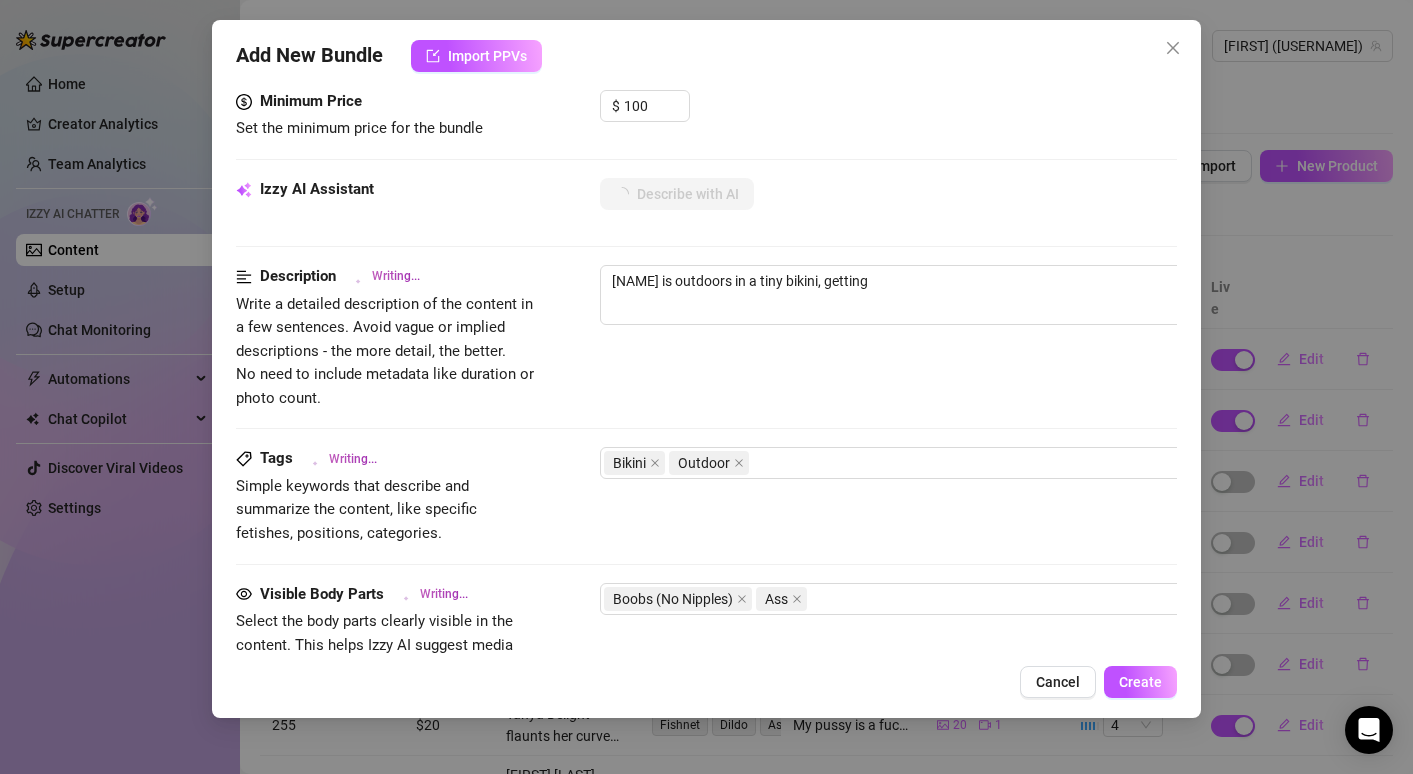 type on "[NAME] is outdoors in a tiny bikini, getting intimate" 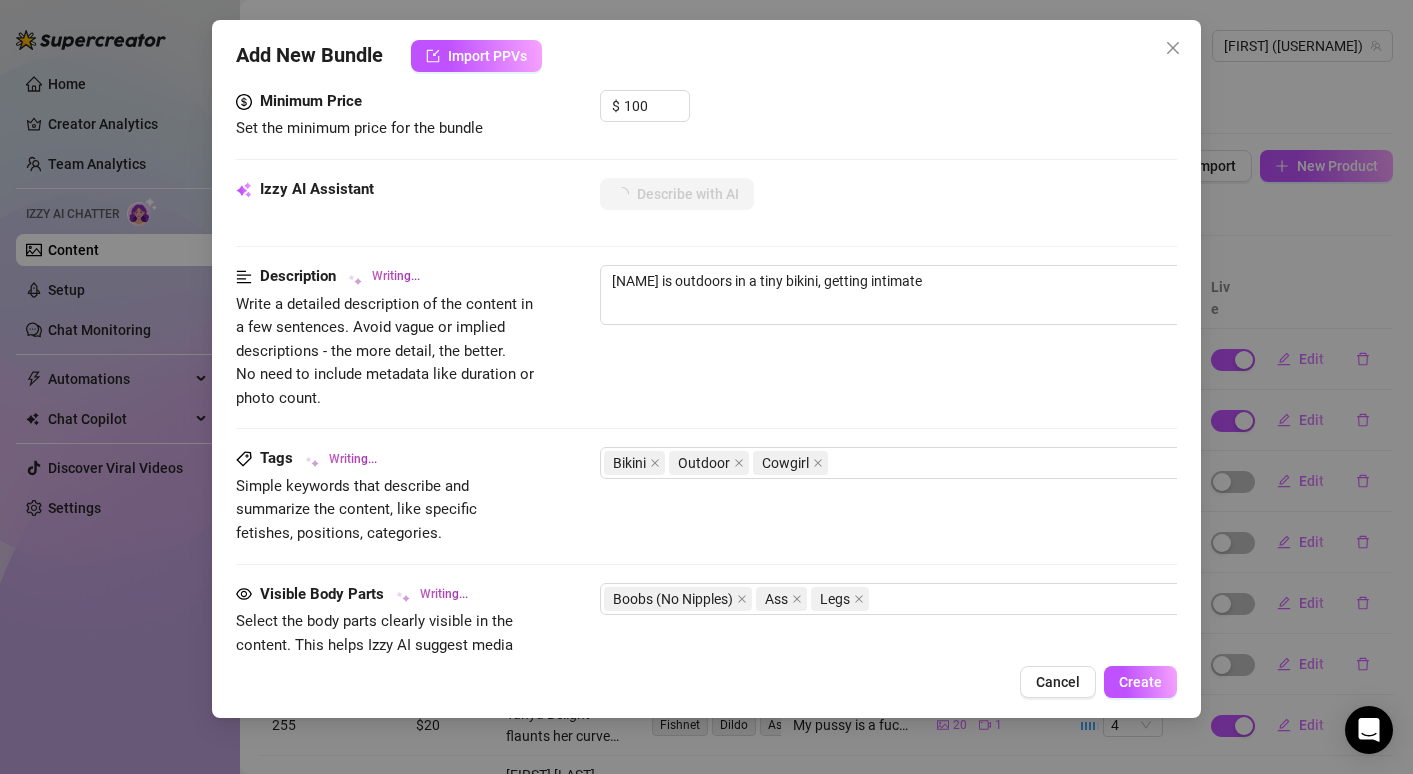type on "[NAME] is outdoors in a tiny bikini, getting intimate with" 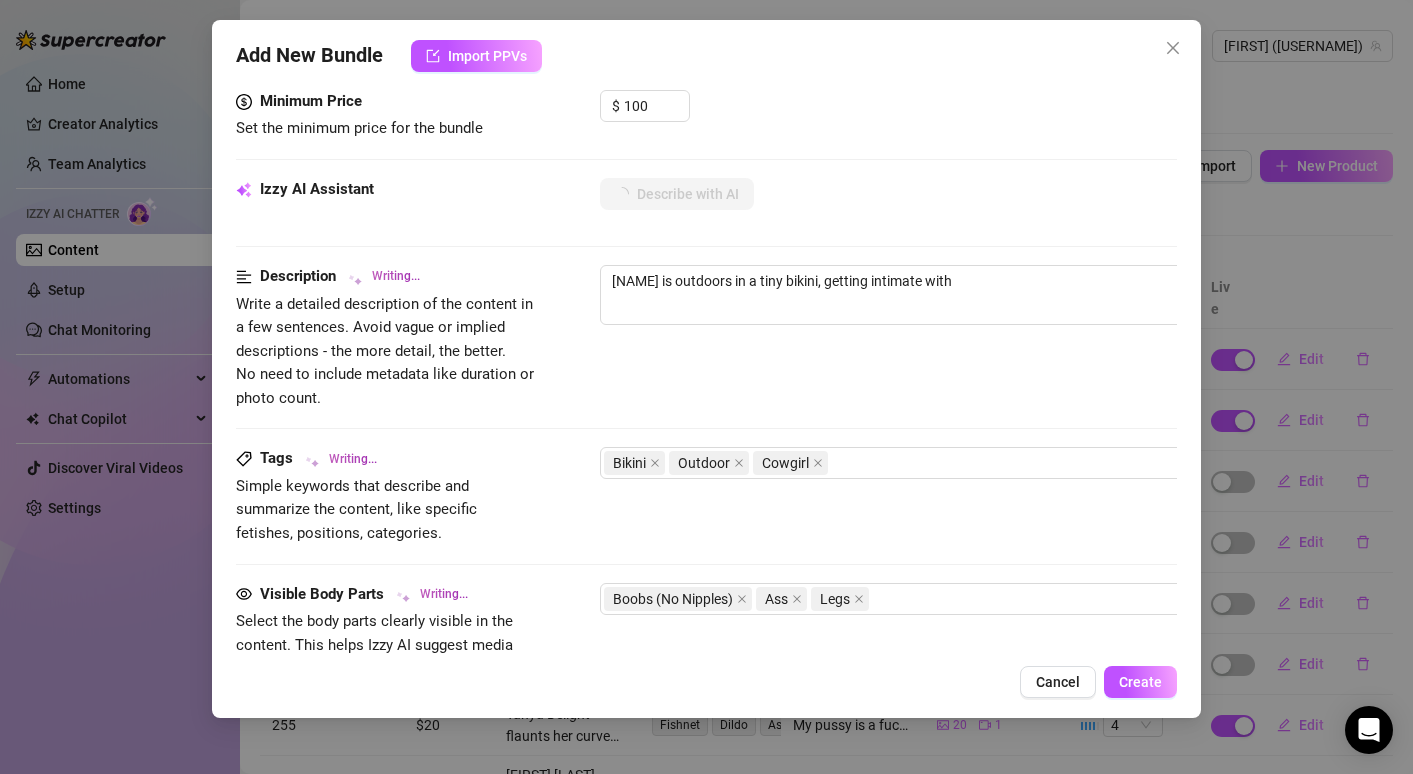 type on "[NAME] is outdoors in a tiny bikini, getting intimate with a" 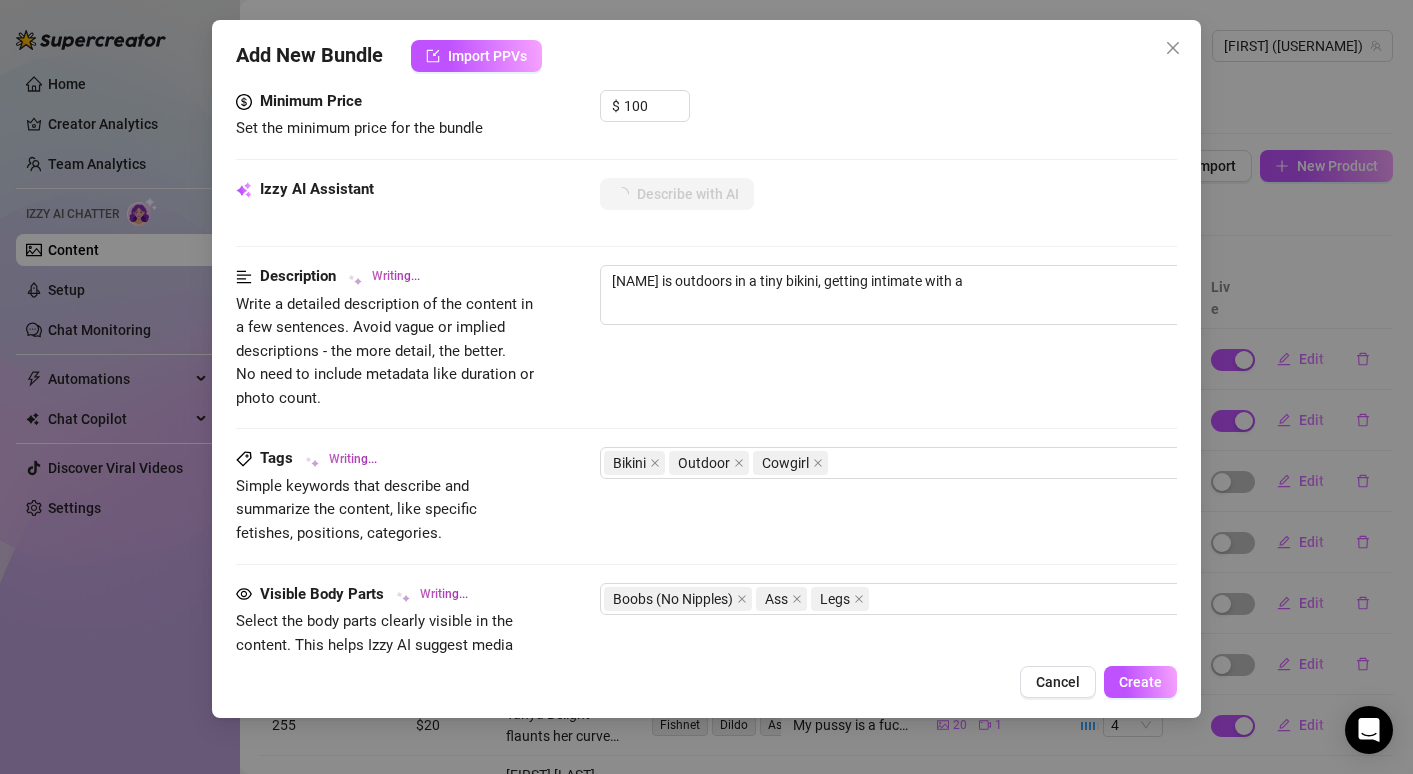 type on "[FIRST] [LAST] is outdoors in a tiny bikini, getting intimate with a bald" 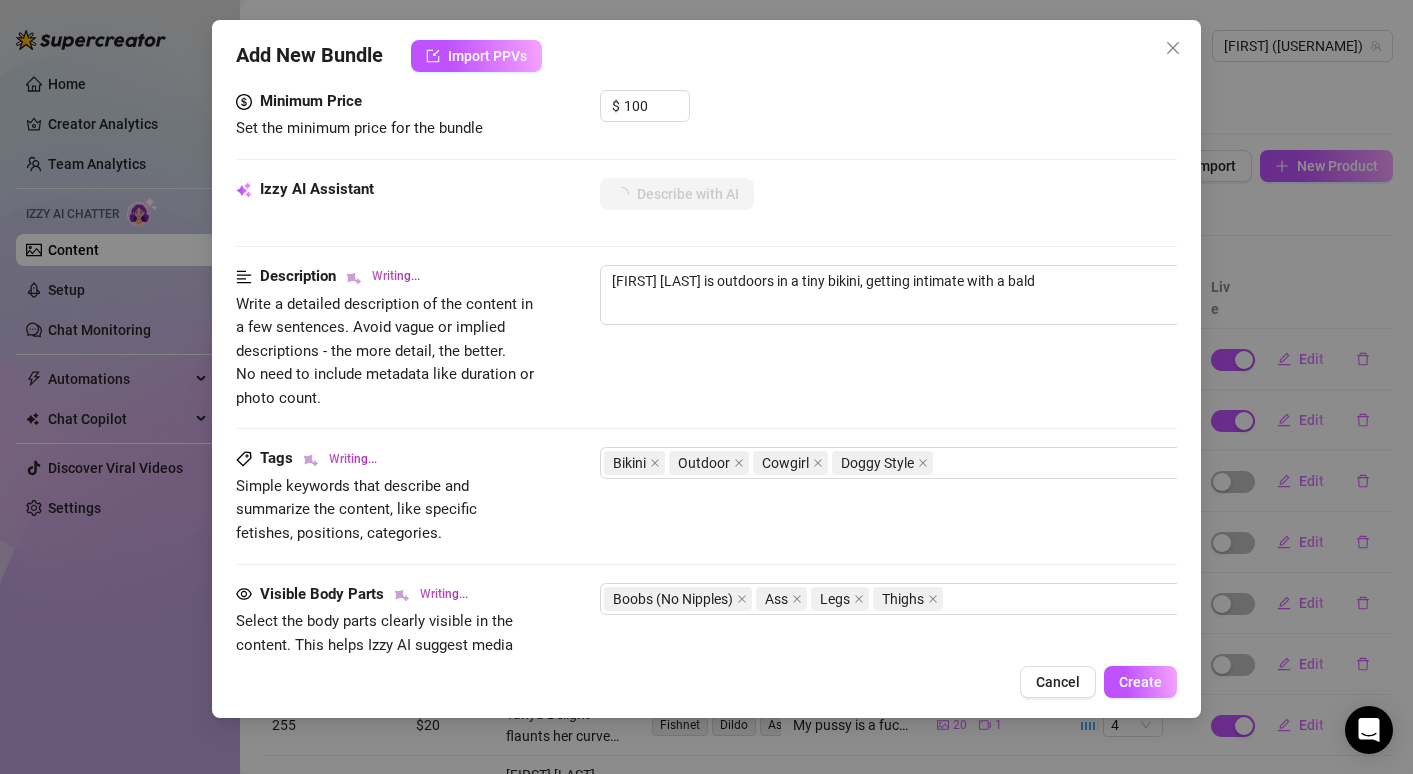 type on "[NAME] is outdoors in a tiny bikini, getting intimate with a bald male" 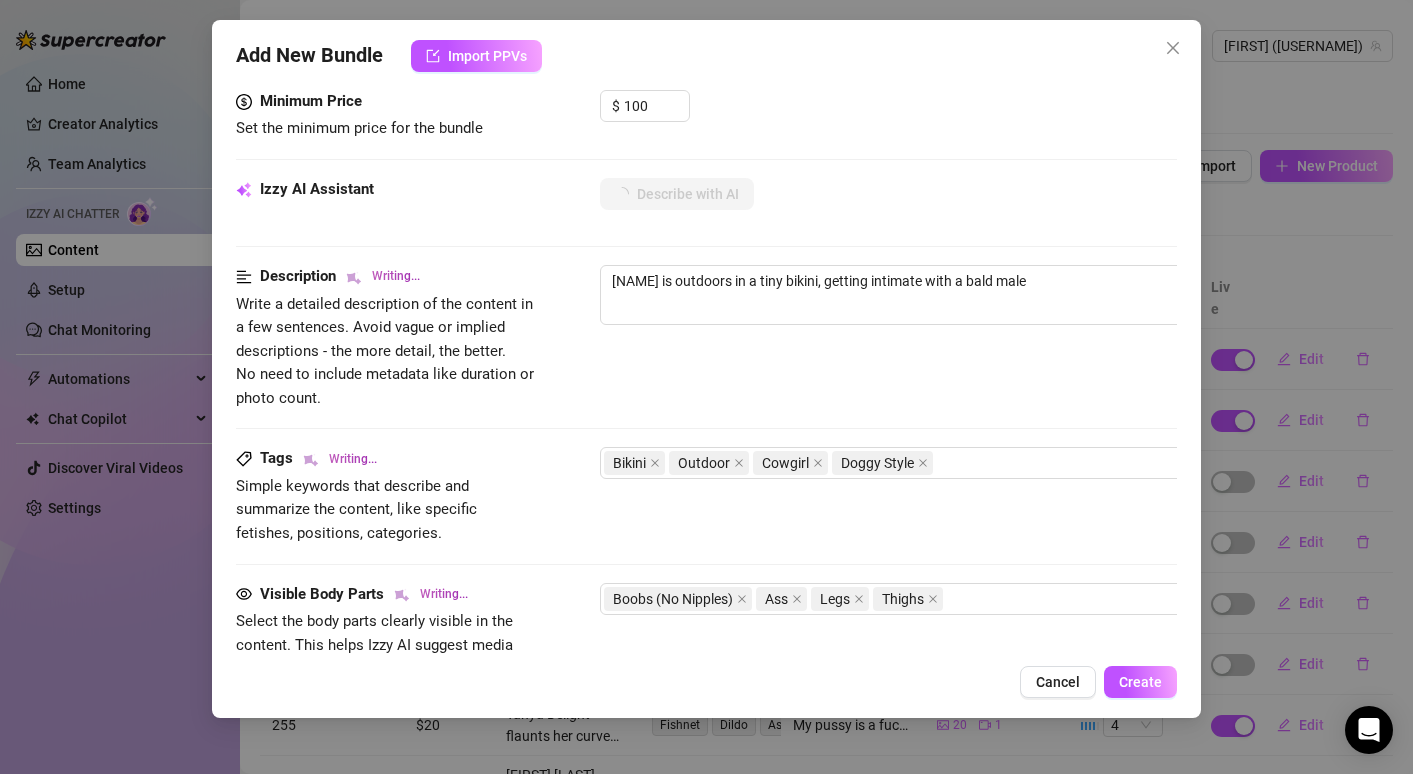 type on "[NAME] is outdoors in a tiny bikini, getting intimate with a bald male partner." 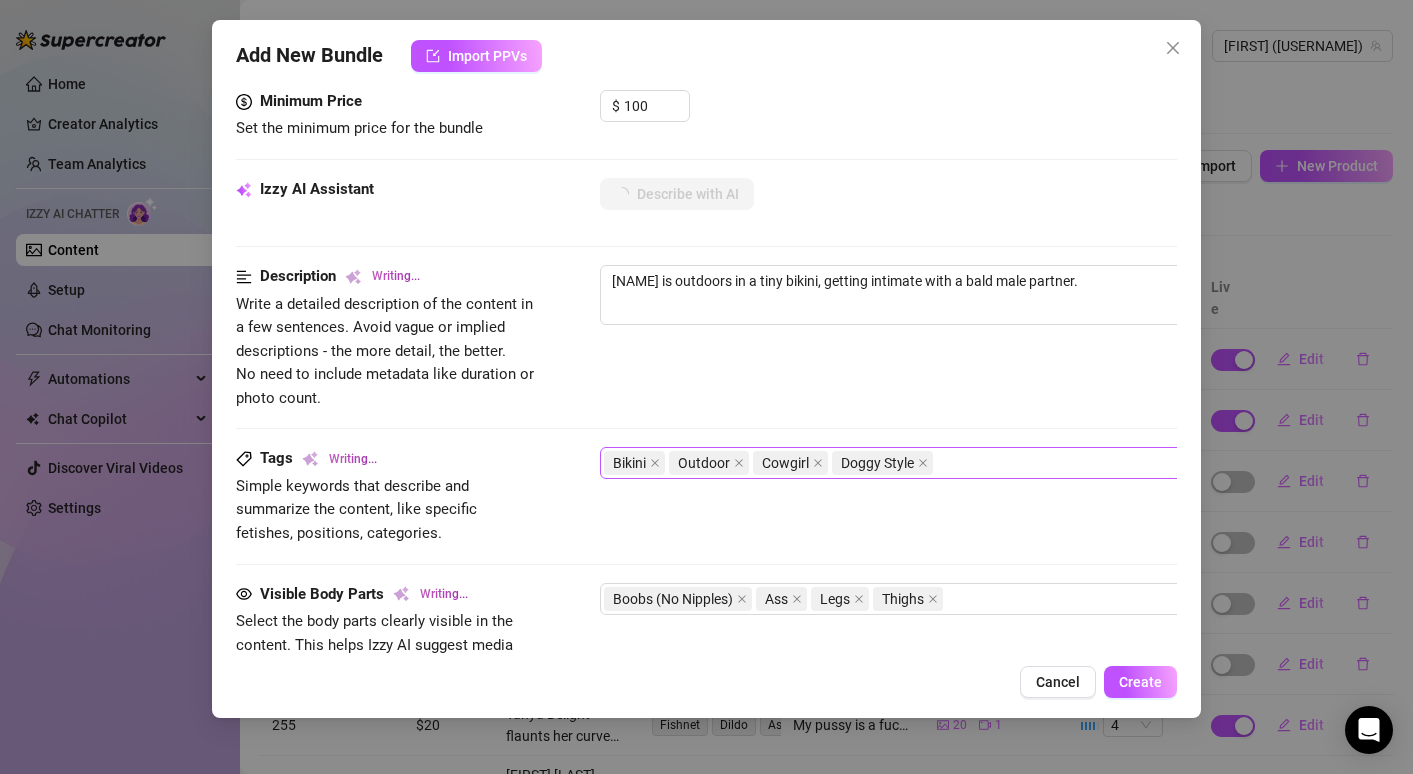 type on "[FIRST] [LAST] is outdoors in a tiny bikini, getting intimate with a bald male partner. Her" 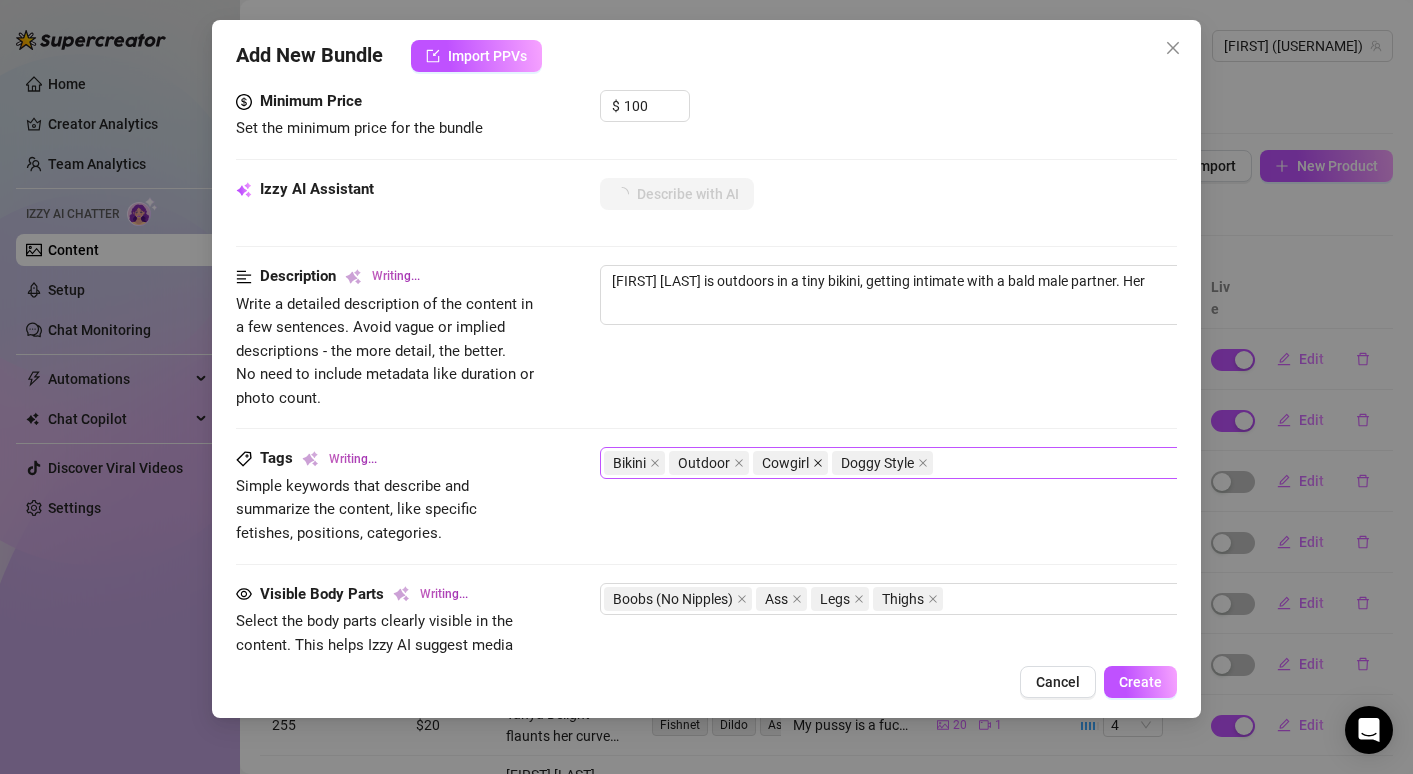 type on "[NAME] is outdoors in a tiny bikini, getting intimate with a bald male partner. Her busty" 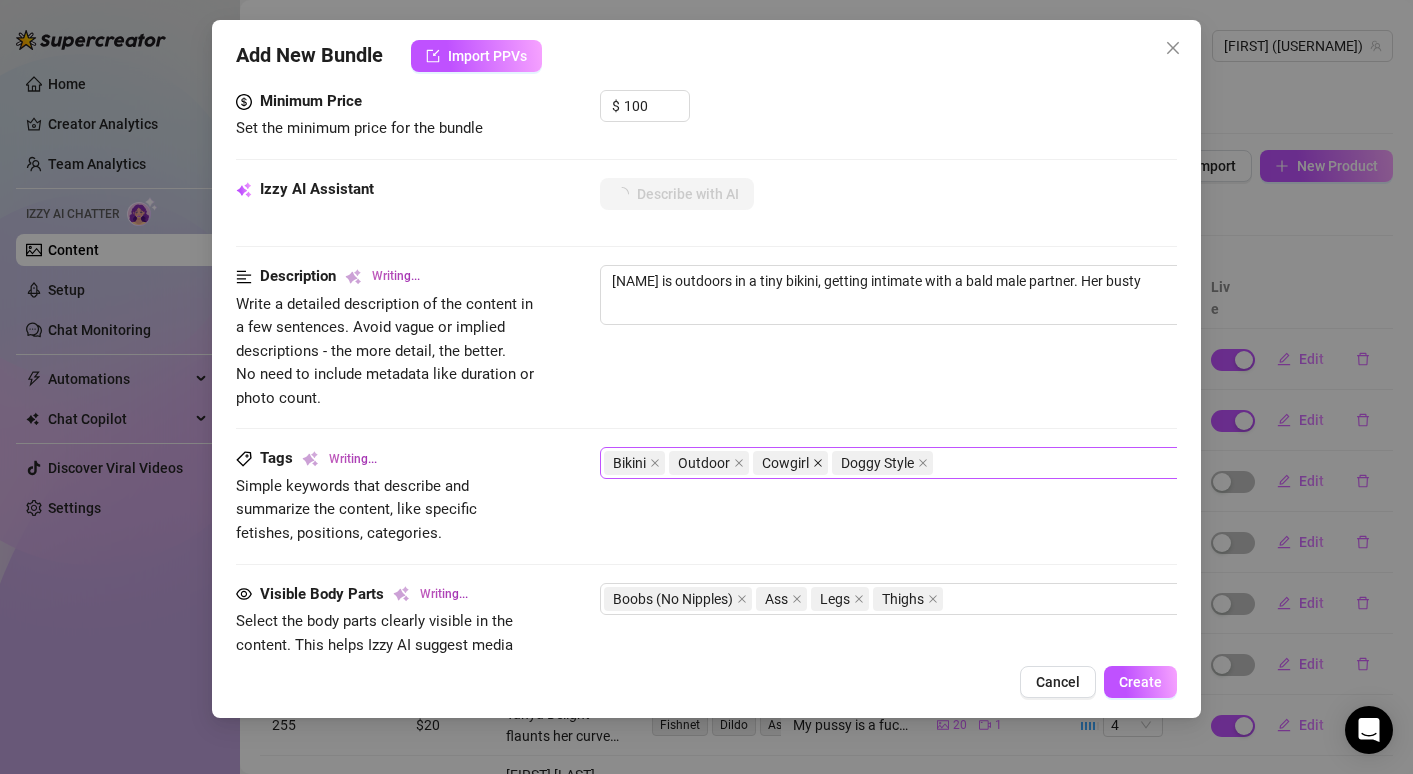 type on "[FIRST] [LAST] is outdoors in a tiny bikini, getting intimate with a bald male partner. Her busty tits" 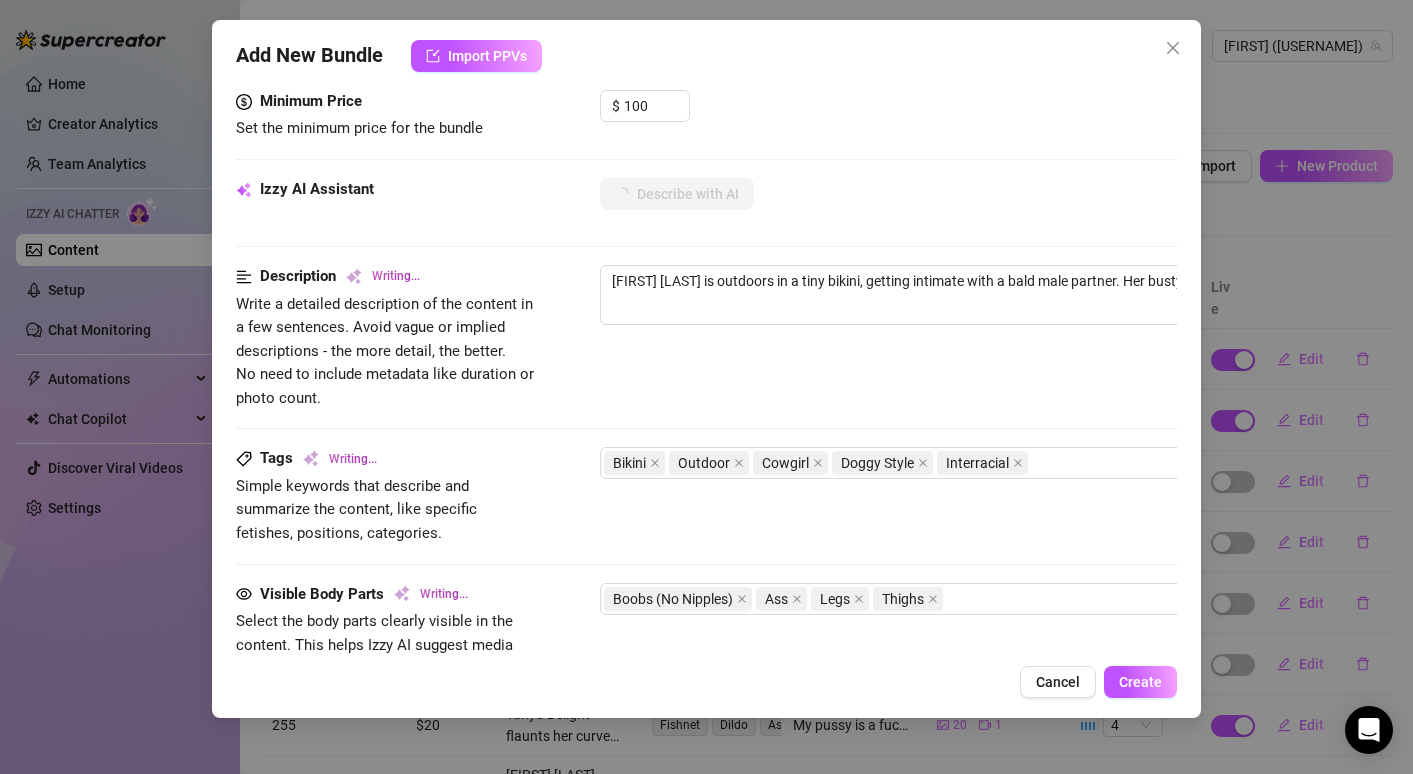 type on "[FIRST] [LAST] is outdoors in a tiny bikini, getting intimate with a bald [GENDER] partner. Her busty tits and" 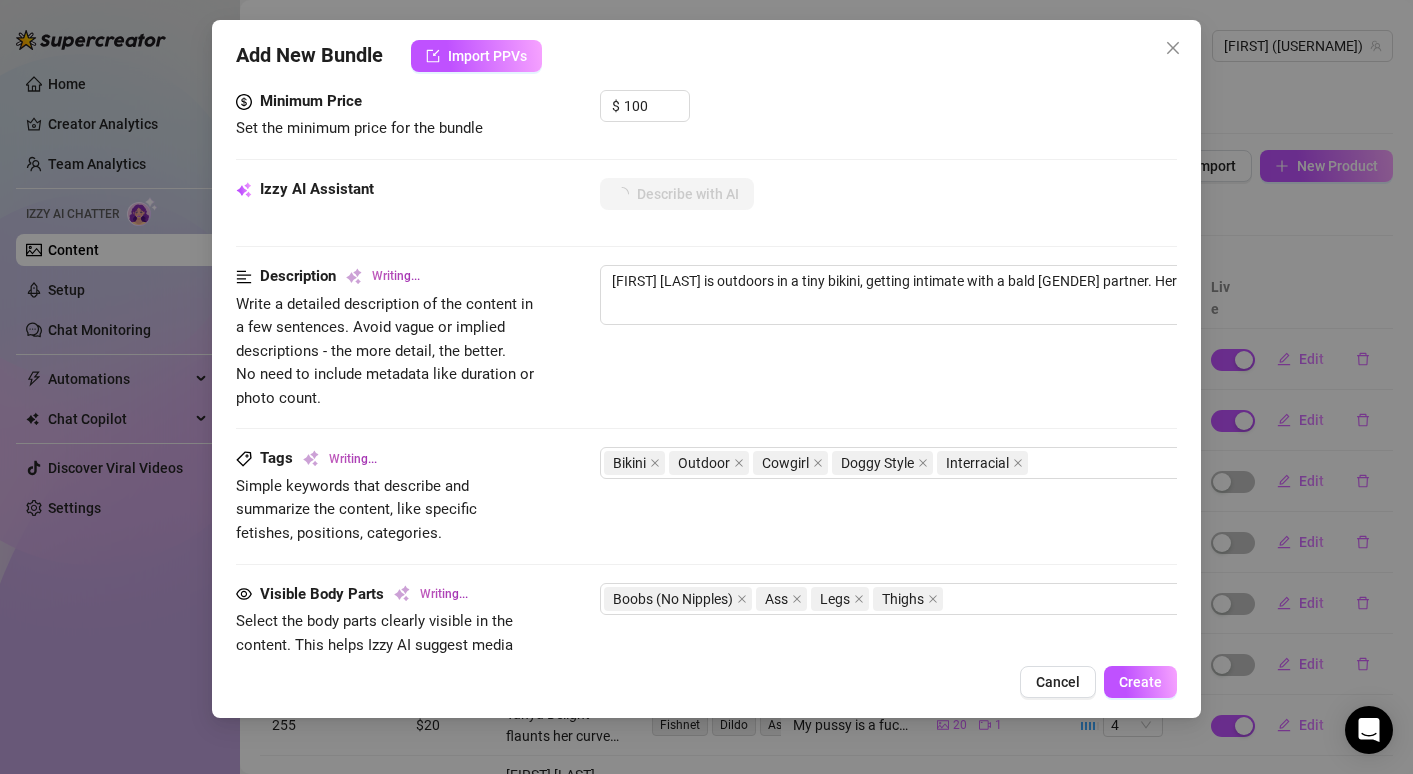 type on "[FIRST] [LAST] is outdoors in a tiny bikini, getting intimate with a bald [GENDER] partner. Her busty tits and ass" 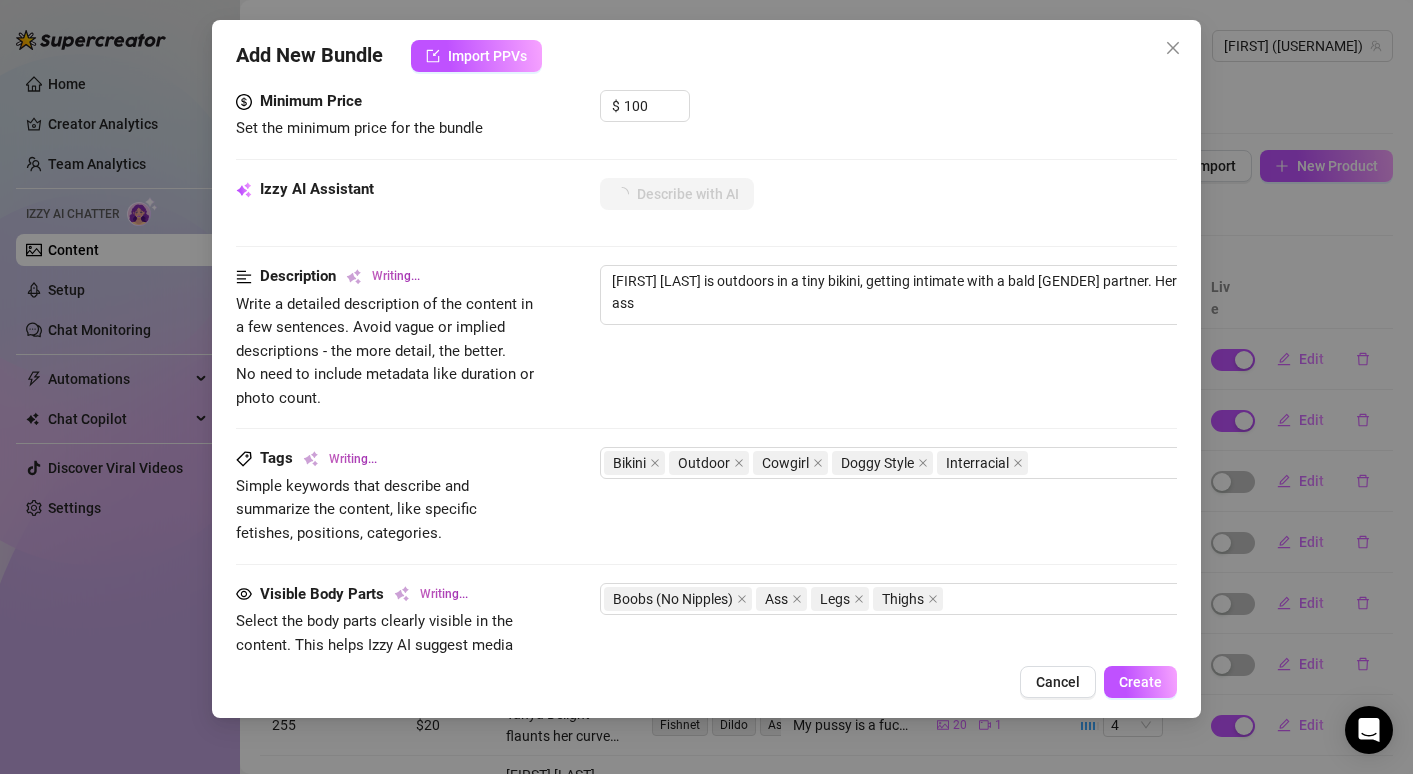 type on "[NAME] is outdoors in a tiny bikini, getting intimate with a bald male partner. Her busty tits and ass are" 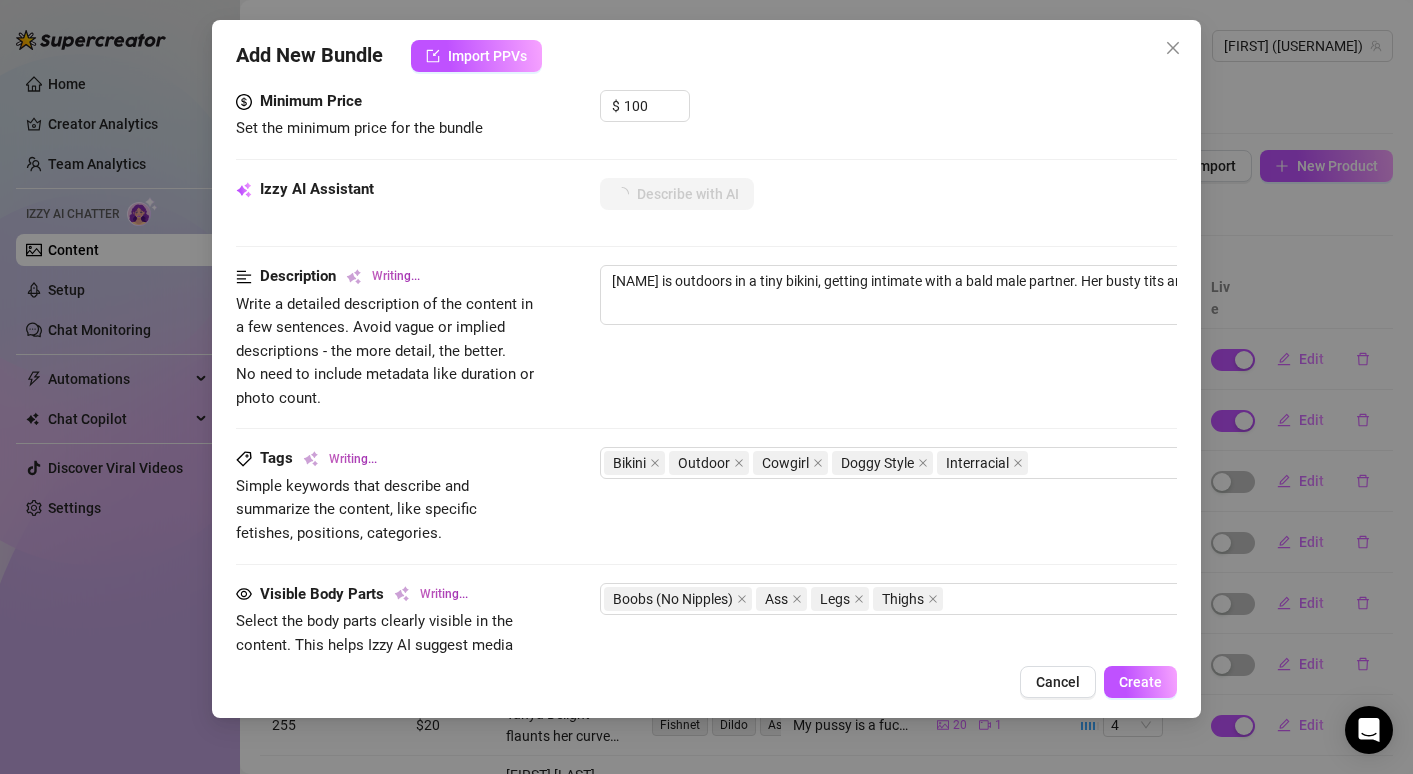 type on "[FIRST] [LAST] is outdoors in a tiny bikini, getting intimate with a bald [GENDER] partner. Her busty tits and ass are on" 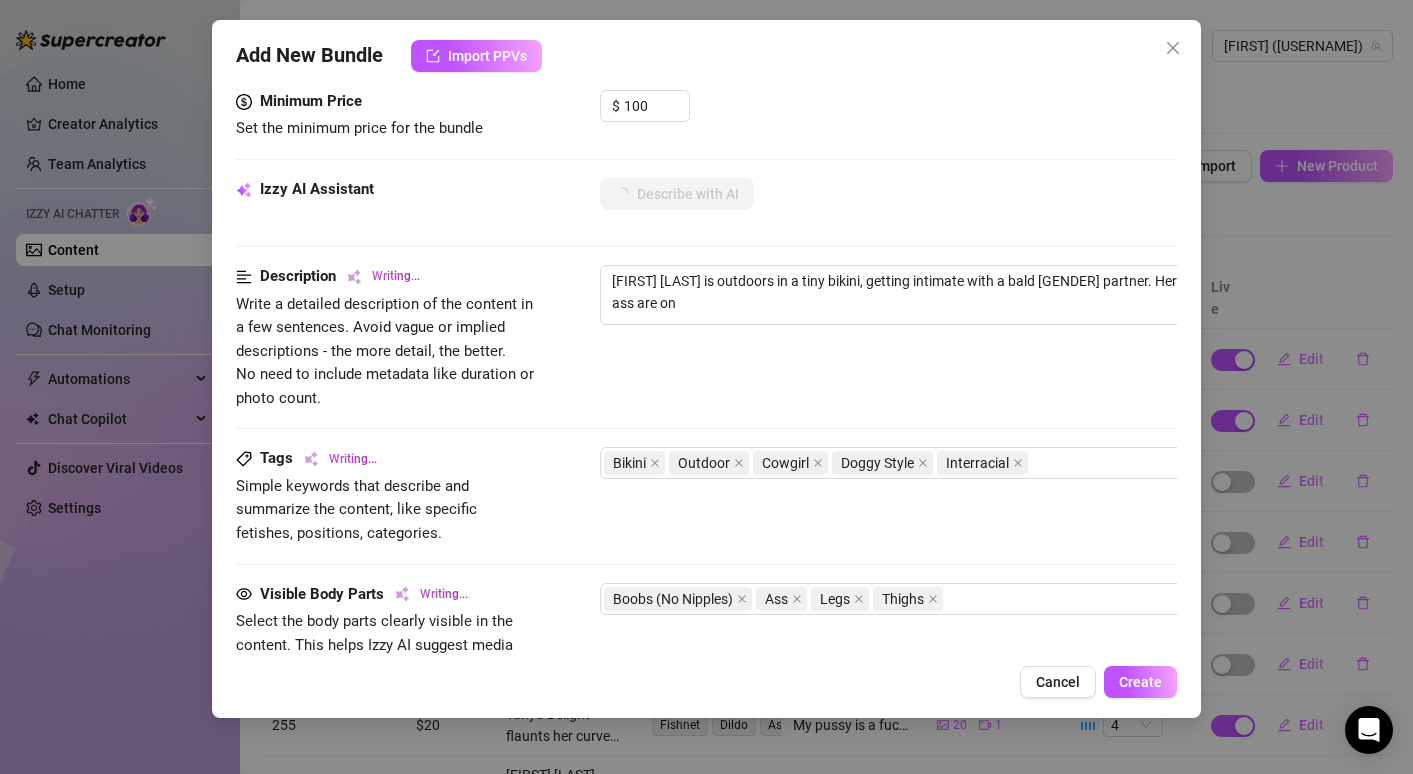 type on "[FIRST] [LAST] is outdoors in a tiny bikini, getting intimate with a bald male partner. Her busty tits and ass are on full" 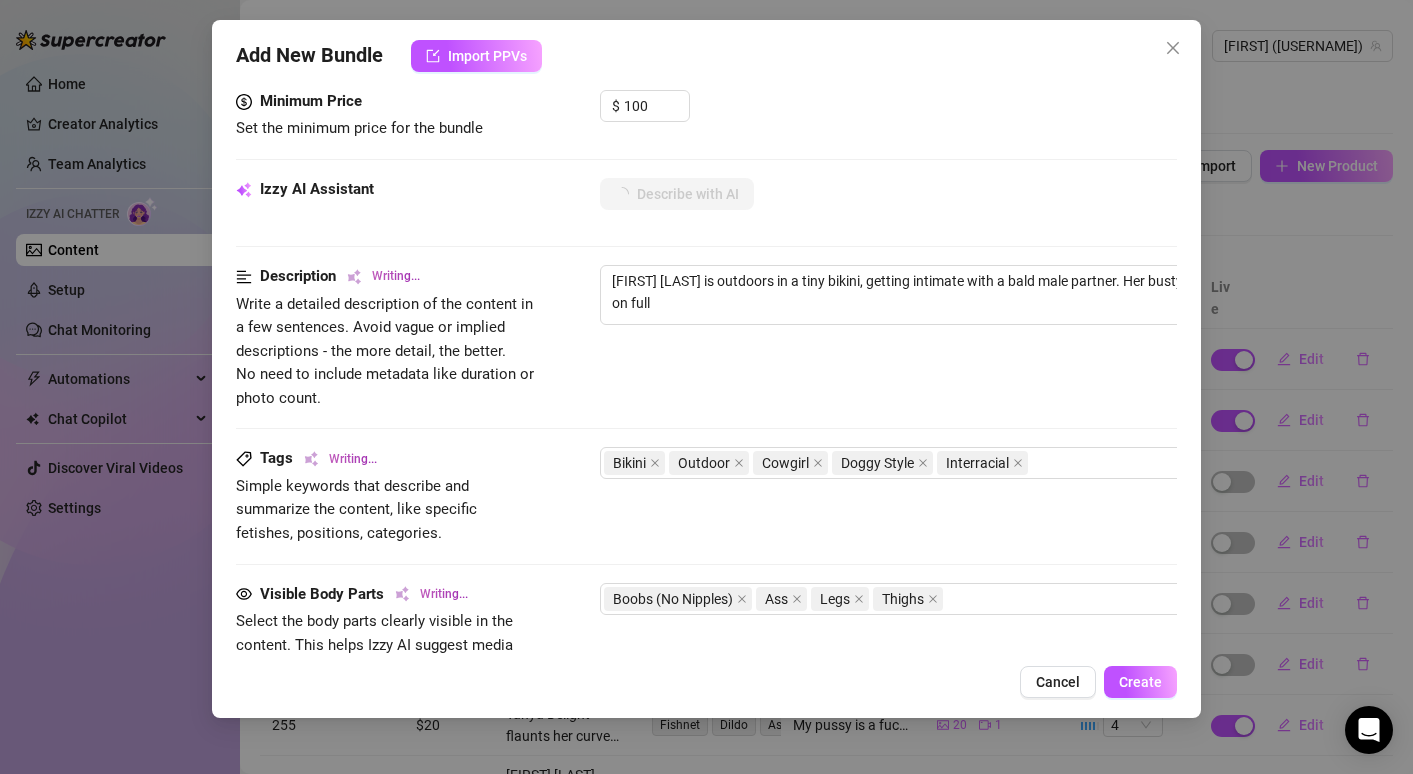 type on "[FIRST] [LAST] is outdoors in a tiny bikini, getting intimate with a bald male partner. Her busty tits and ass are on full display" 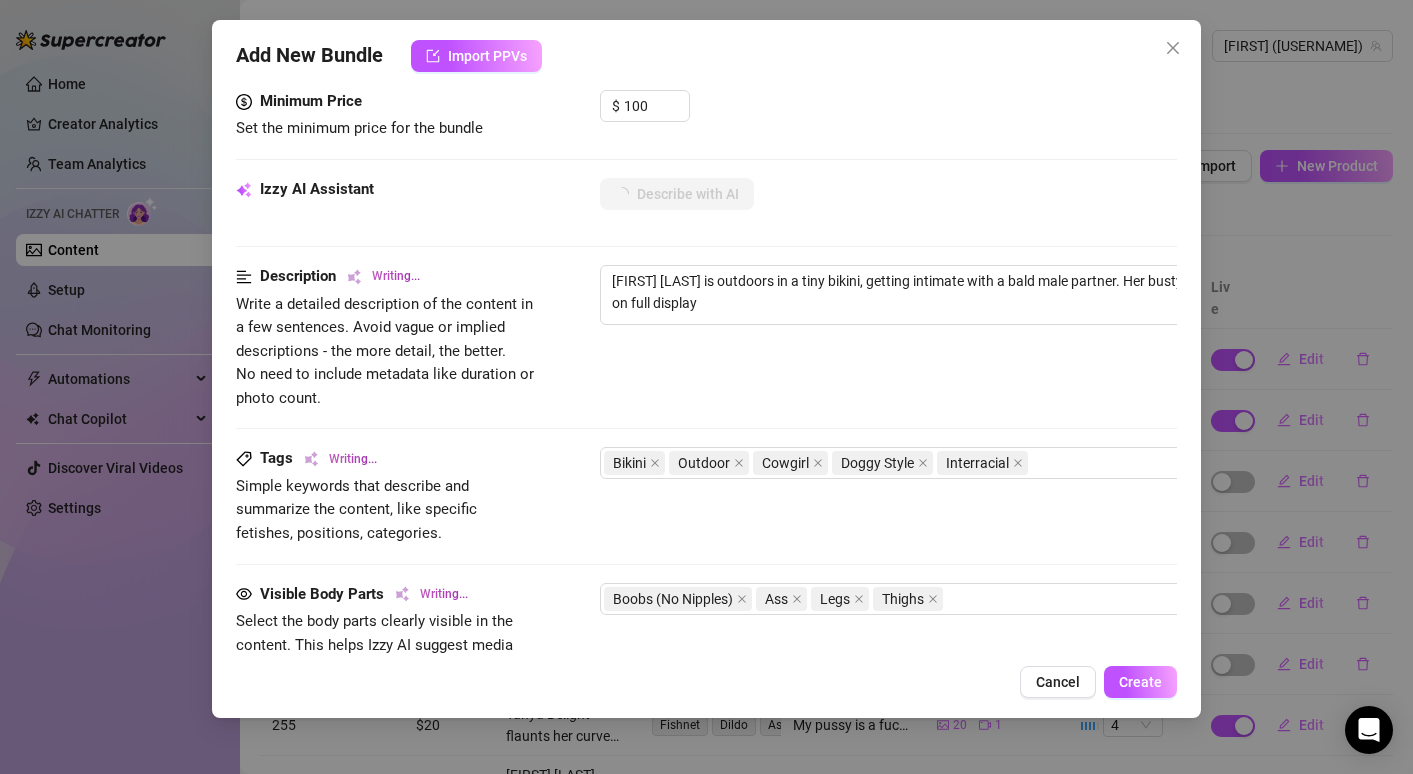 type on "[NAME] is outdoors in a tiny bikini, getting intimate with a bald male partner. Her busty tits and ass are on full display as" 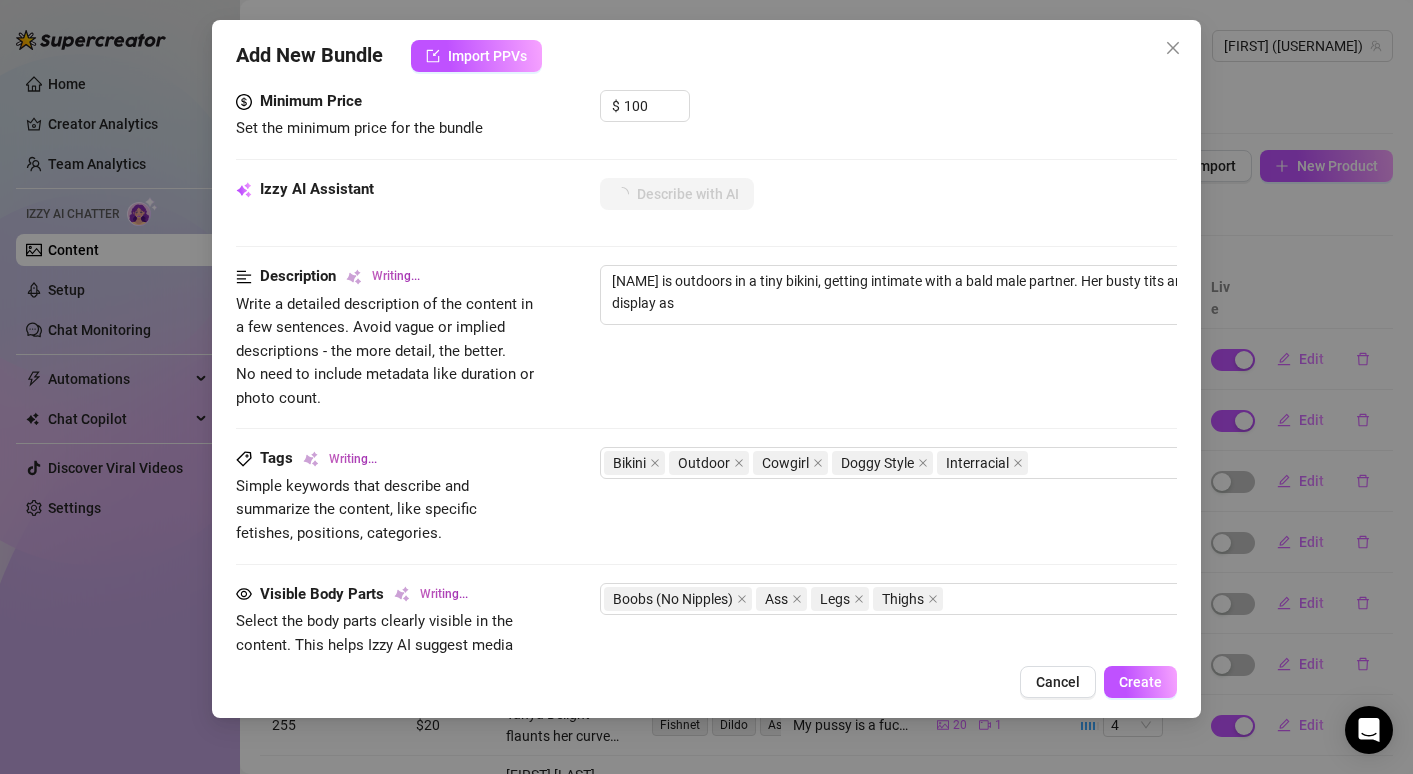 type on "[NAME] is outdoors in a tiny bikini, getting intimate with a bald male partner. Her busty tits and ass are on full display as she" 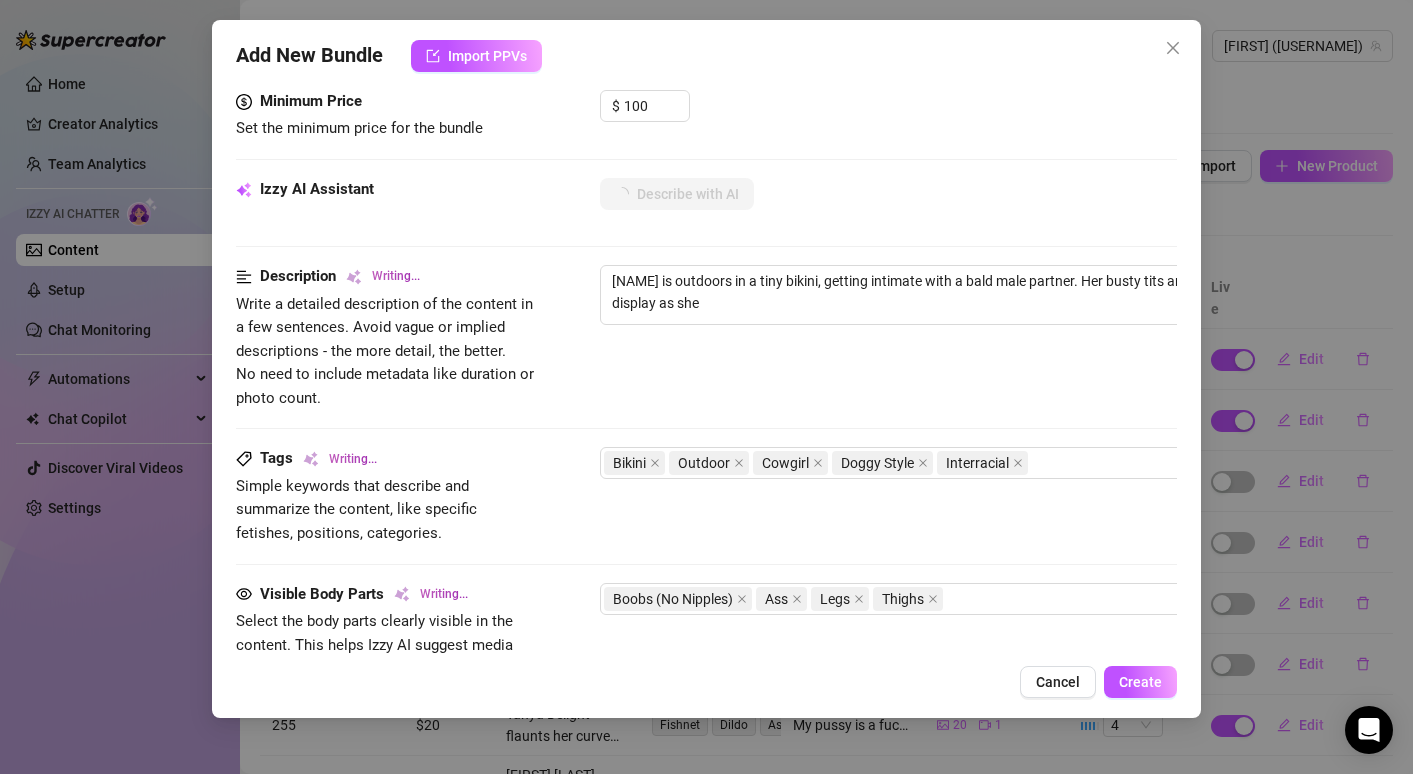type on "[FIRST] [LAST] is outdoors in a tiny bikini, getting intimate with a bald male partner. Her busty tits and ass are on full display as she rides" 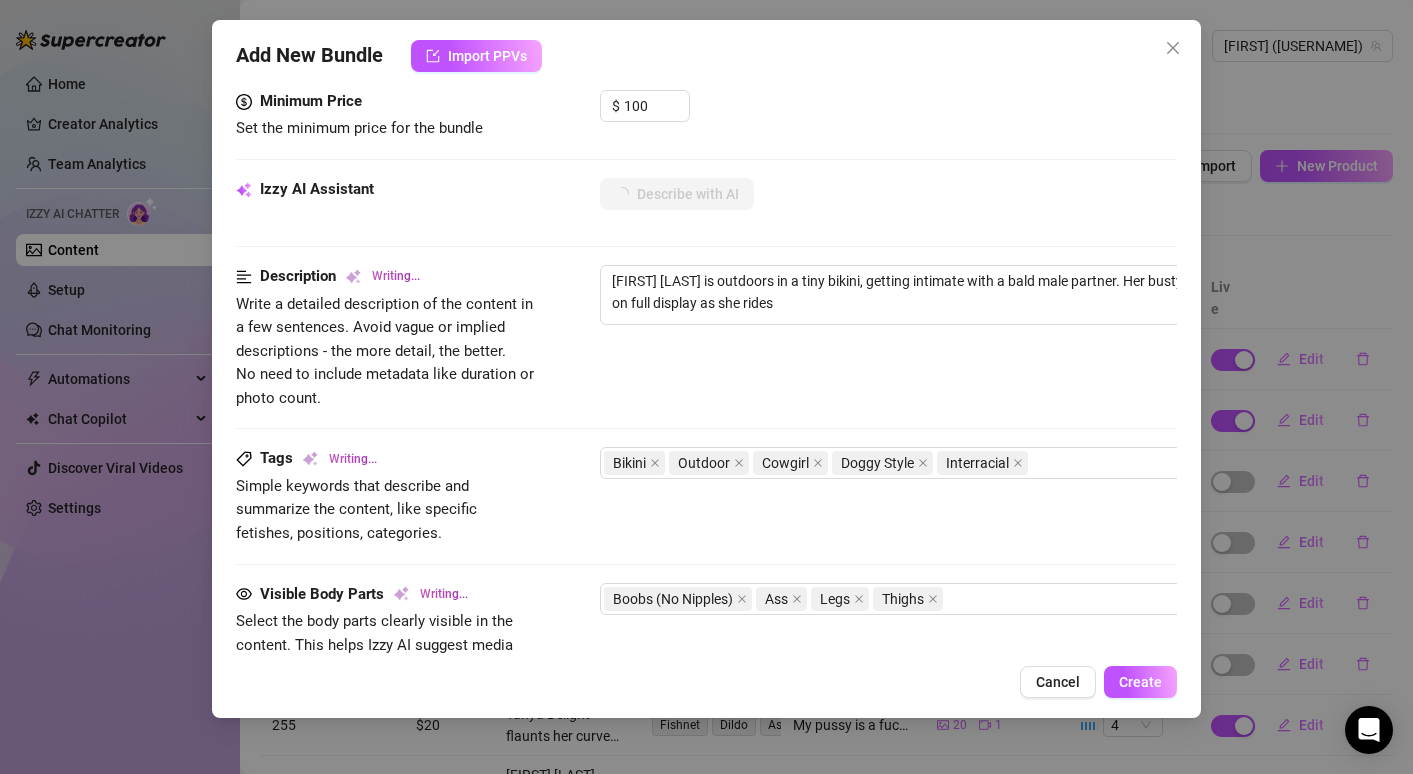 type on "[NAME] is outdoors in a tiny bikini, getting intimate with a bald male partner. Her busty tits and ass are on full display as she rides him," 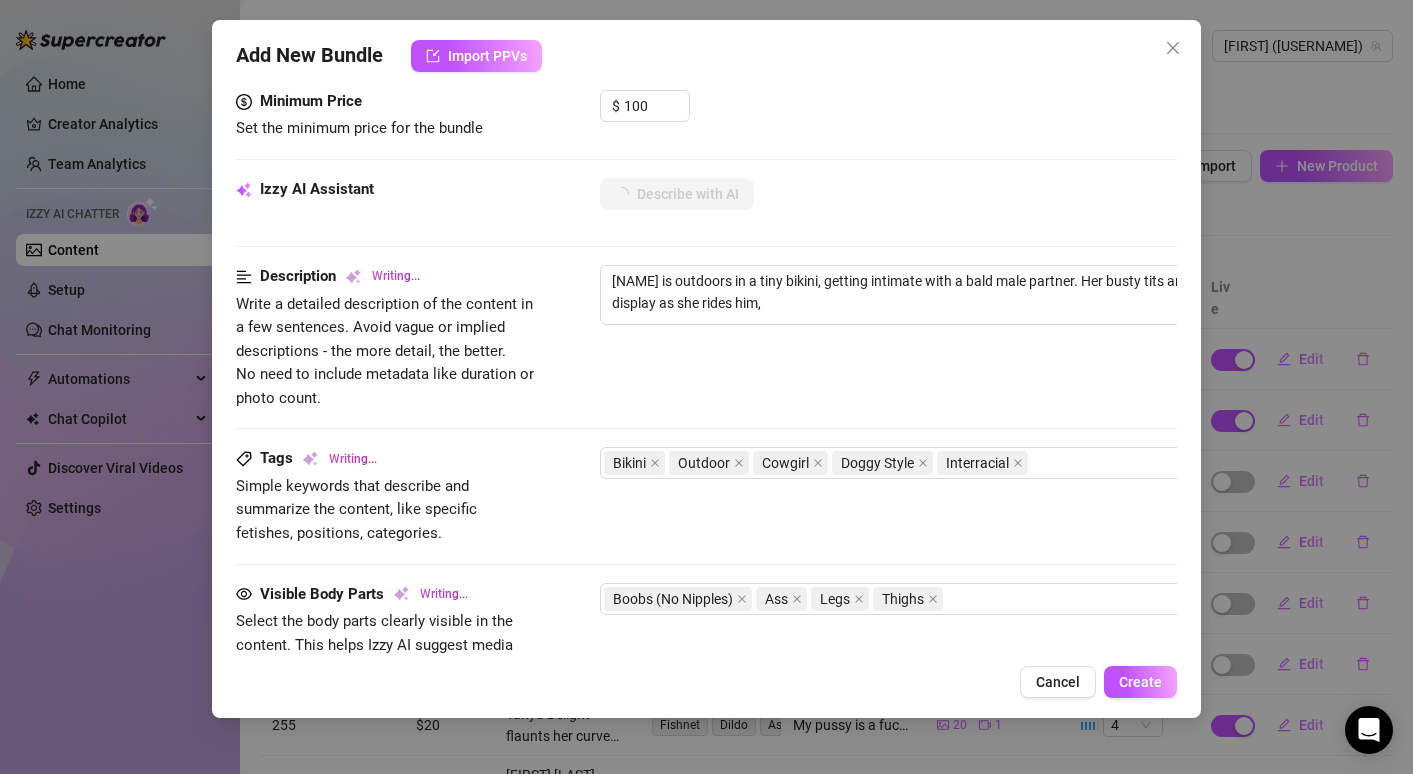 type on "[FIRST] [LAST] is outdoors in a tiny bikini, getting intimate with a bald male partner. Her busty tits and ass are on full display as she rides him, showcasing" 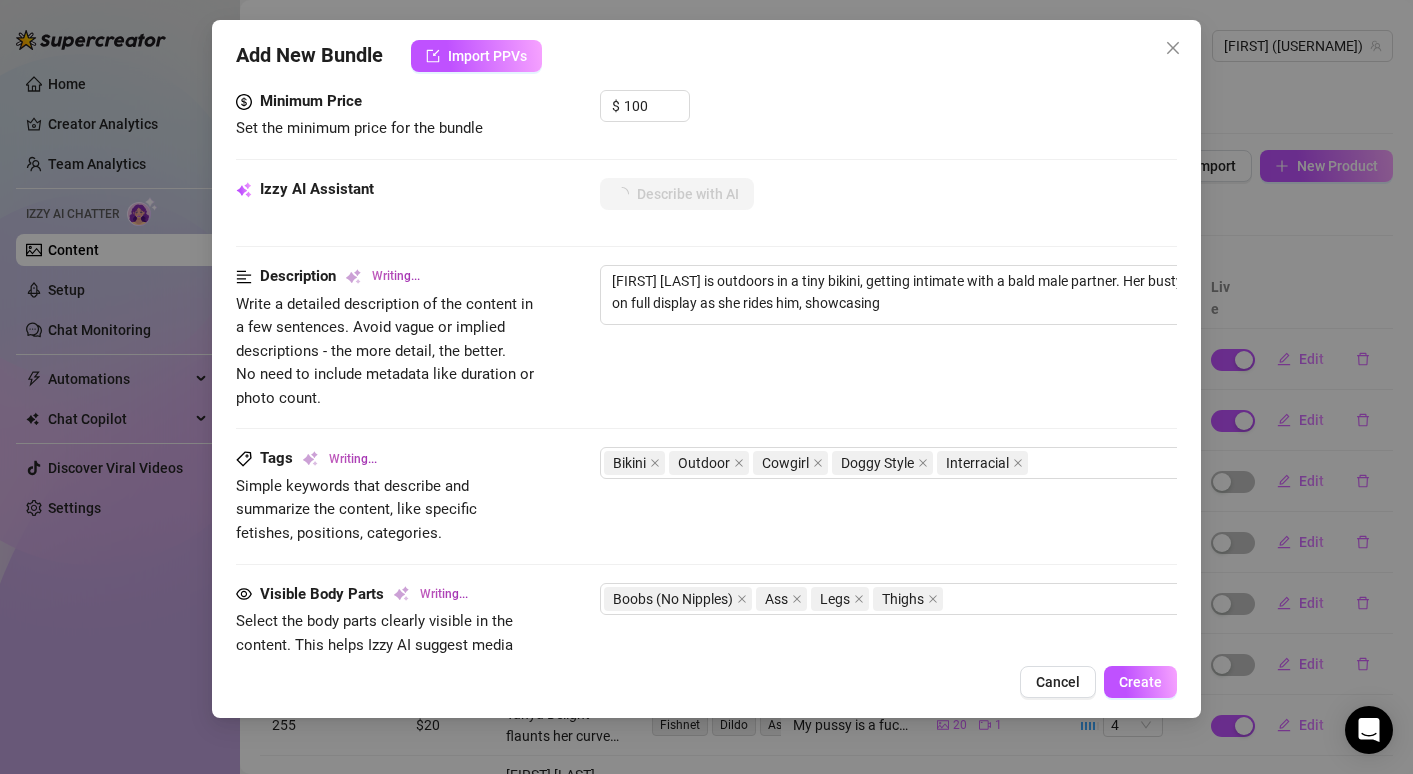 type on "[FIRST] [LAST] is outdoors in a tiny bikini, getting intimate with a bald male partner. Her busty tits and ass are on full display as she rides him, showcasing her" 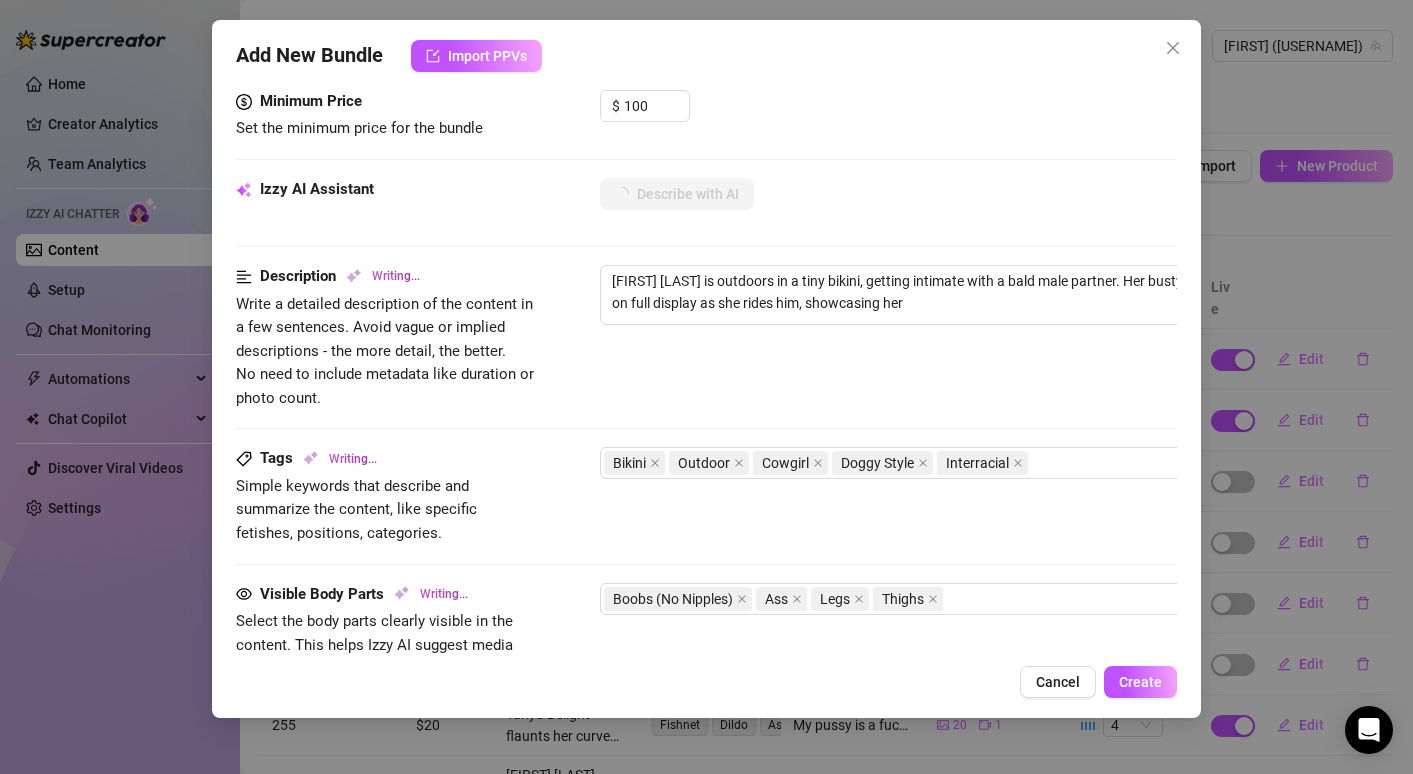 type on "[FIRST] [LAST] is outdoors in a tiny bikini, getting intimate with a bald [GENDER] partner. Her busty tits and ass are on full display as she rides him, showcasing her curves" 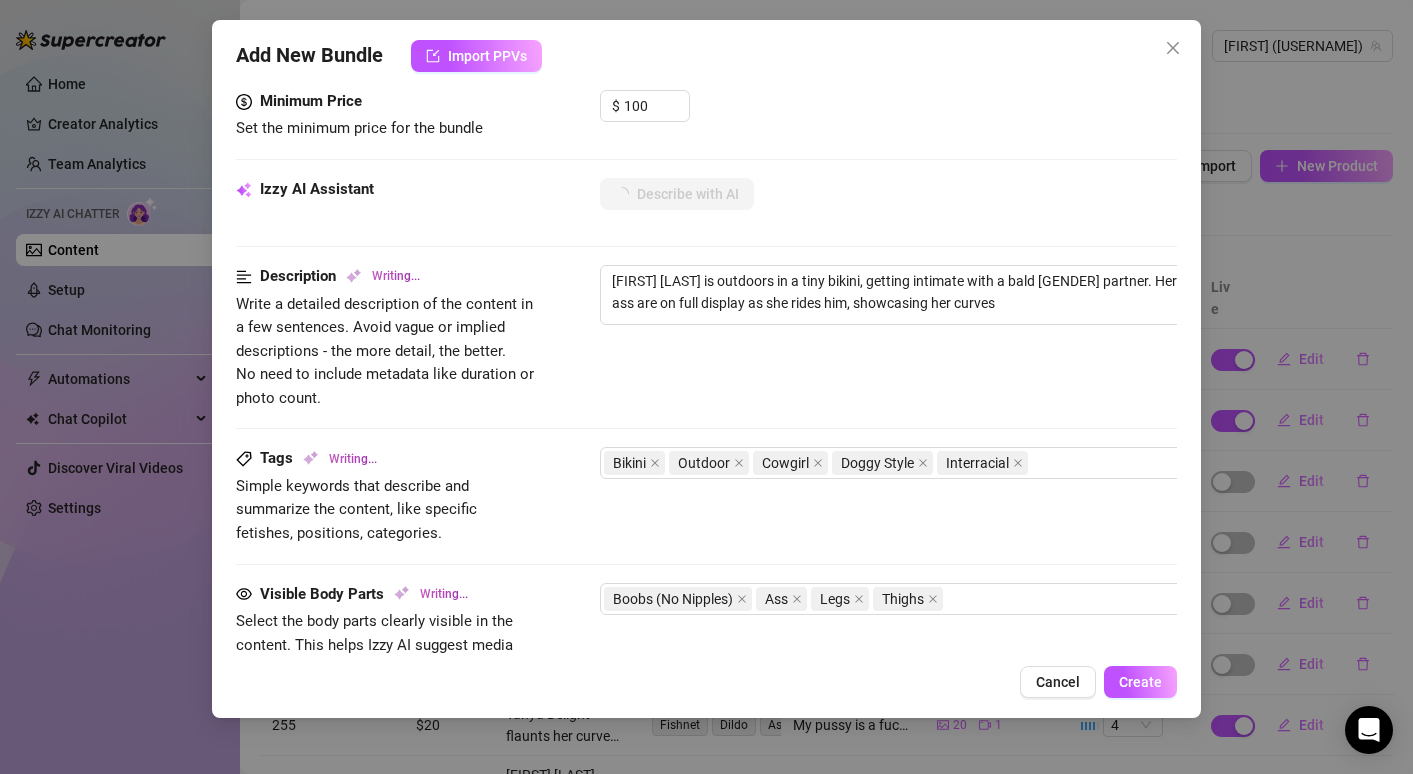 type on "[NAME] is outdoors in a tiny bikini, getting intimate with a bald male partner. Her busty tits and ass are on full display as she rides him, showcasing her curves and" 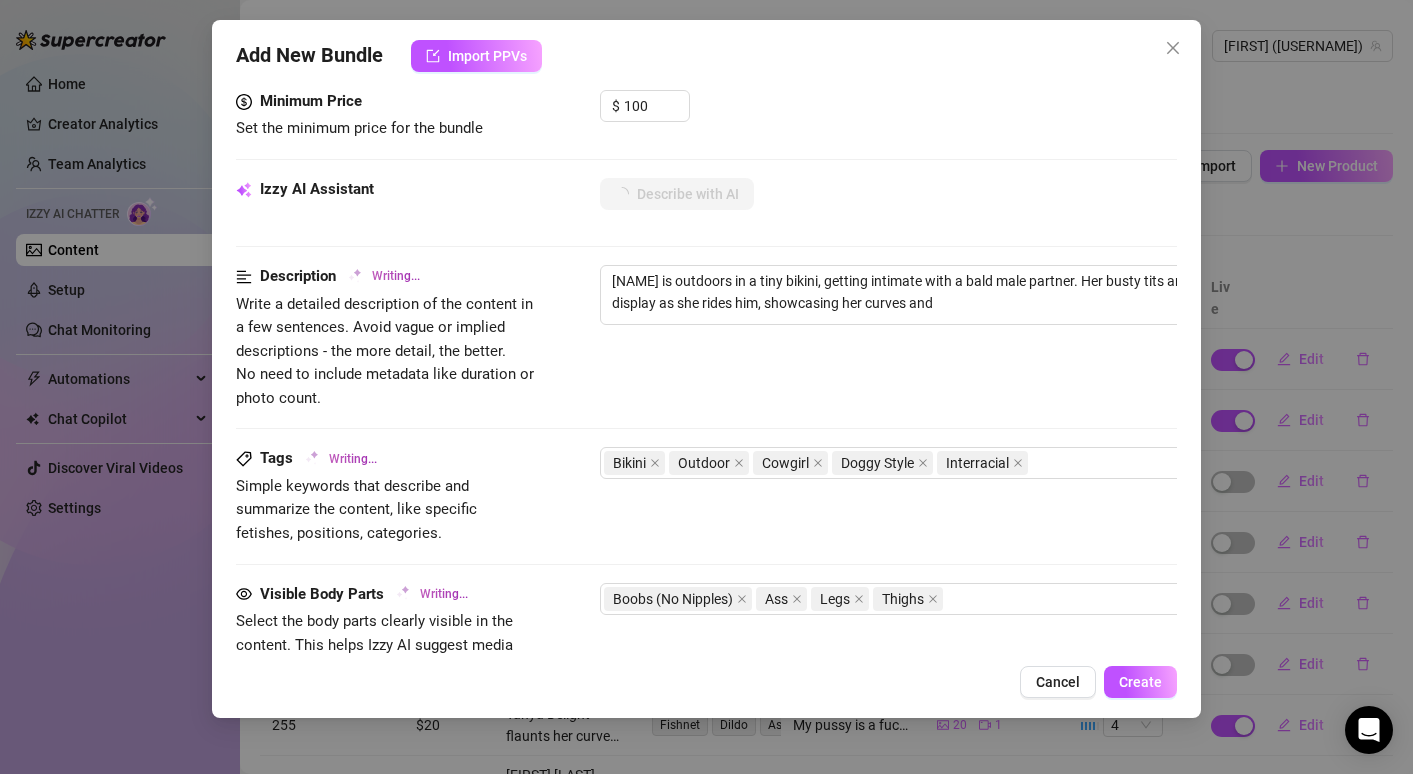 type on "[FIRST] [LAST] is outdoors in a tiny bikini, getting intimate with a bald [GENDER] partner. Her busty tits and ass are on full display as she rides him, showcasing her curves and tattoos." 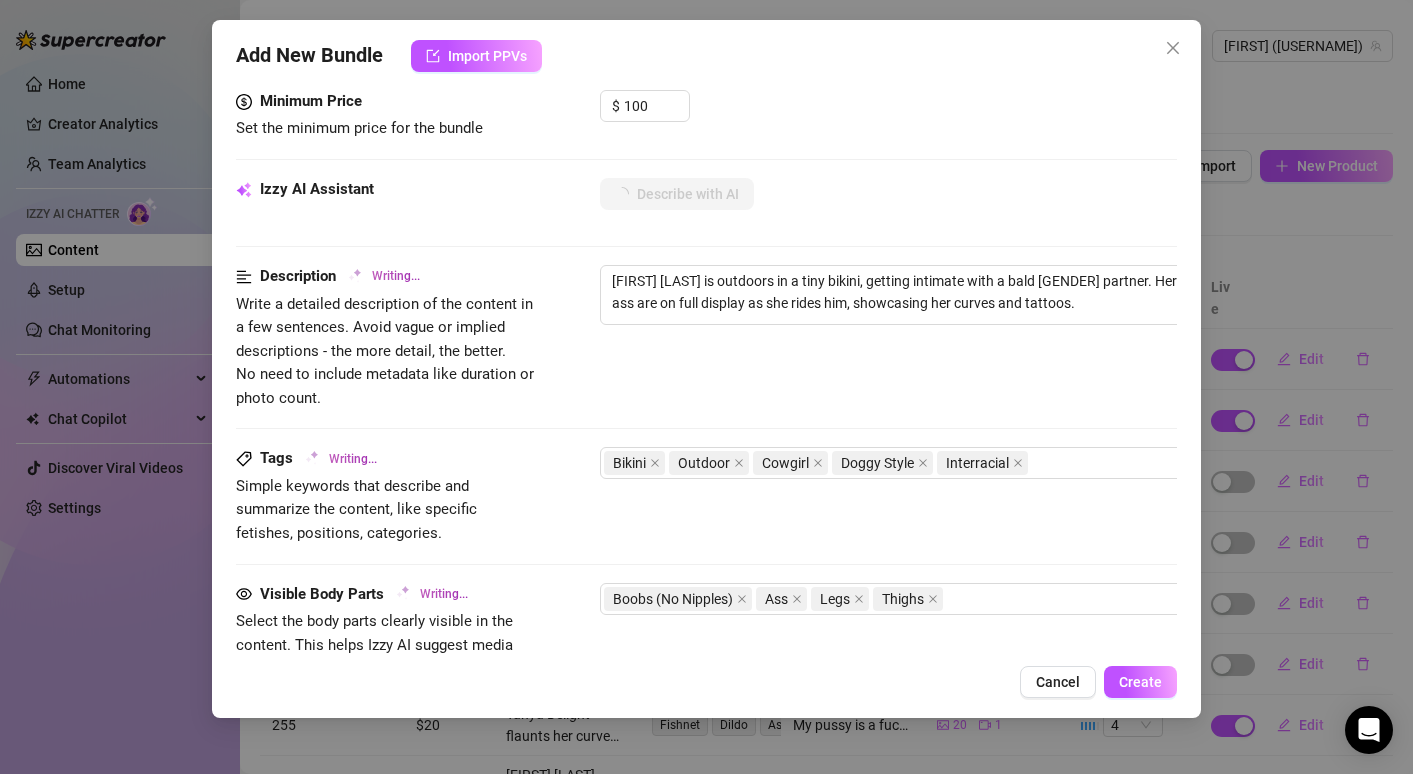 type on "[FIRST] [LAST] is outdoors in a tiny bikini, getting intimate with a bald [GENDER] partner. Her busty tits and ass are on full display as she rides him, showcasing her curves and tattoos. The" 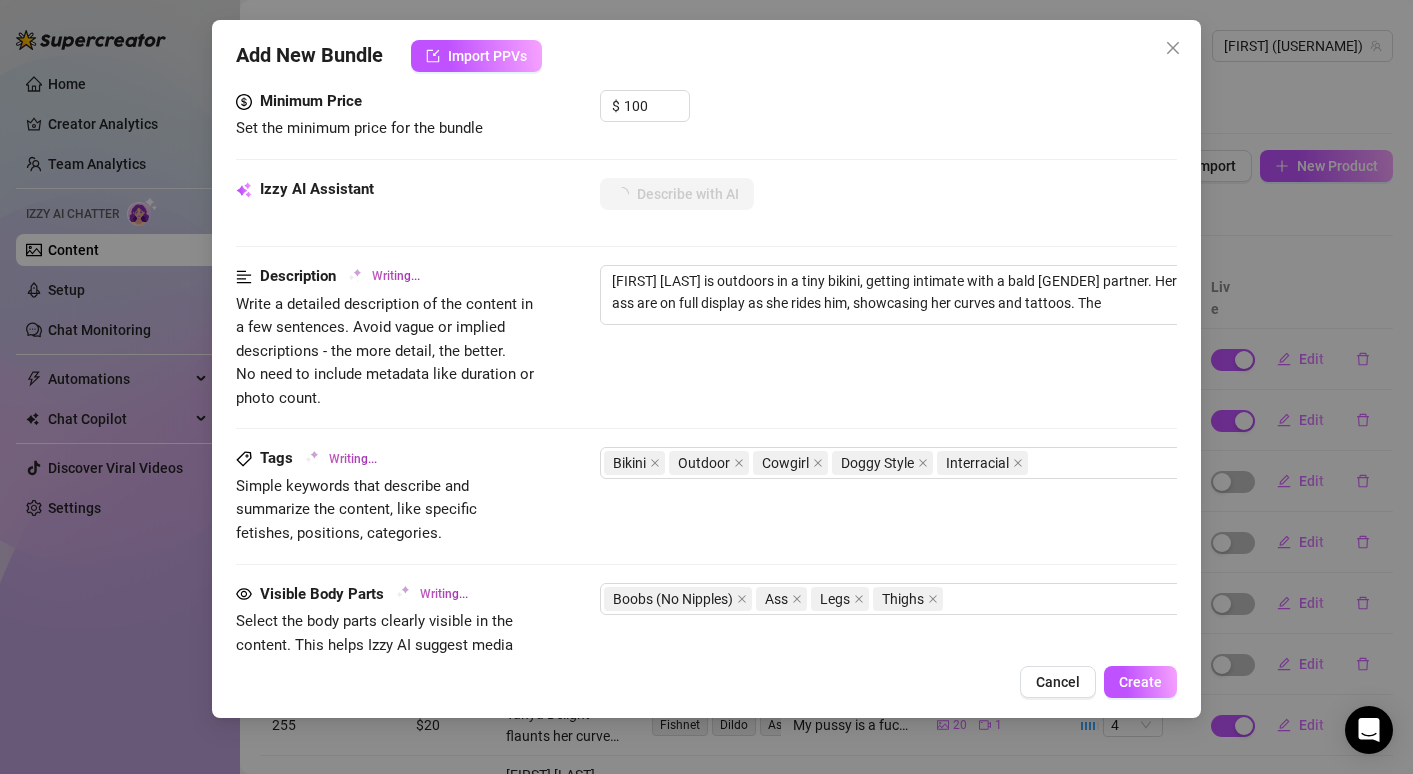 type on "[FIRST] [LAST] is outdoors in a tiny bikini, getting intimate with a bald [GENDER] partner. Her busty tits and ass are on full display as she rides him, showcasing her curves and tattoos. The action" 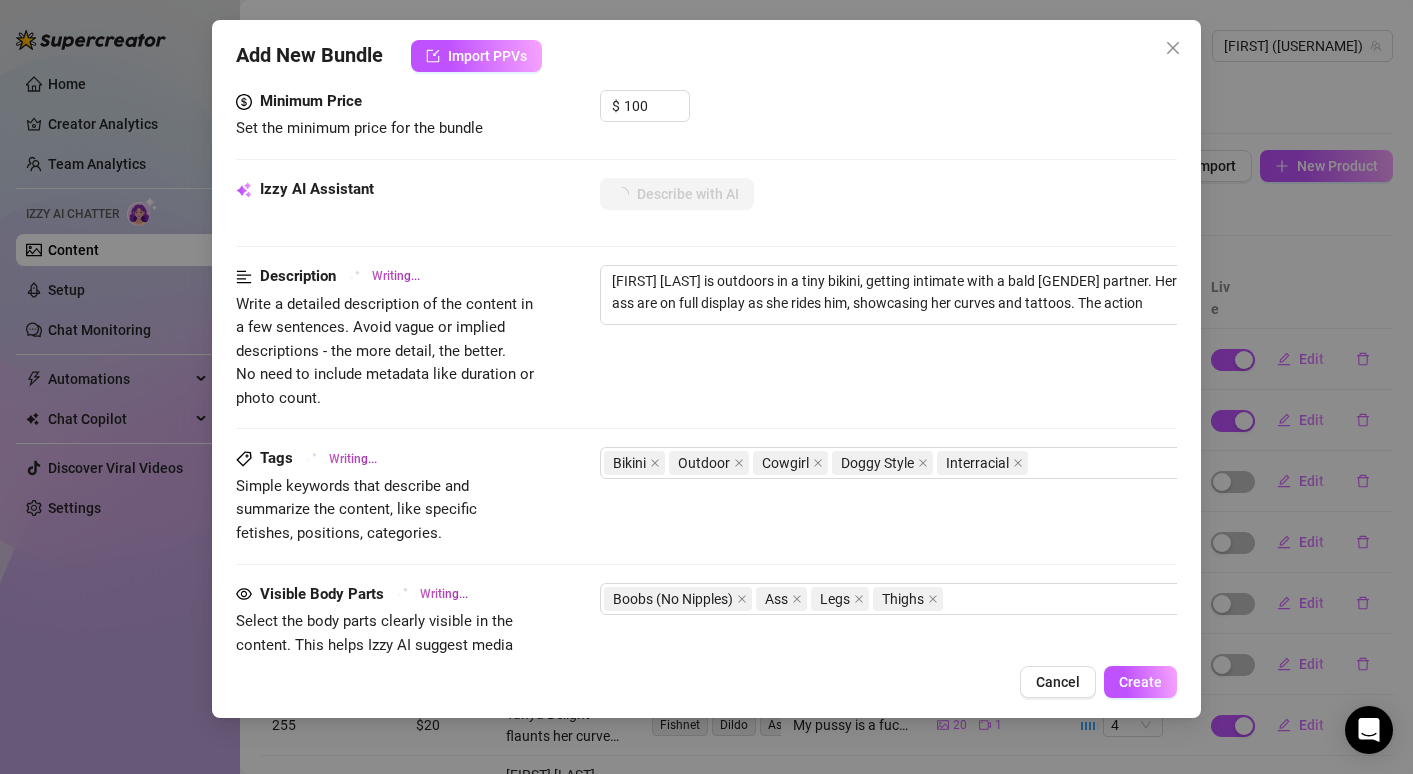 type on "[FIRST] [LAST] is outdoors in a tiny bikini, getting intimate with a bald [GENDER] partner. Her busty tits and ass are on full display as she rides him, showcasing her curves and tattoos. The action is" 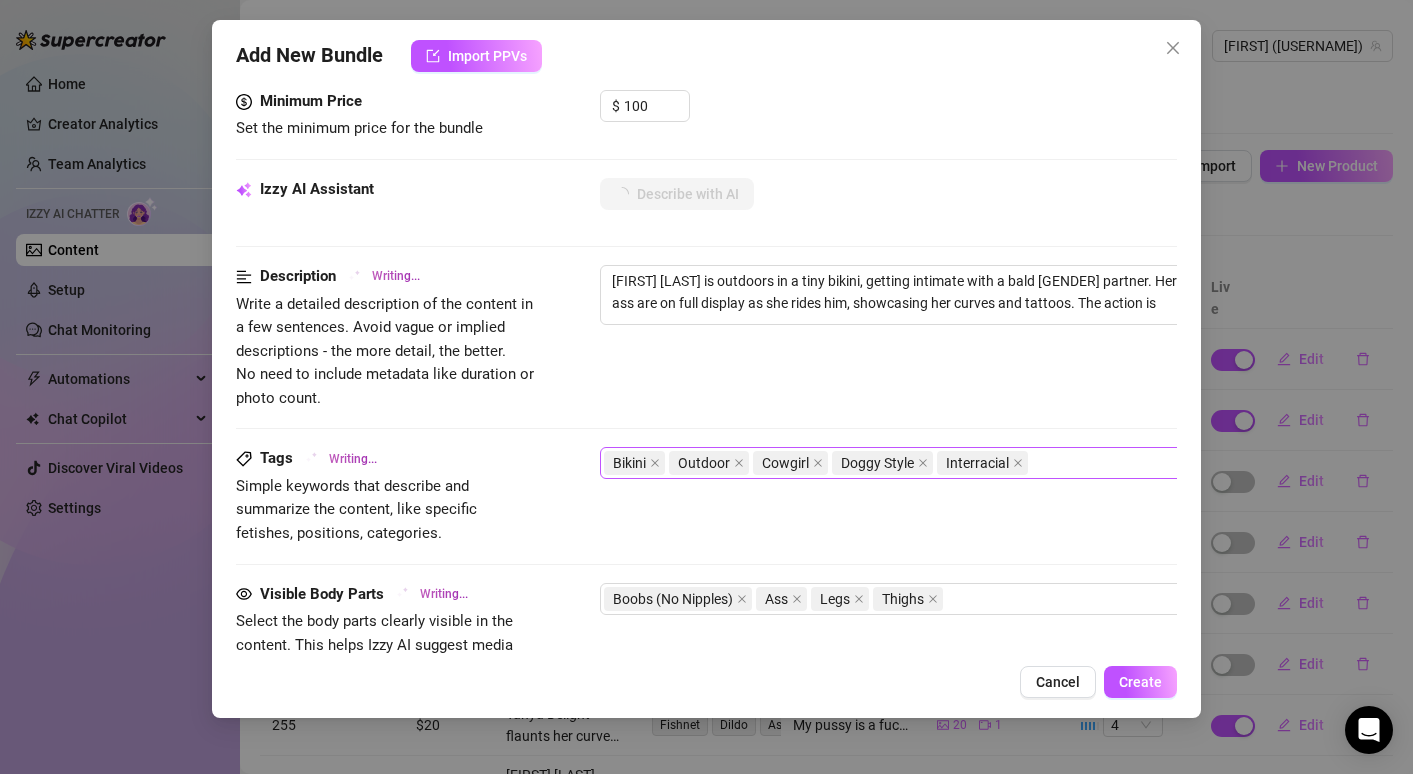 type on "[NAME] is outdoors in a tiny bikini, getting intimate with a bald male partner. Her busty tits and ass are on full display as she rides him, showcasing her curves and tattoos. The action is hot" 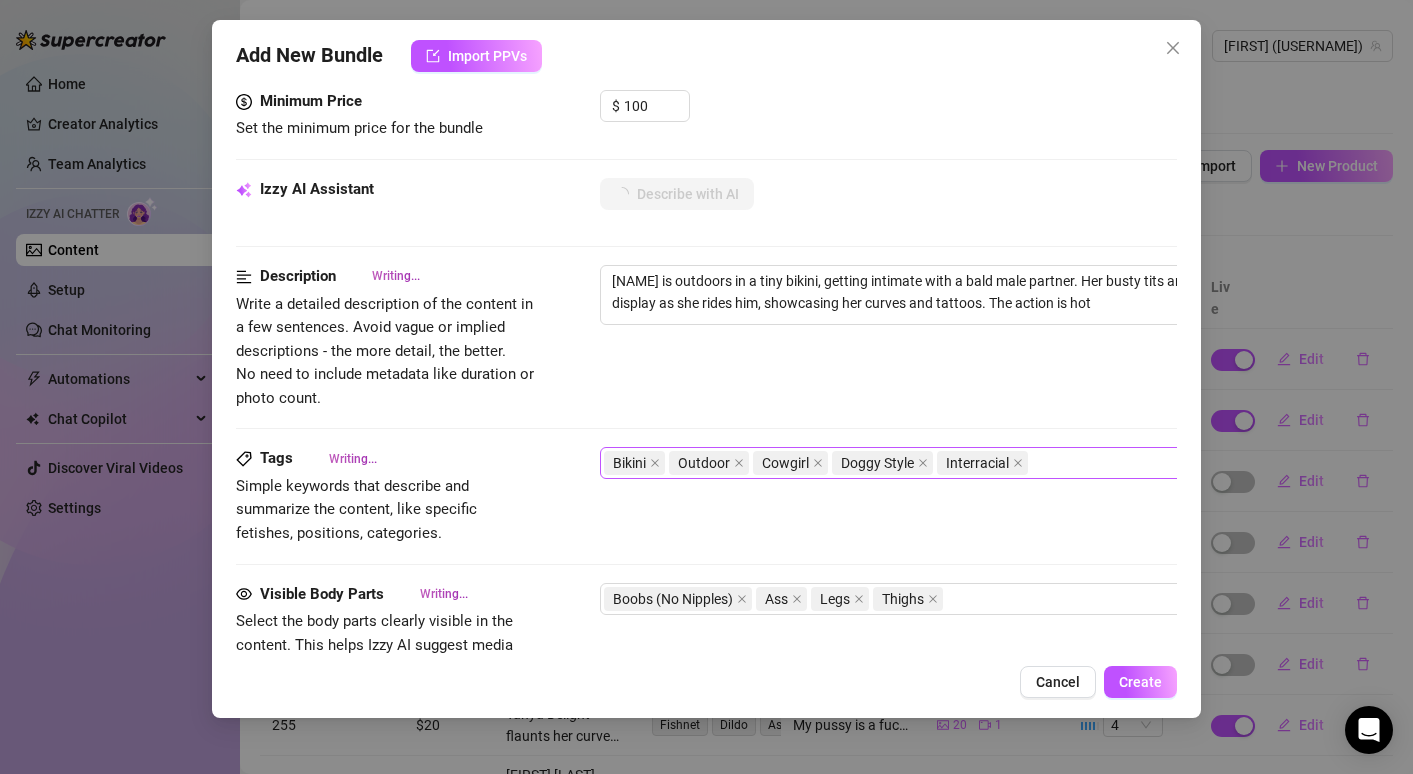 type on "[NAME] is outdoors in a tiny bikini, getting intimate with a bald male partner. Her busty tits and ass are on full display as she rides him, showcasing her curves and tattoos. The action is hot and" 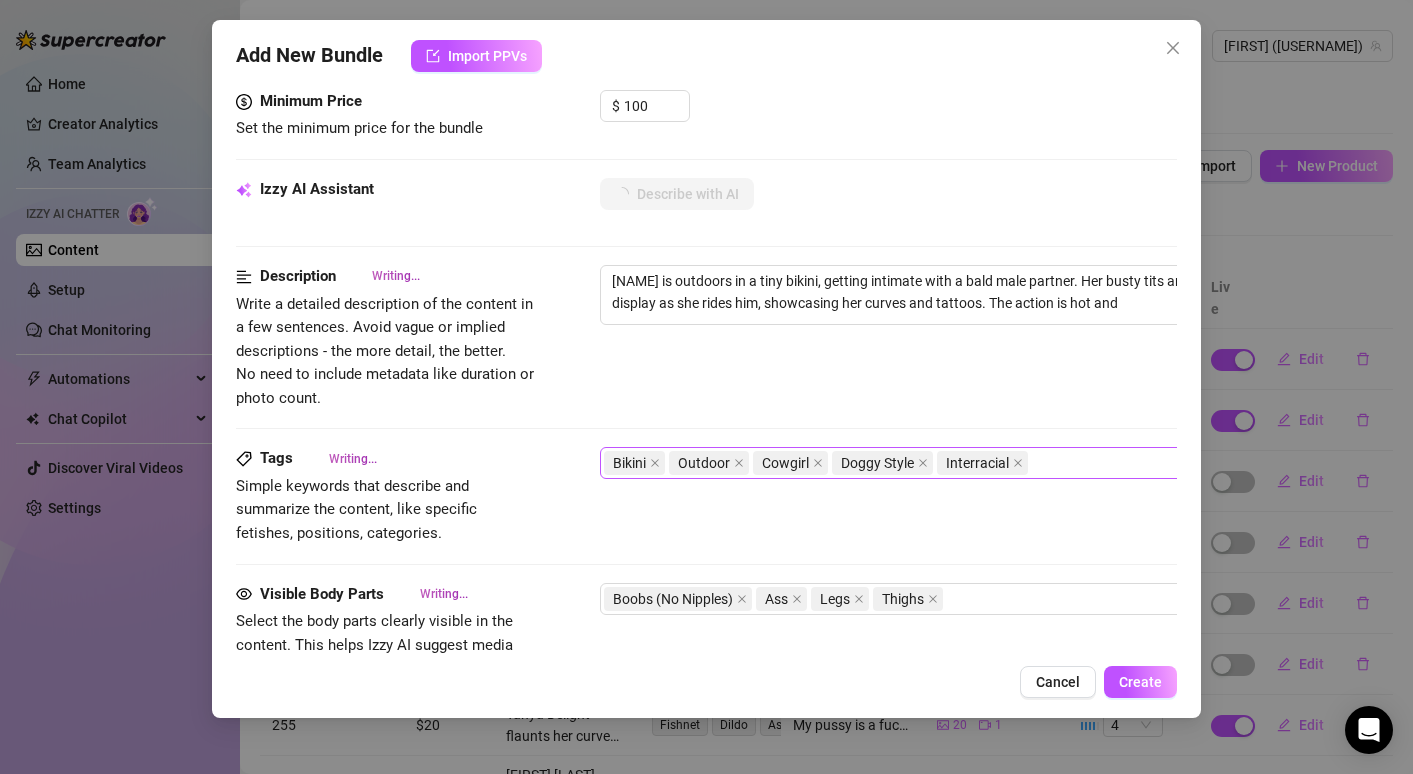 type on "[NAME] is outdoors in a tiny bikini, getting intimate with a bald male partner. Her busty tits and ass are on full display as she rides him, showcasing her curves and tattoos. The action is hot and heavy," 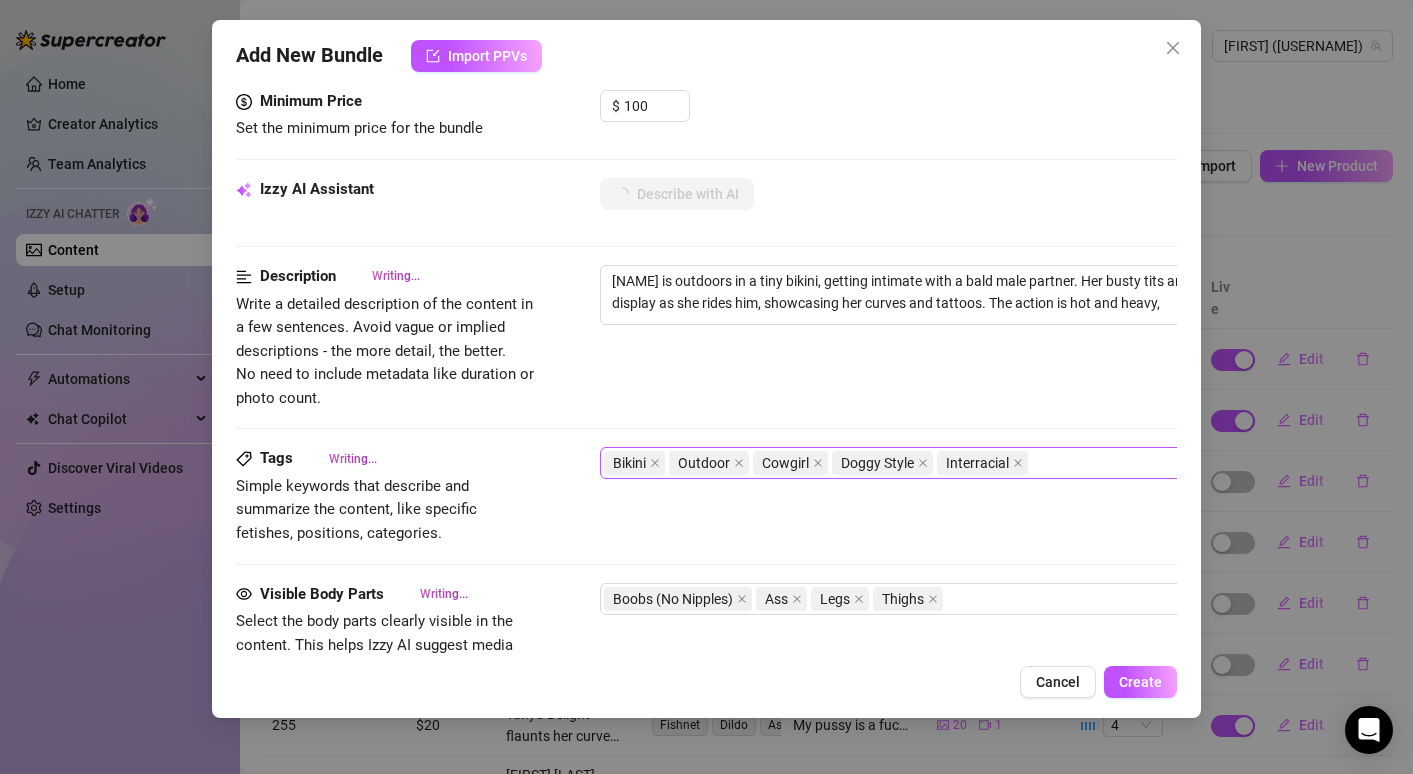 type on "[FIRST] [LAST] is outdoors in a tiny bikini, getting intimate with a bald [GENDER] partner. Her busty tits and ass are on full display as she rides him, showcasing her curves and tattoos. The action is hot and heavy, with" 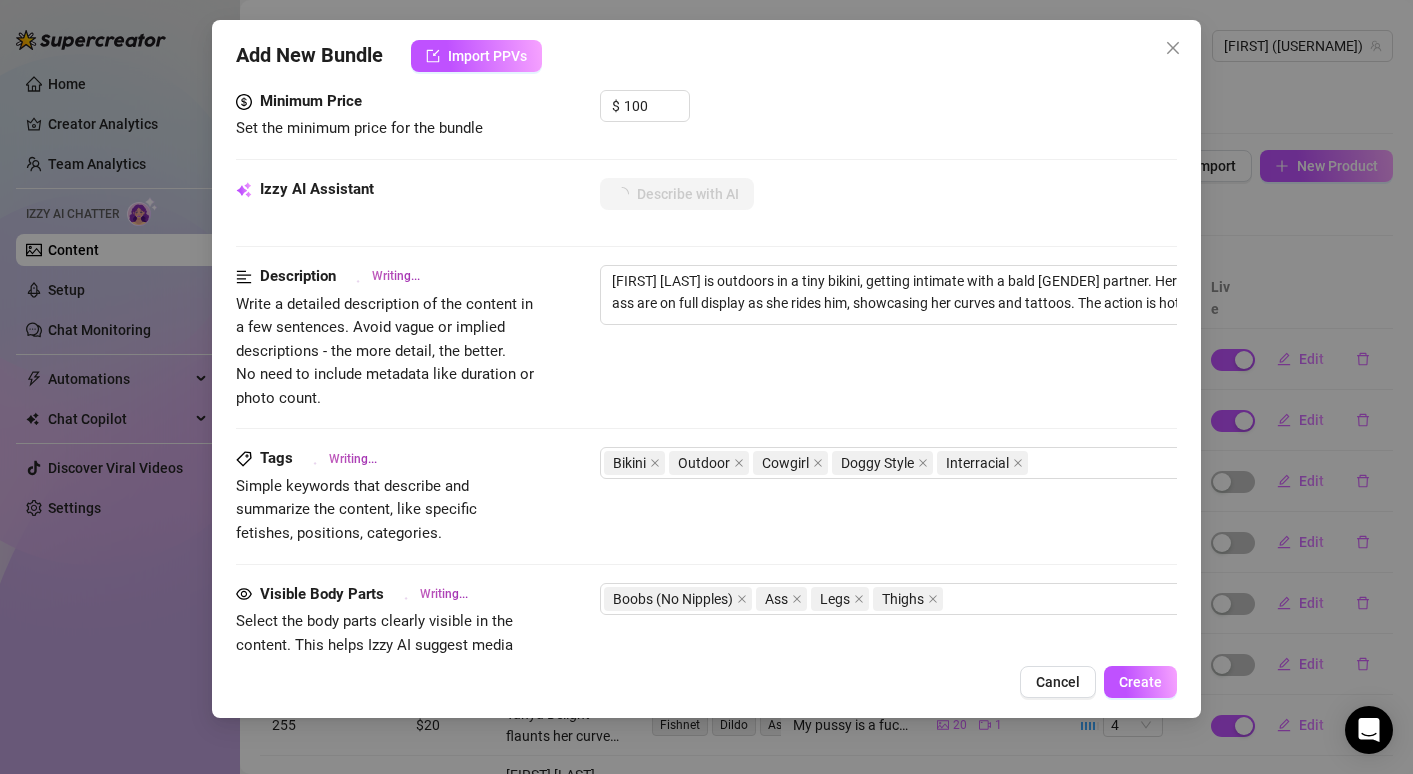 type on "[FIRST] [LAST] is outdoors in a tiny bikini, getting intimate with a bald male partner. Her busty tits and ass are on full display as she rides him, showcasing her curves and tattoos. The action is hot and heavy, with [FIRST]" 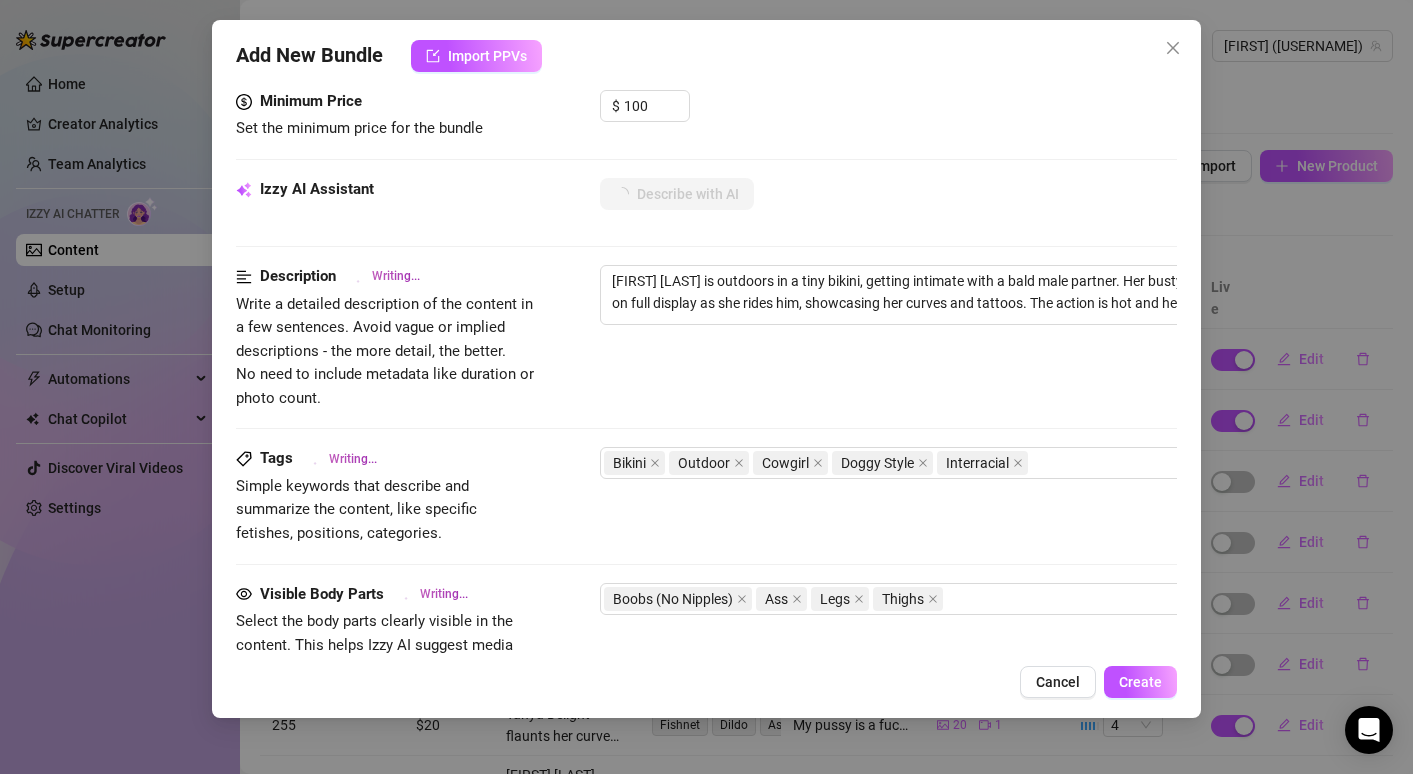 type on "[NAME] is outdoors in a tiny bikini, getting intimate with a bald male partner. Her busty tits and ass are on full display as she rides him, showcasing her curves and tattoos. The action is hot and heavy, with [NAME] taking" 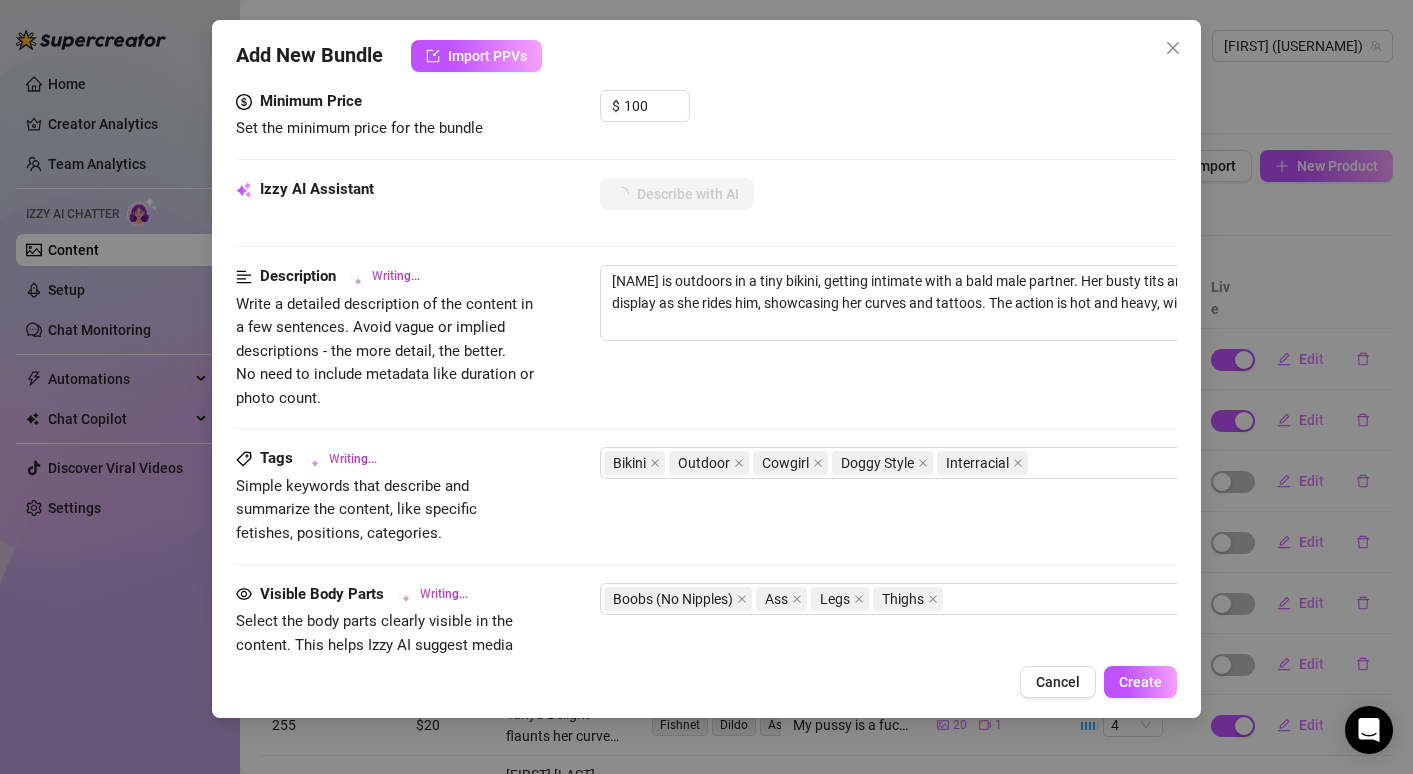 type on "[FIRST] [LAST] is outdoors in a tiny bikini, getting intimate with a bald male partner. Her busty tits and ass are on full display as she rides him, showcasing her curves and tattoos. The action is hot and heavy, with [FIRST] taking charge" 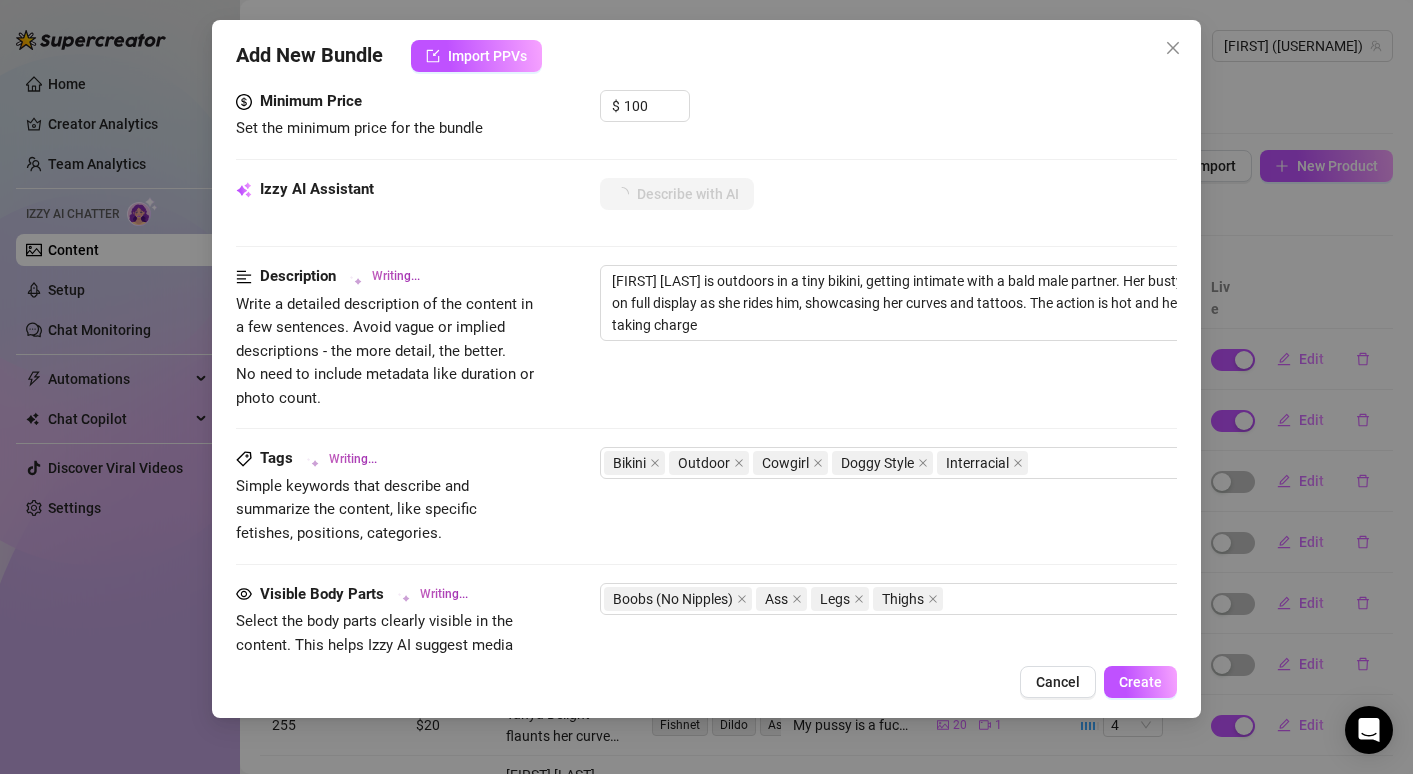 type on "[FIRST] [LAST] is outdoors in a tiny bikini, getting intimate with a bald [GENDER] partner. Her busty tits and ass are on full display as she rides him, showcasing her curves and tattoos. The action is hot and heavy, with [FIRST] [LAST] taking charge in" 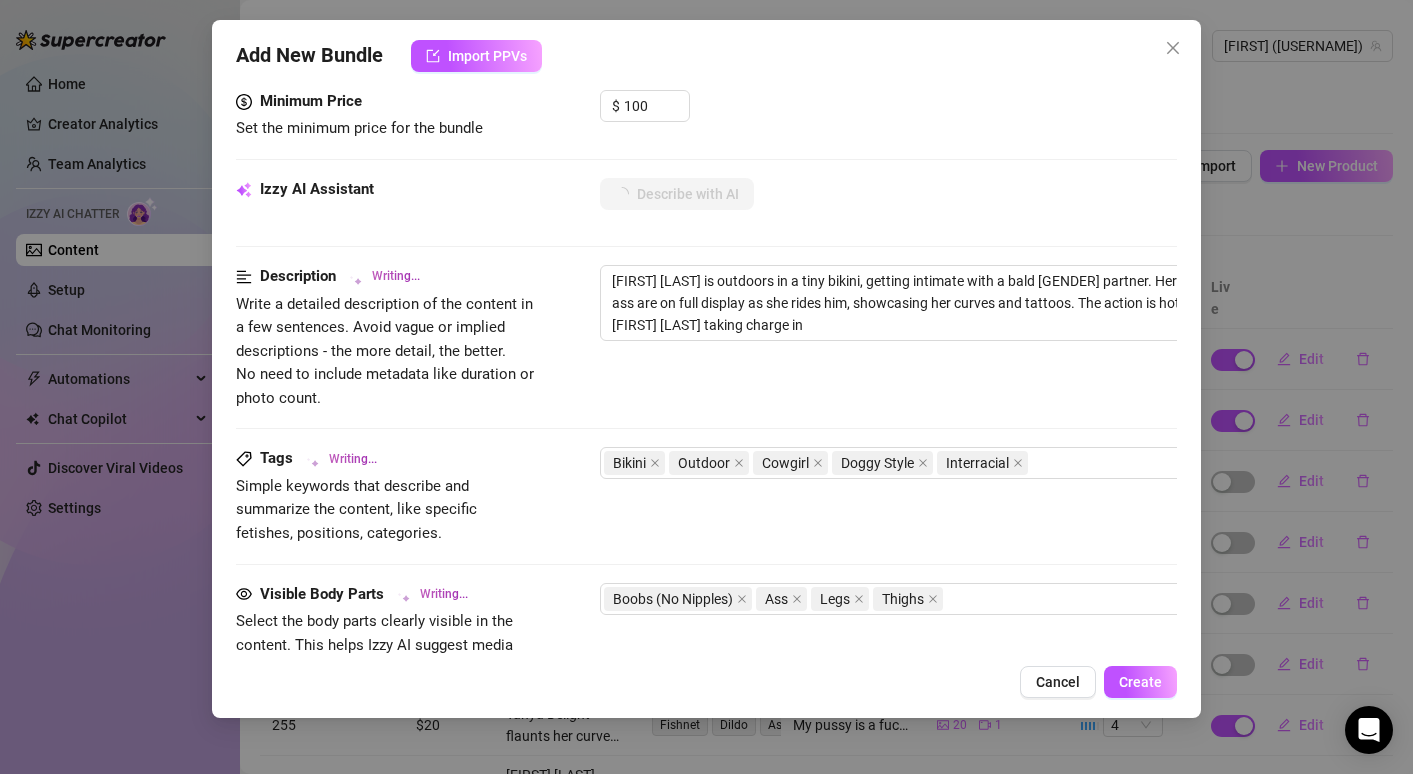 type on "[FIRST] [LAST] is outdoors in a tiny bikini, getting intimate with a bald [GENDER] partner. Her busty tits and ass are on full display as she rides him, showcasing her curves and tattoos. The action is hot and heavy, with [FIRST] [LAST] taking charge in various" 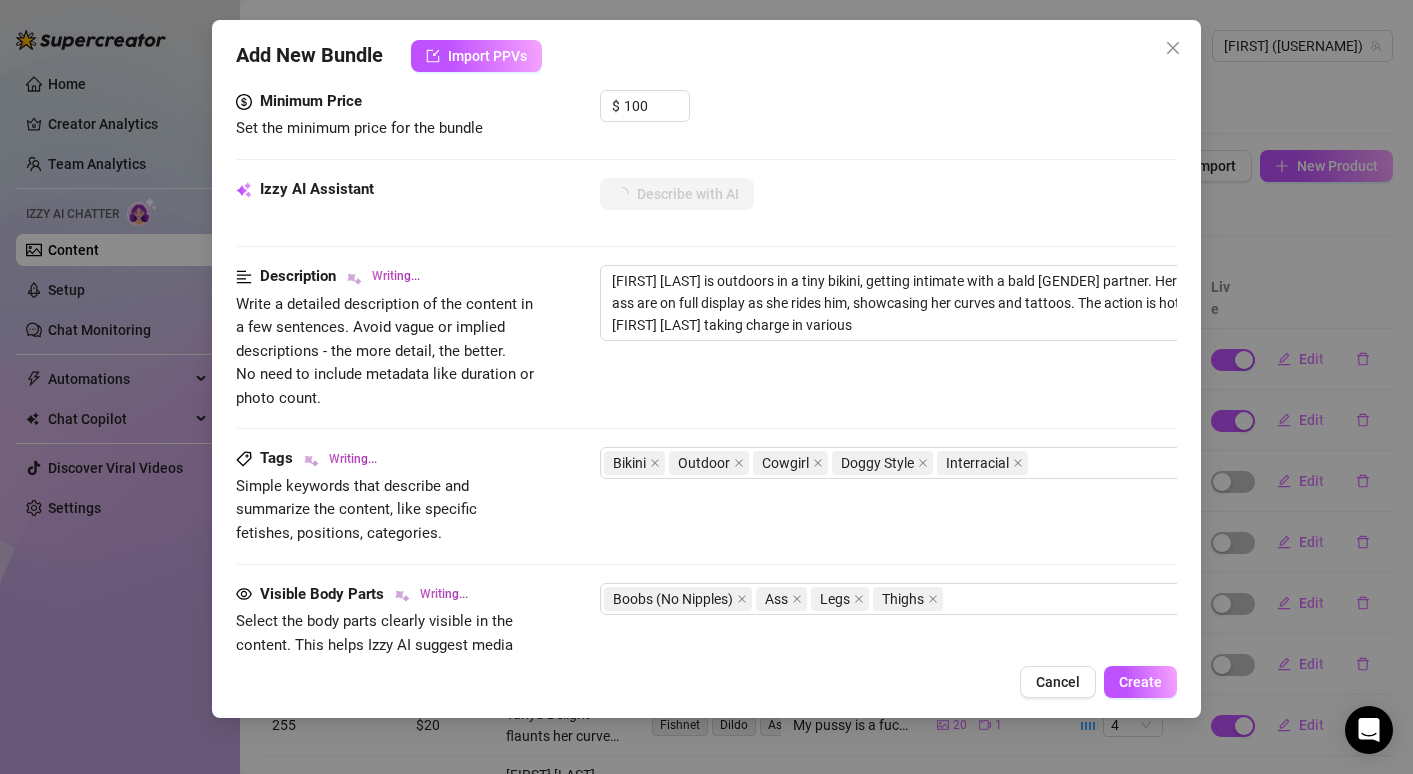 type on "[NAME] is outdoors in a tiny bikini, getting intimate with a bald male partner. Her busty tits and ass are on full display as she rides him, showcasing her curves and tattoos. The action is hot and heavy, with [NAME] taking charge in various positions," 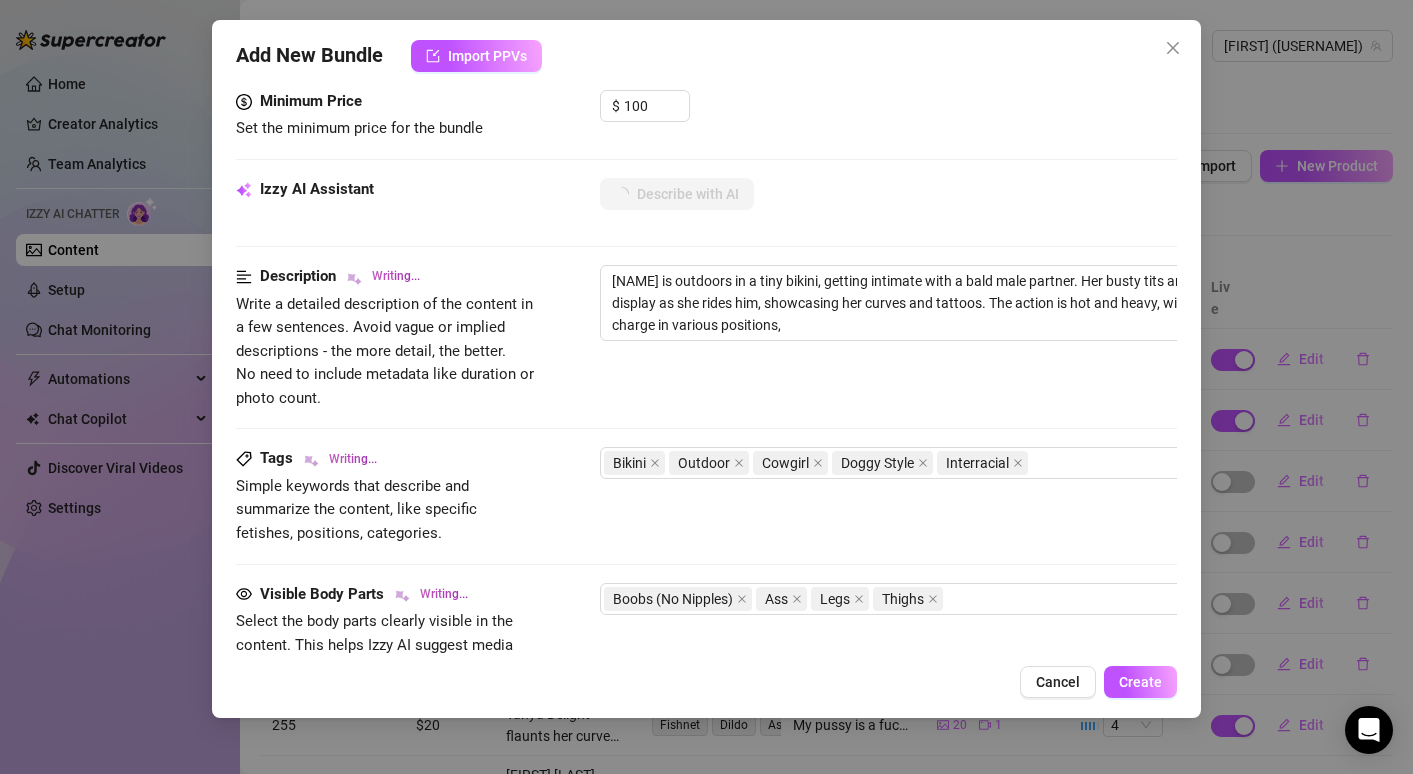 type on "[FIRST] [LAST] is outdoors in a tiny bikini, getting intimate with a bald [GENDER] partner. Her busty tits and ass are on full display as she rides him, showcasing her curves and tattoos. The action is hot and heavy, with [FIRST] [LAST] taking charge in various positions, including" 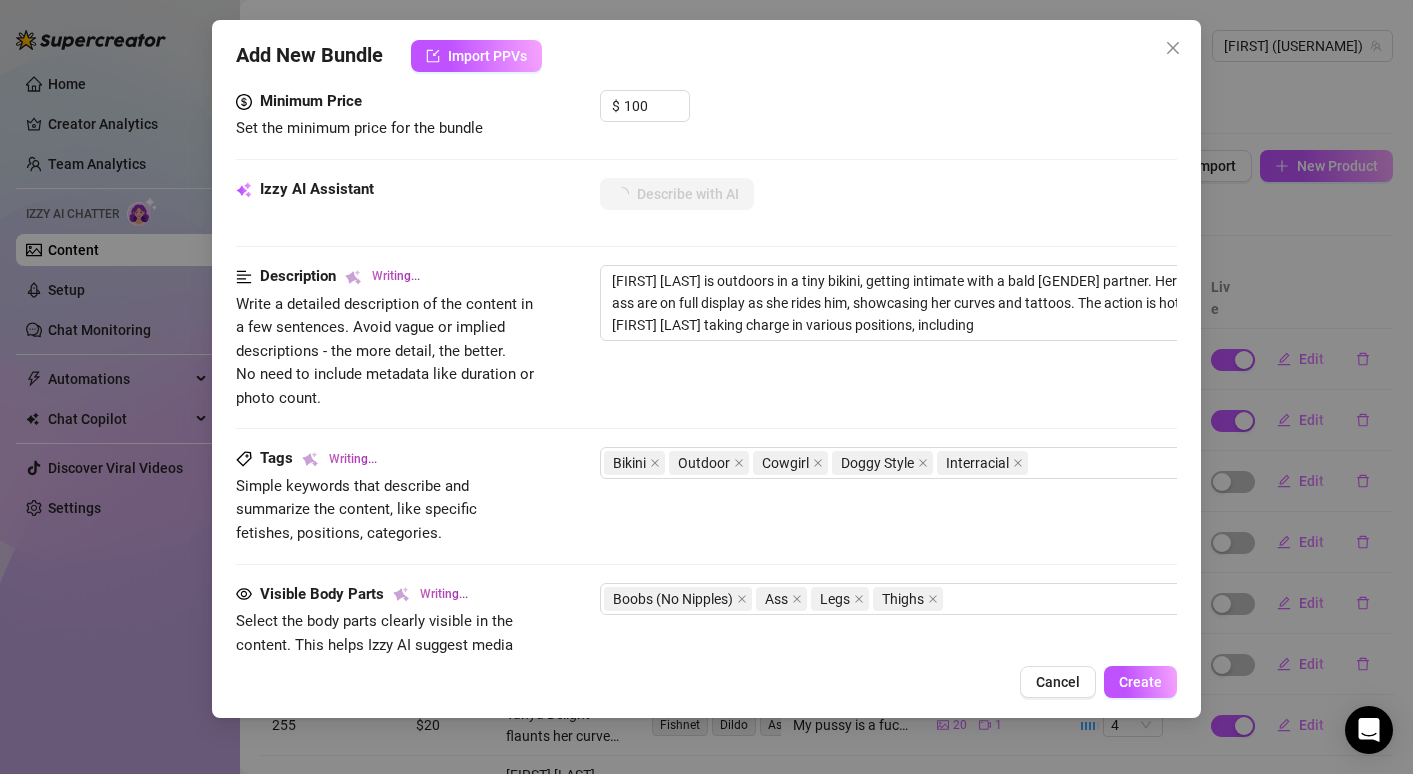 type on "[NAME] is outdoors in a tiny bikini, getting intimate with a bald male partner. Her busty tits and ass are on full display as she rides him, showcasing her curves and tattoos. The action is hot and heavy, with [NAME] taking charge in various positions, including cowgirl" 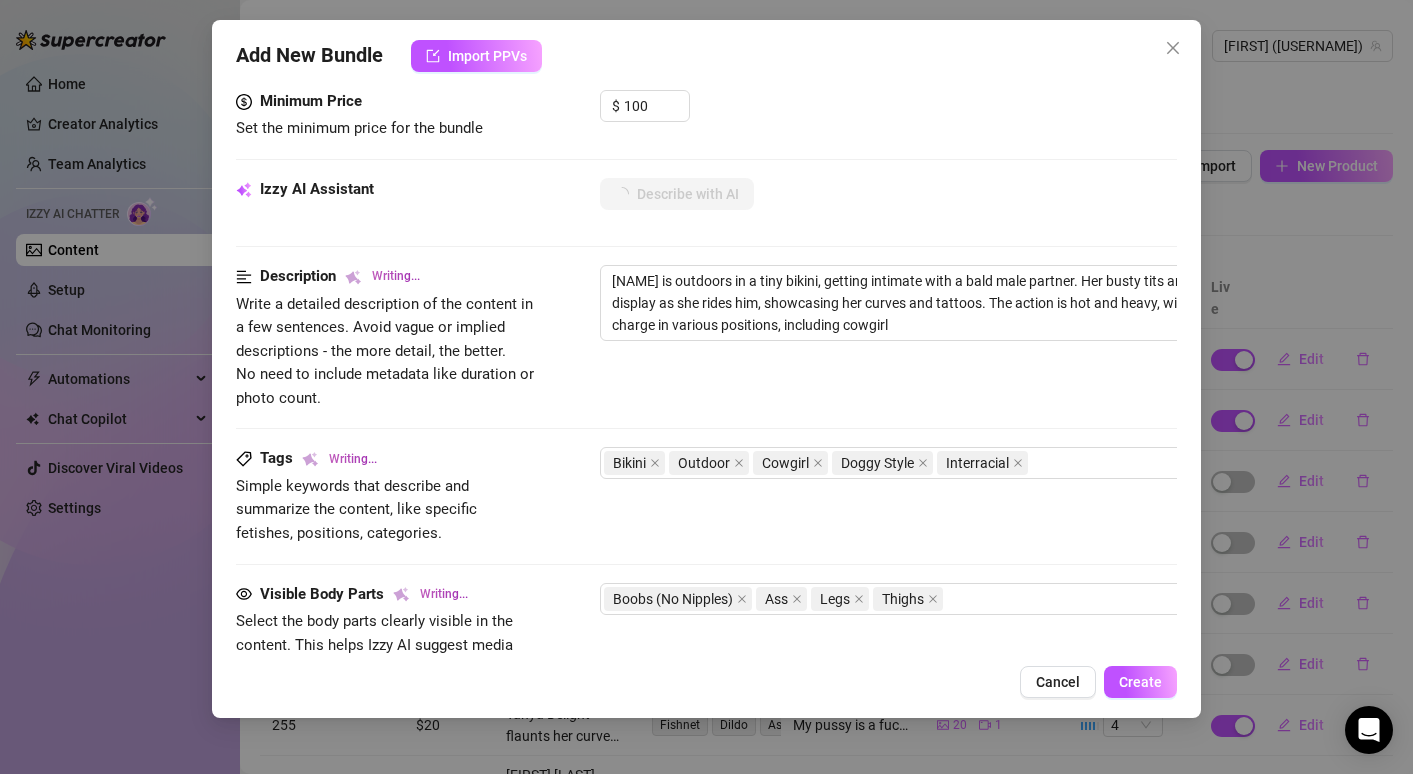 type on "[NAME] is outdoors in a tiny bikini, getting intimate with a bald male partner. Her busty tits and ass are on full display as she rides him, showcasing her curves and tattoos. The action is hot and heavy, with [NAME] taking charge in various positions, including cowgirl and" 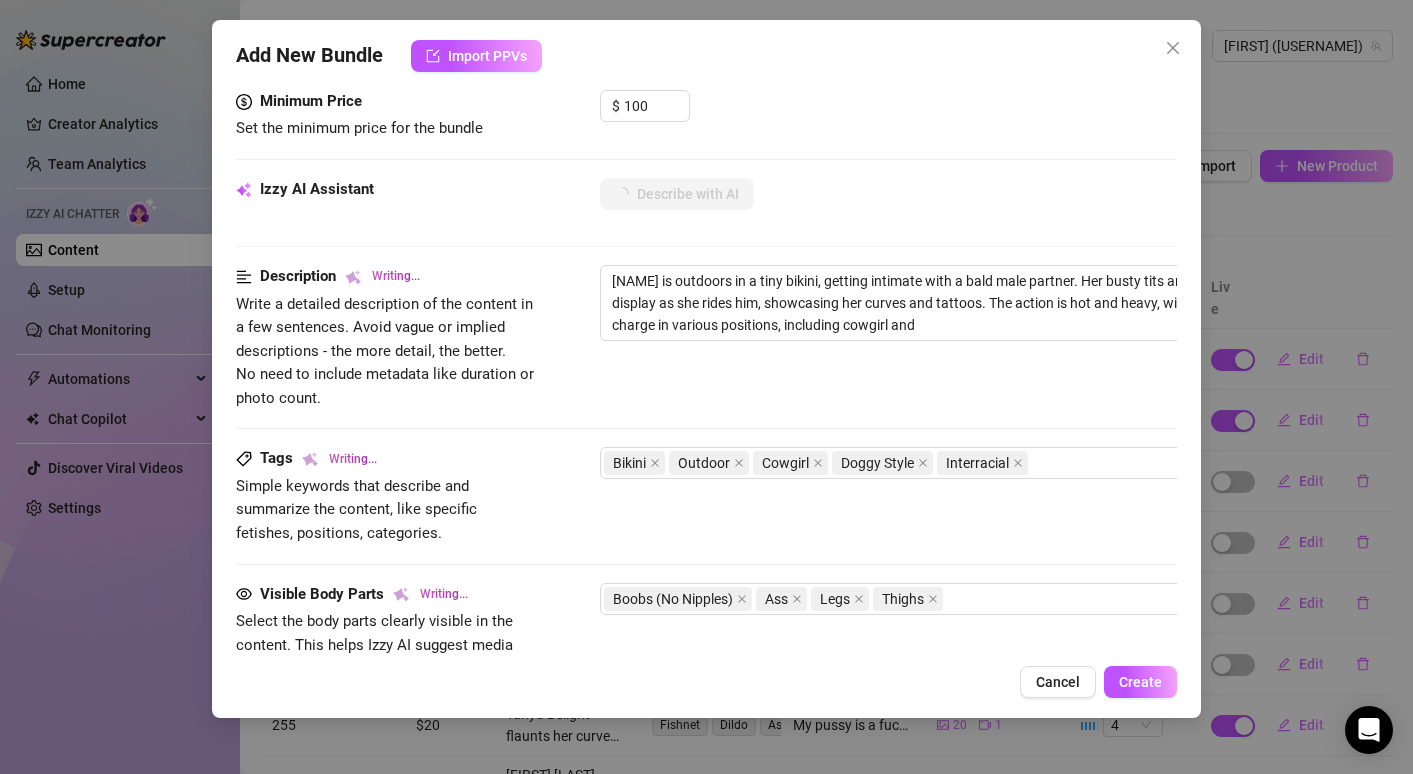 type on "[FIRST] [LAST] is outdoors in a tiny bikini, getting intimate with a bald male partner. Her busty tits and ass are on full display as she rides him, showcasing her curves and tattoos. The action is hot and heavy, with [FIRST] taking charge in various positions, including cowgirl and doggy" 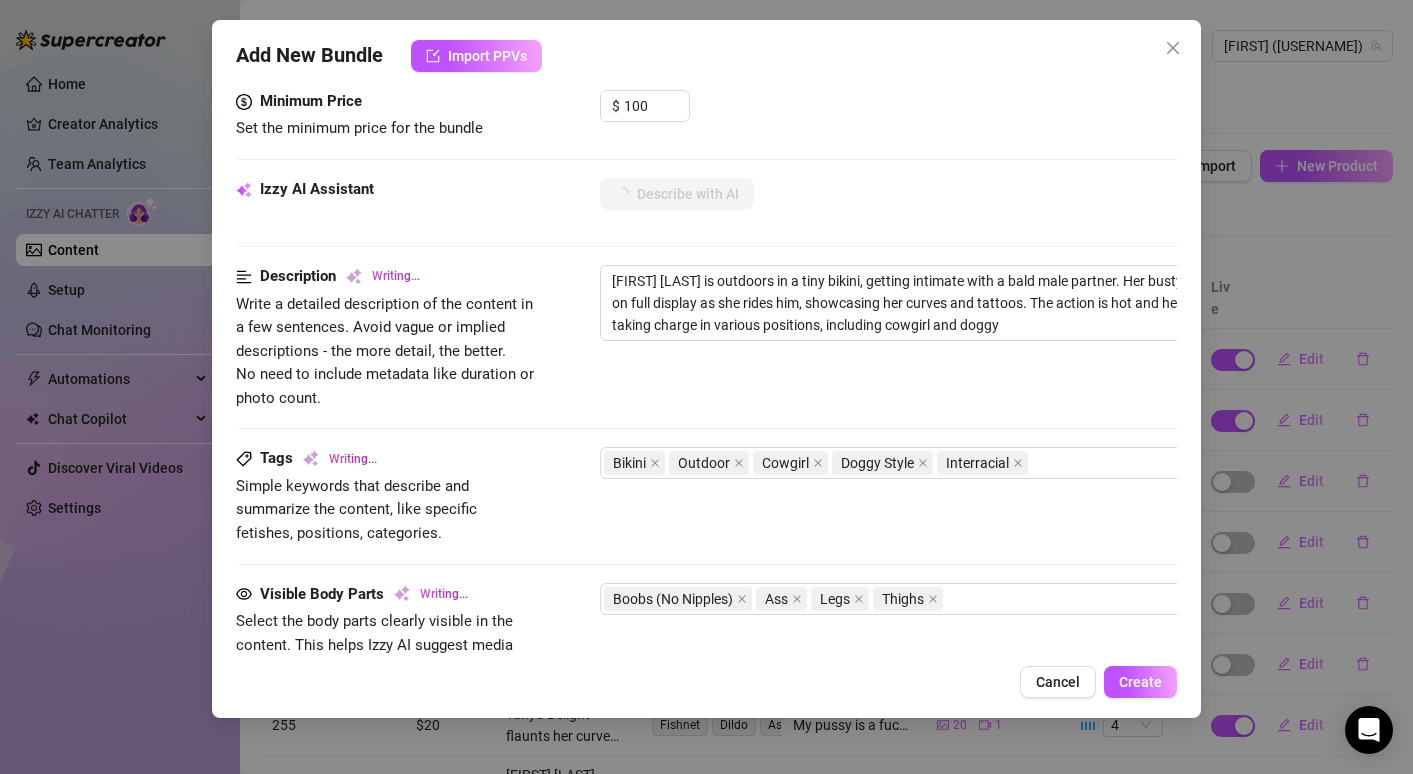 type on "[FIRST] [LAST] is outdoors in a tiny bikini, getting intimate with a bald male partner. Her busty tits and ass are on full display as she rides him, showcasing her curves and tattoos. The action is hot and heavy, with [FIRST] taking charge in various positions, including cowgirl and doggy style," 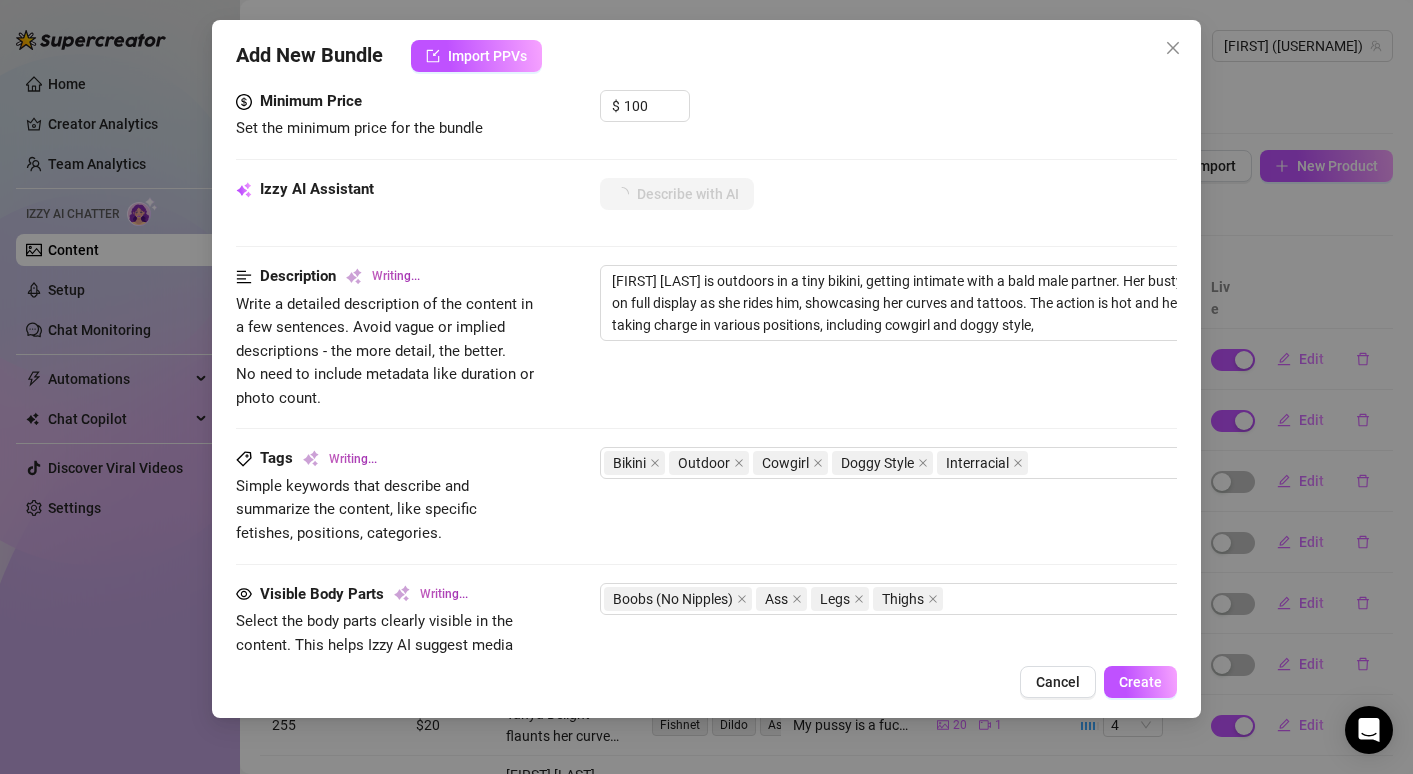 type on "[NAME] is outdoors in a tiny bikini, getting intimate with a bald male partner. Her busty tits and ass are on full display as she rides him, showcasing her curves and tattoos. The action is hot and heavy, with [NAME] taking charge in various positions, including cowgirl and doggy style, on" 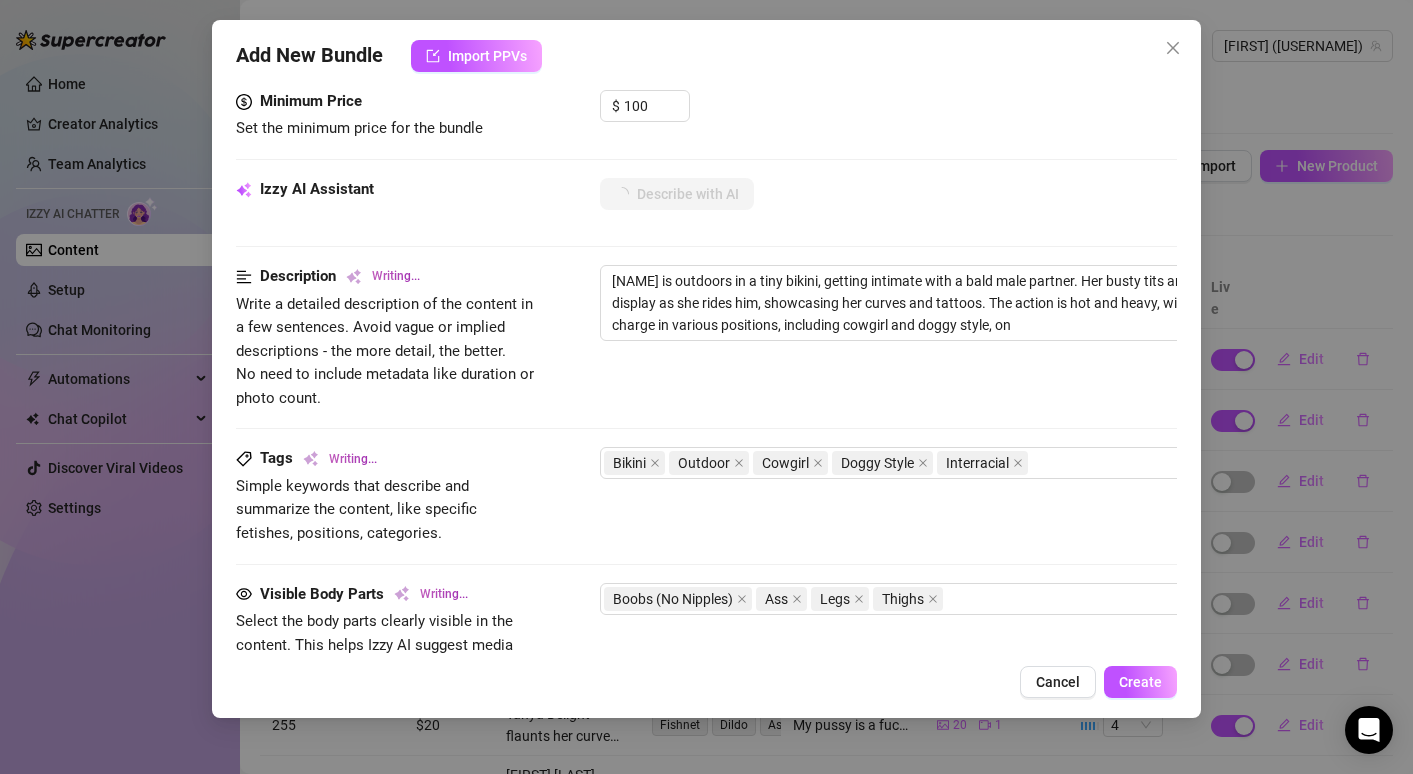 type on "[NAME] is outdoors in a tiny bikini, getting intimate with a bald male partner. Her busty tits and ass are on full display as she rides him, showcasing her curves and tattoos. The action is hot and heavy, with [NAME] taking charge in various positions, including cowgirl and doggy style, on a" 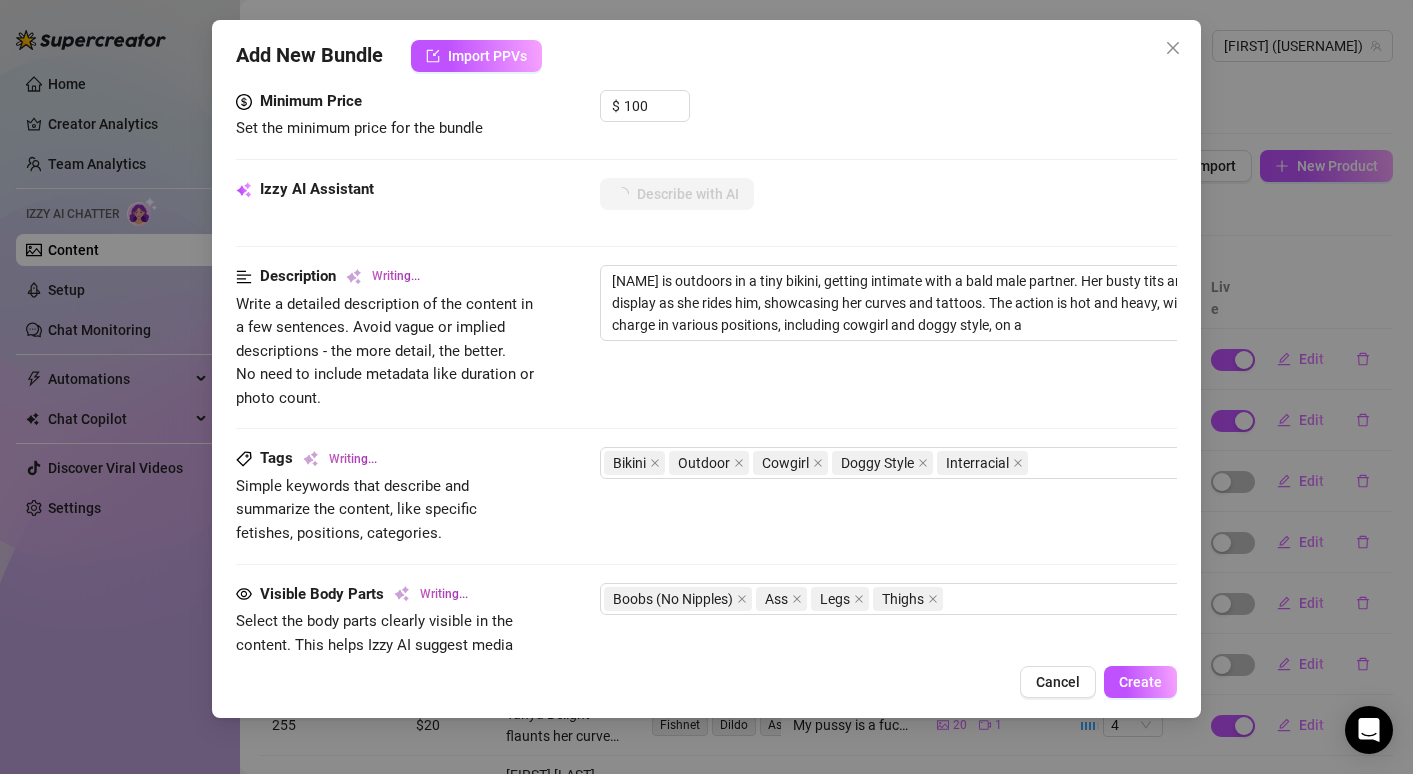 type on "[FIRST] [LAST] is outdoors in a tiny bikini, getting intimate with a bald male partner. Her busty tits and ass are on full display as she rides him, showcasing her curves and tattoos. The action is hot and heavy, with [FIRST] taking charge in various positions, including cowgirl and doggy style, on a sunlit" 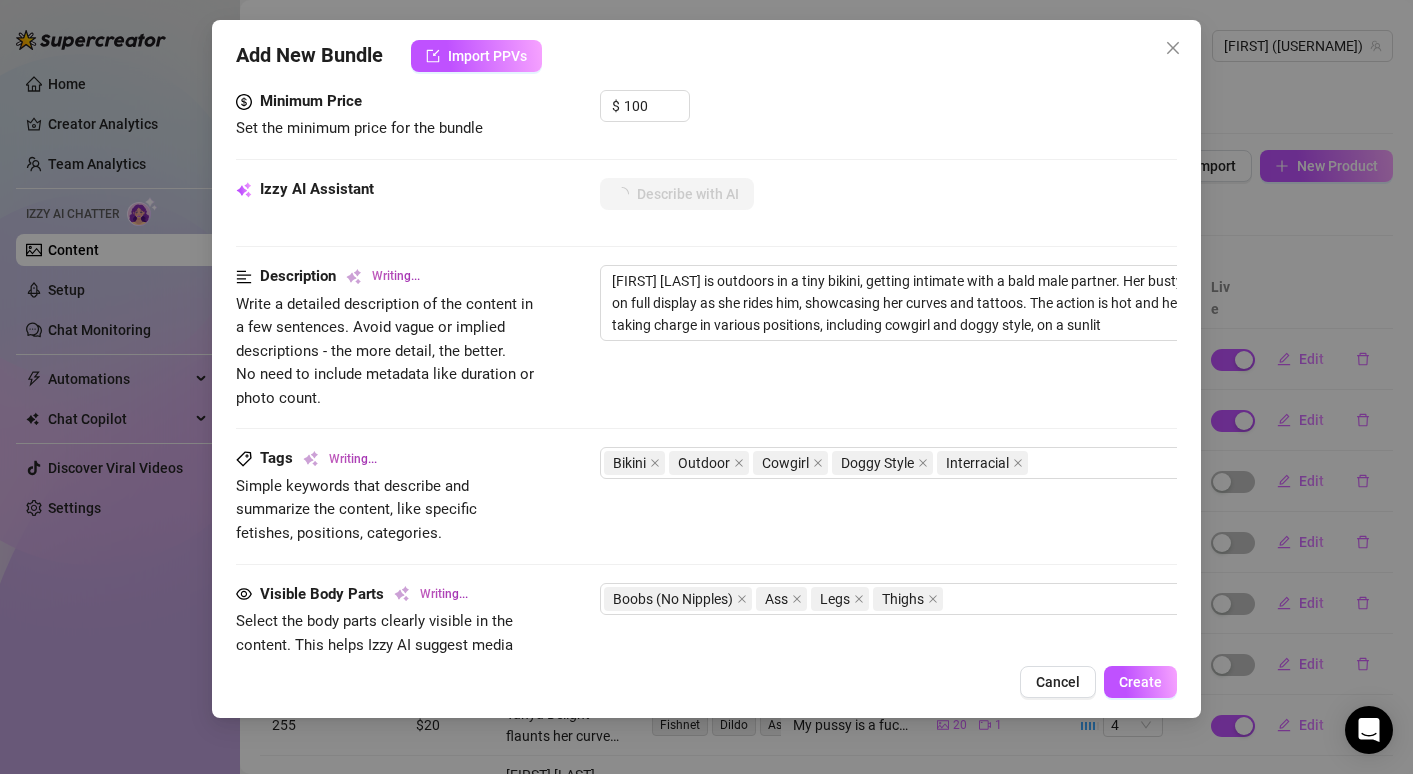 type on "[NAME] is outdoors in a tiny bikini, getting intimate with a bald male partner. Her busty tits and ass are on full display as she rides him, showcasing her curves and tattoos. The action is hot and heavy, with [NAME] taking charge in various positions, including cowgirl and doggy style, on a sunlit lawn." 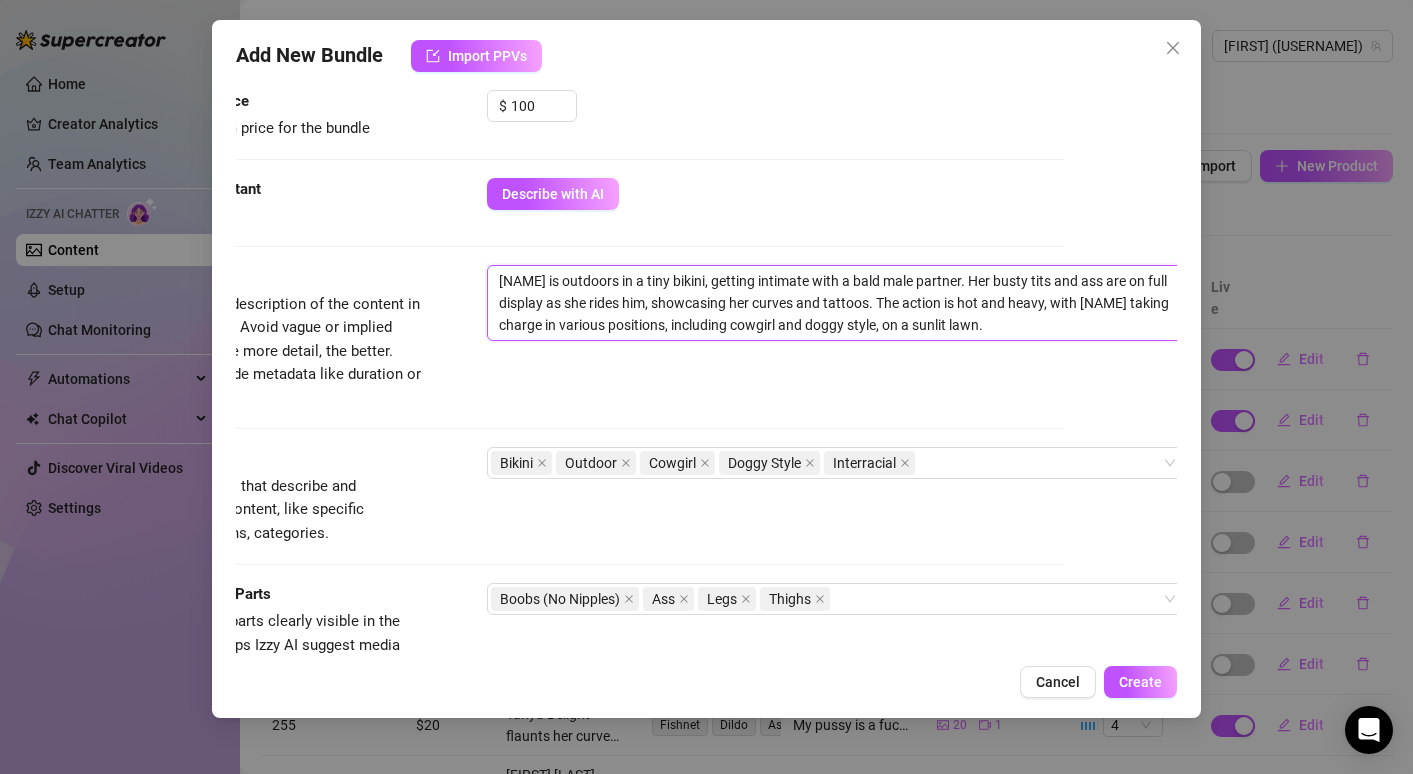 scroll, scrollTop: 876, scrollLeft: 138, axis: both 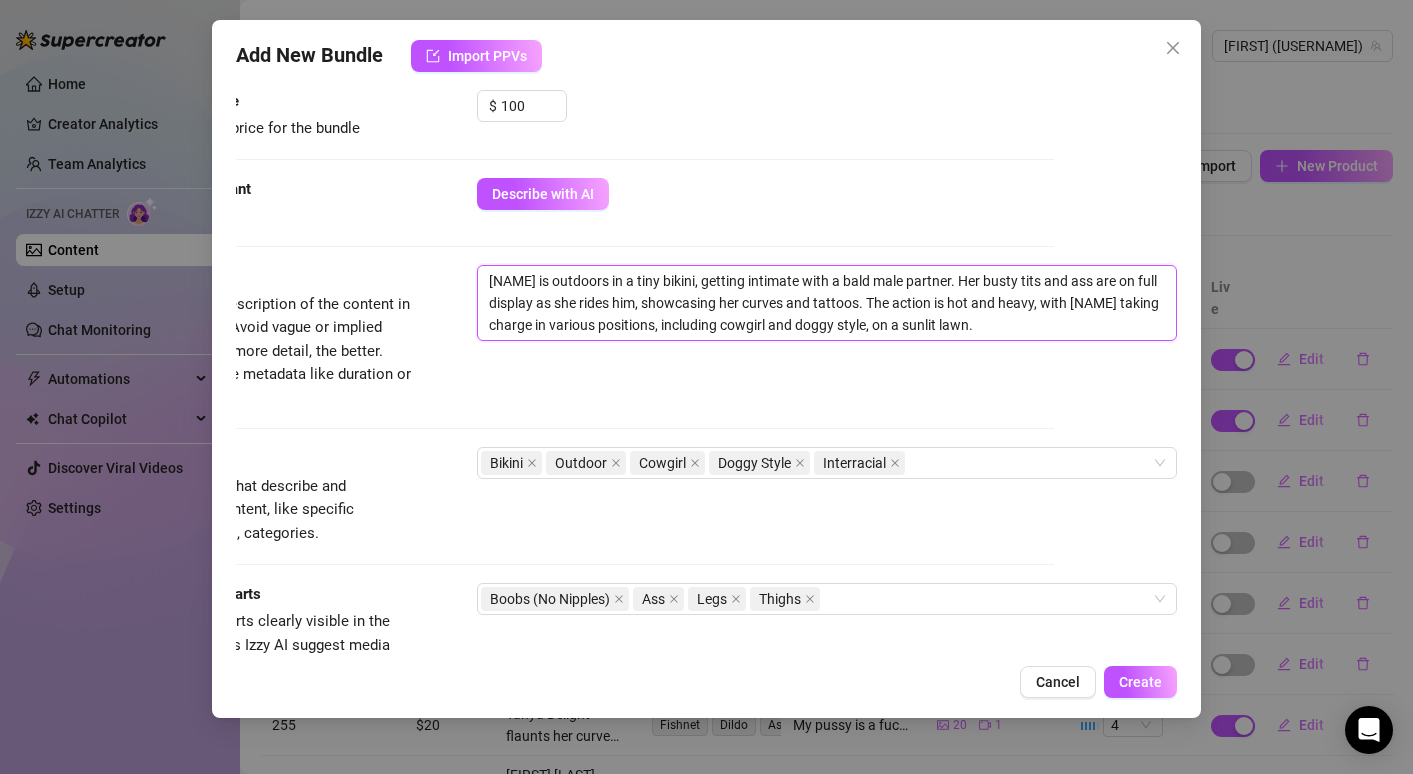 drag, startPoint x: 761, startPoint y: 287, endPoint x: 967, endPoint y: 308, distance: 207.06763 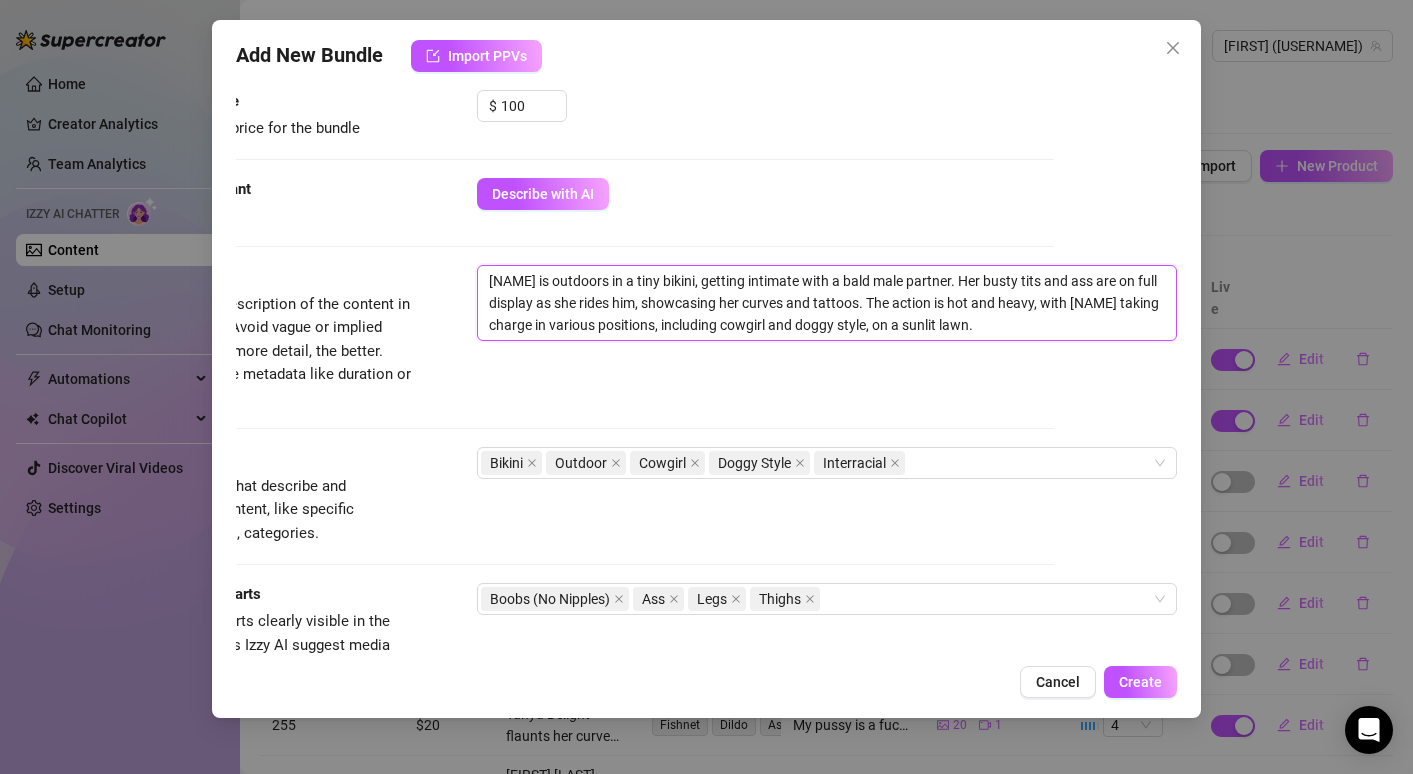 click on "[NAME] is outdoors in a tiny bikini, getting intimate with a bald male partner. Her busty tits and ass are on full display as she rides him, showcasing her curves and tattoos. The action is hot and heavy, with [NAME] taking charge in various positions, including cowgirl and doggy style, on a sunlit lawn." at bounding box center (827, 303) 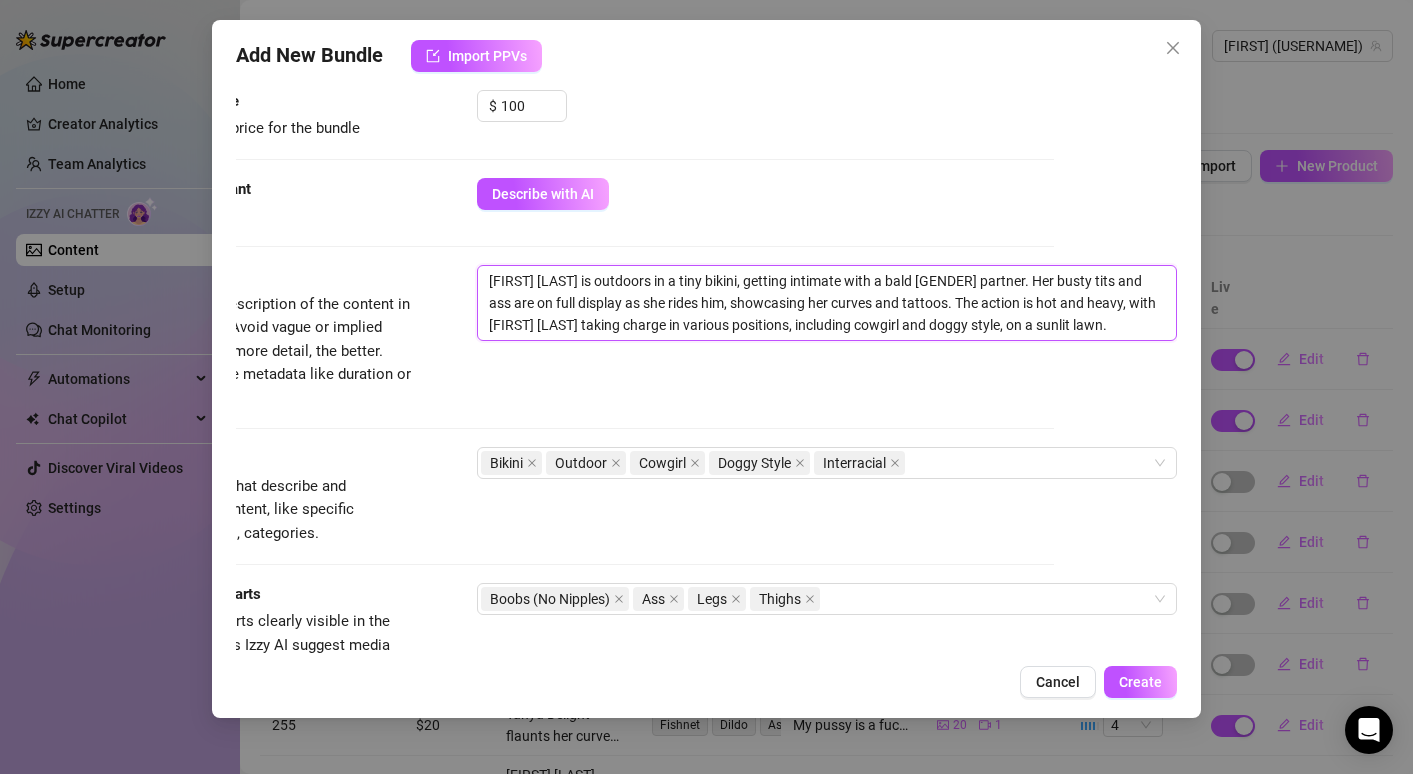type on "[FIRST] [LAST] is outdoors in a tiny bikini, getting intimate with a bald mumale partner. Her busty tits and ass are on full display as she rides him, showcasing her curves and tattoos. The action is hot and heavy, with [FIRST] [LAST] taking charge in various positions, including cowgirl and doggy style, on a sunlit lawn." 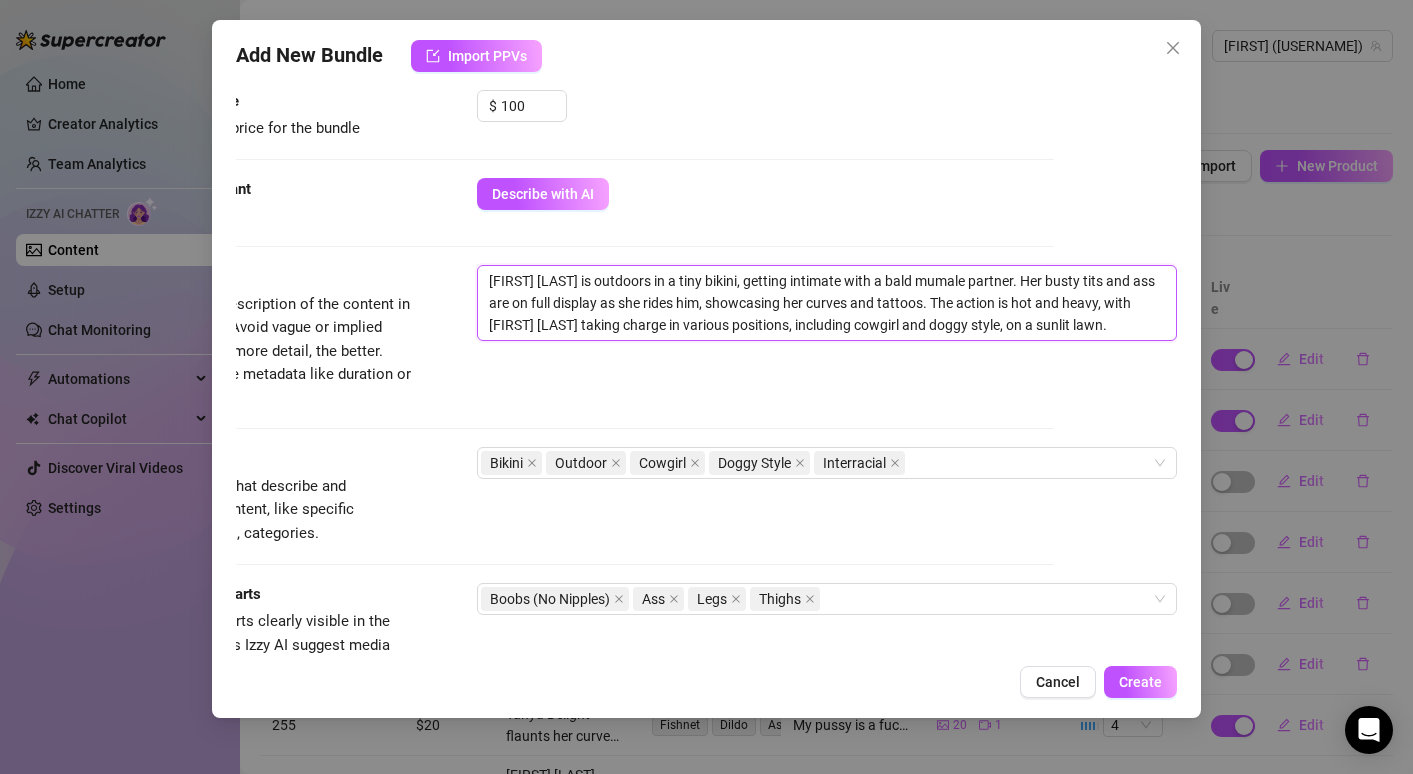 type on "[NAME] is outdoors in a tiny bikini, getting intimate with a bald musmale partner. Her busty tits and ass are on full display as she rides him, showcasing her curves and tattoos. The action is hot and heavy, with [NAME] taking charge in various positions, including cowgirl and doggy style, on a sunlit lawn." 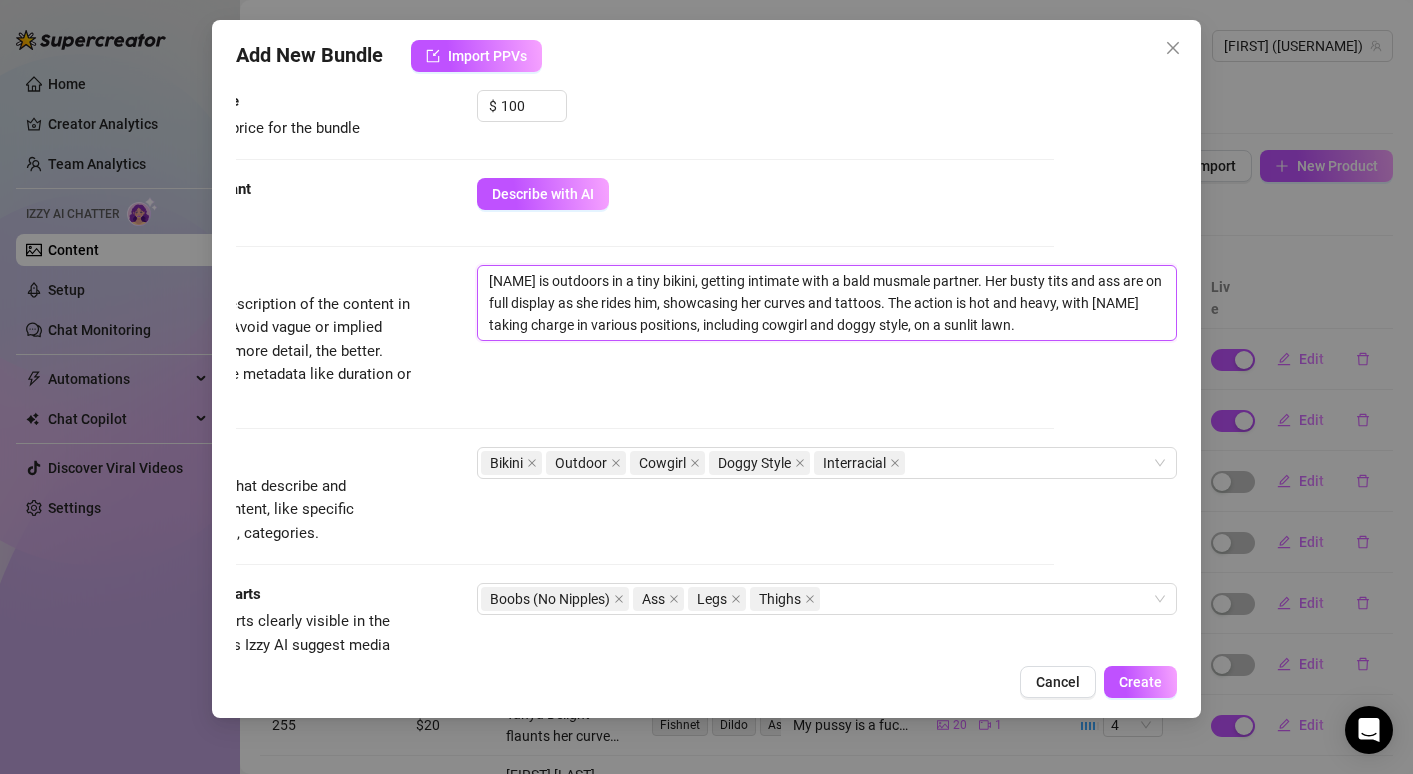 type on "[FIRST] [LAST] is outdoors in a tiny bikini, getting intimate with a bald musumale partner. Her busty tits and ass are on full display as she rides him, showcasing her curves and tattoos. The action is hot and heavy, with [FIRST] taking charge in various positions, including cowgirl and doggy style, on a sunlit lawn." 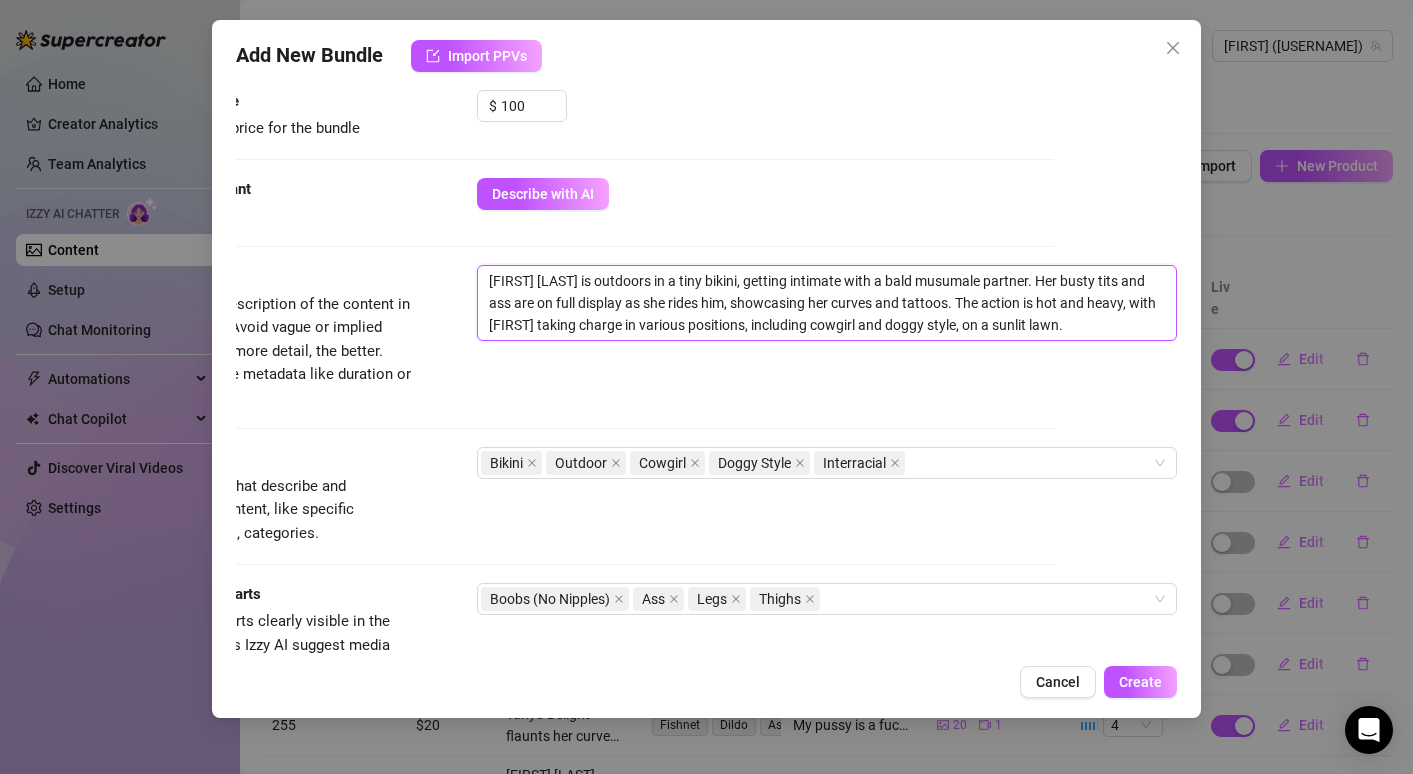 type on "[FIRST] [LAST] is outdoors in a tiny bikini, getting intimate with a bald musulmale partner. Her busty tits and ass are on full display as she rides him, showcasing her curves and tattoos. The action is hot and heavy, with [FIRST] taking charge in various positions, including cowgirl and doggy style, on a sunlit lawn." 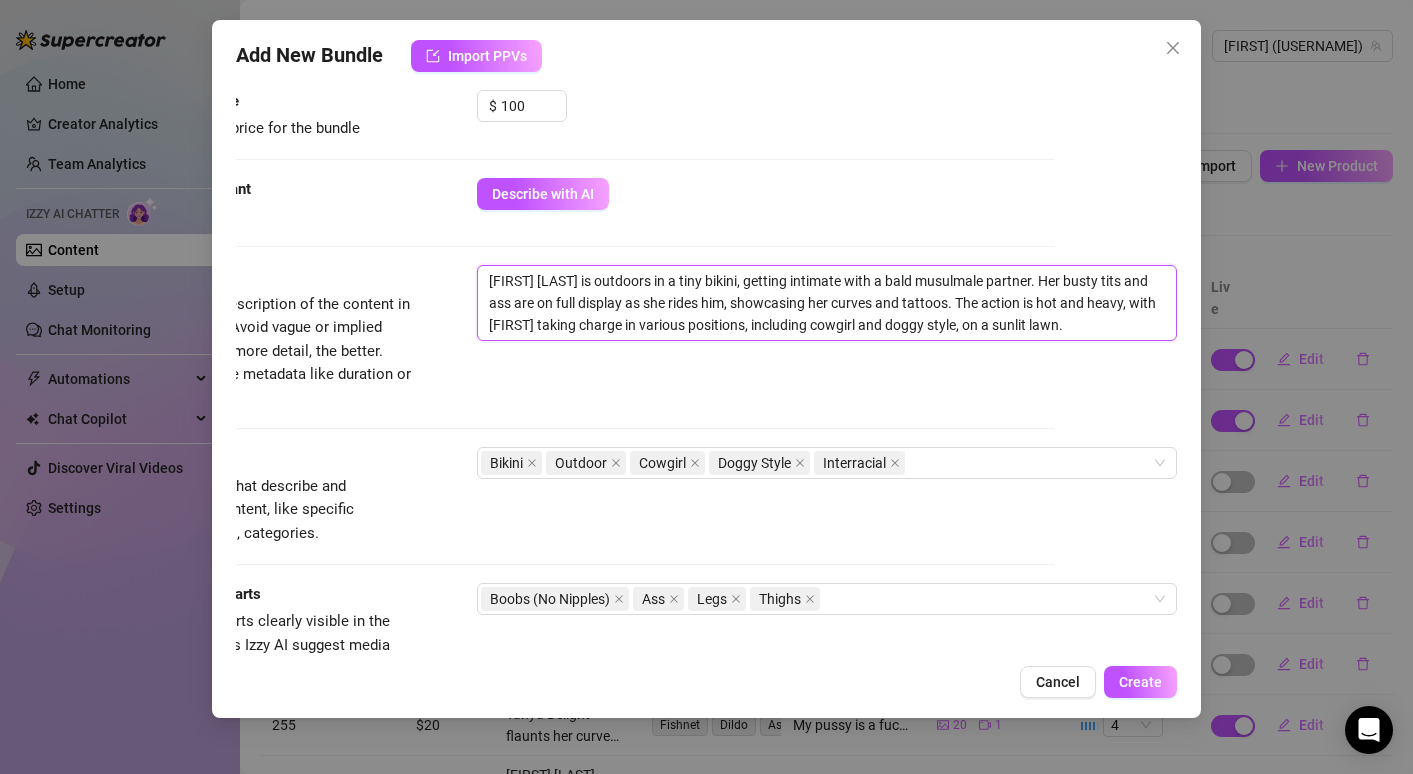 type on "[FIRST] [LAST] is outdoors in a tiny bikini, getting intimate with a bald musulamale partner. Her busty tits and ass are on full display as she rides him, showcasing her curves and tattoos. The action is hot and heavy, with [FIRST] [LAST] taking charge in various positions, including cowgirl and doggy style, on a sunlit lawn." 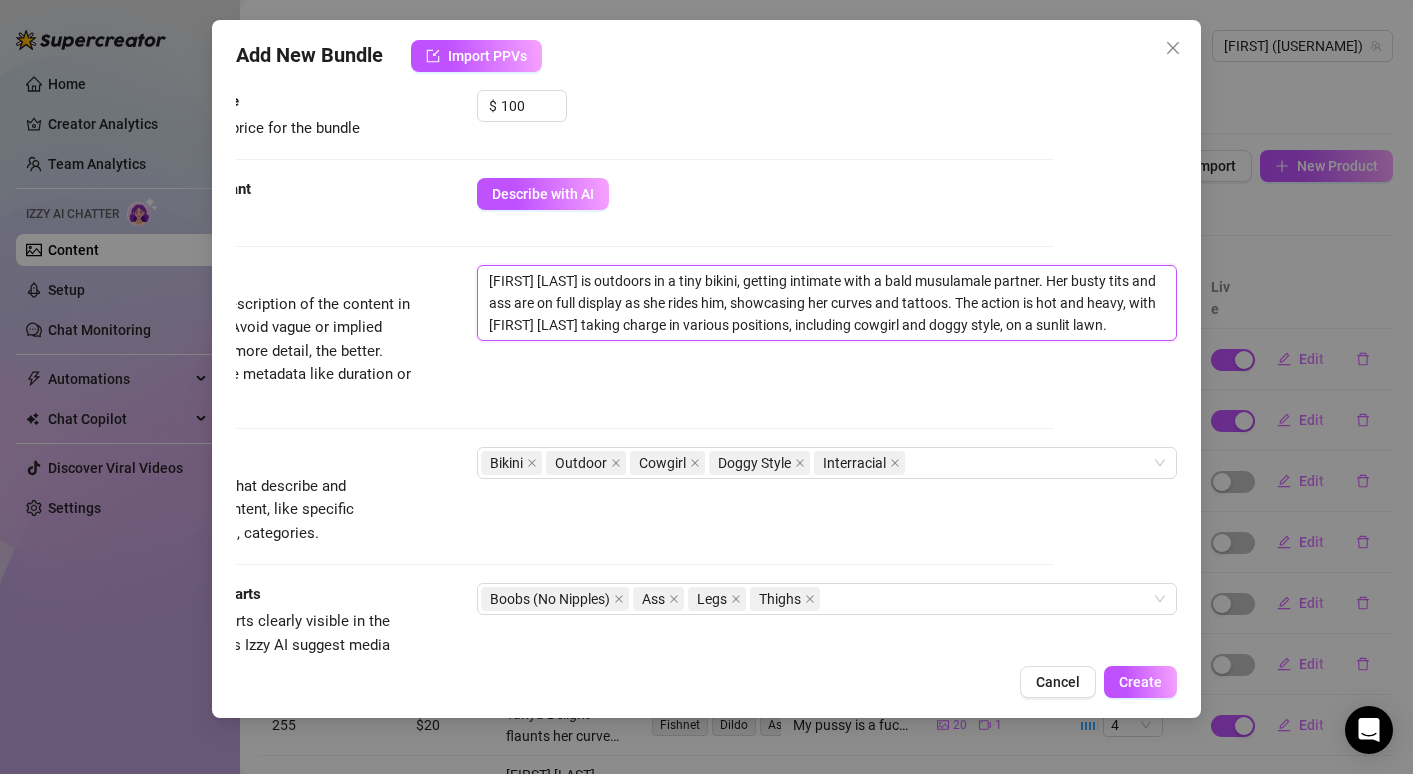 type on "[NAME] is outdoors in a tiny bikini, getting intimate with a bald musulacmale partner. Her busty tits and ass are on full display as she rides him, showcasing her curves and tattoos. The action is hot and heavy, with [NAME] taking charge in various positions, including cowgirl and doggy style, on a sunlit lawn." 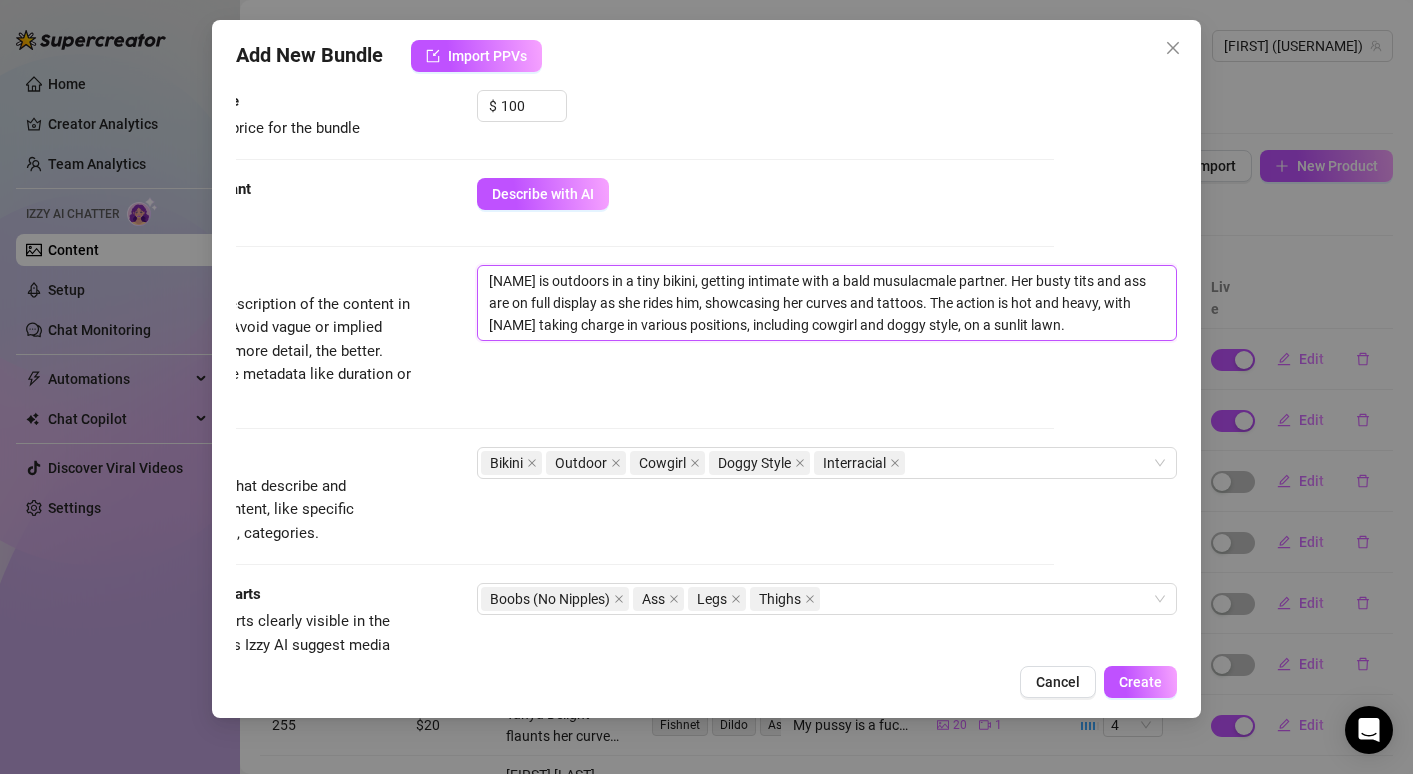 type on "[FIRST] [LAST] is outdoors in a tiny bikini, getting intimate with a bald musulacrmale partner. Her busty tits and ass are on full display as she rides him, showcasing her curves and tattoos. The action is hot and heavy, with [FIRST] taking charge in various positions, including cowgirl and doggy style, on a sunlit lawn." 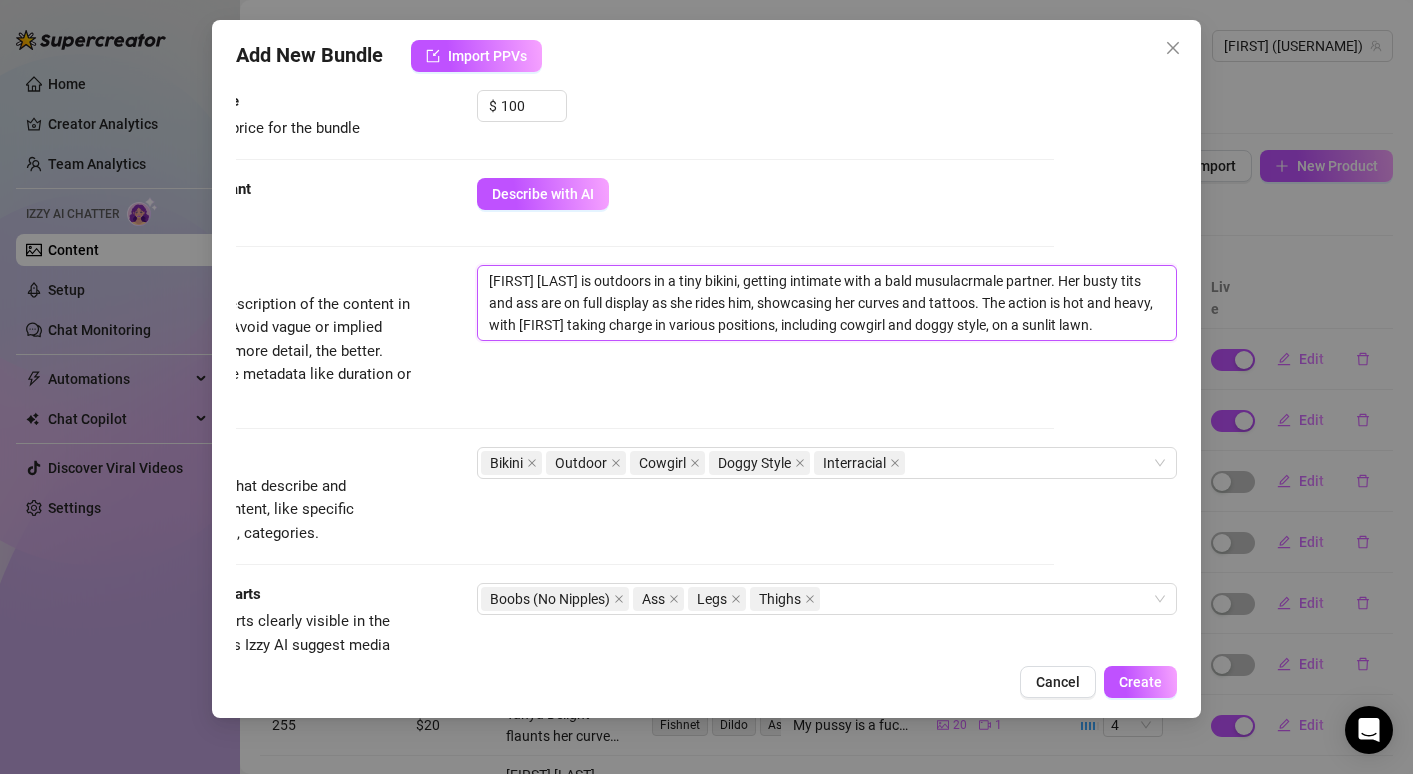 type on "[FIRST] [LAST] is outdoors in a tiny bikini, getting intimate with a bald musulacr [GENDER] partner. Her busty tits and ass are on full display as she rides him, showcasing her curves and tattoos. The action is hot and heavy, with [FIRST] [LAST] taking charge in various positions, including cowgirl and doggy style, on a sunlit lawn." 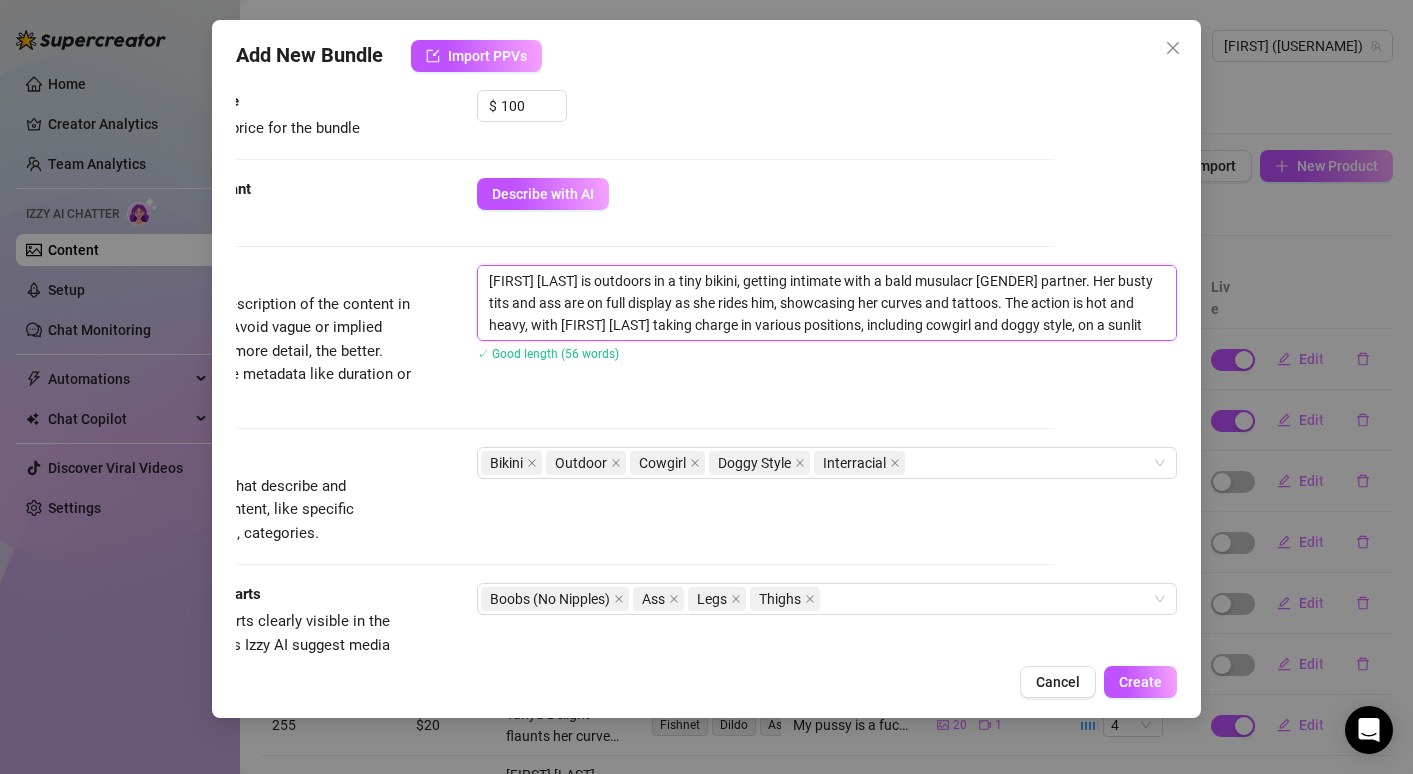 type on "[FIRST] [LAST] is outdoors in a tiny bikini, getting intimate with a bald musulacrmale partner. Her busty tits and ass are on full display as she rides him, showcasing her curves and tattoos. The action is hot and heavy, with [FIRST] taking charge in various positions, including cowgirl and doggy style, on a sunlit lawn." 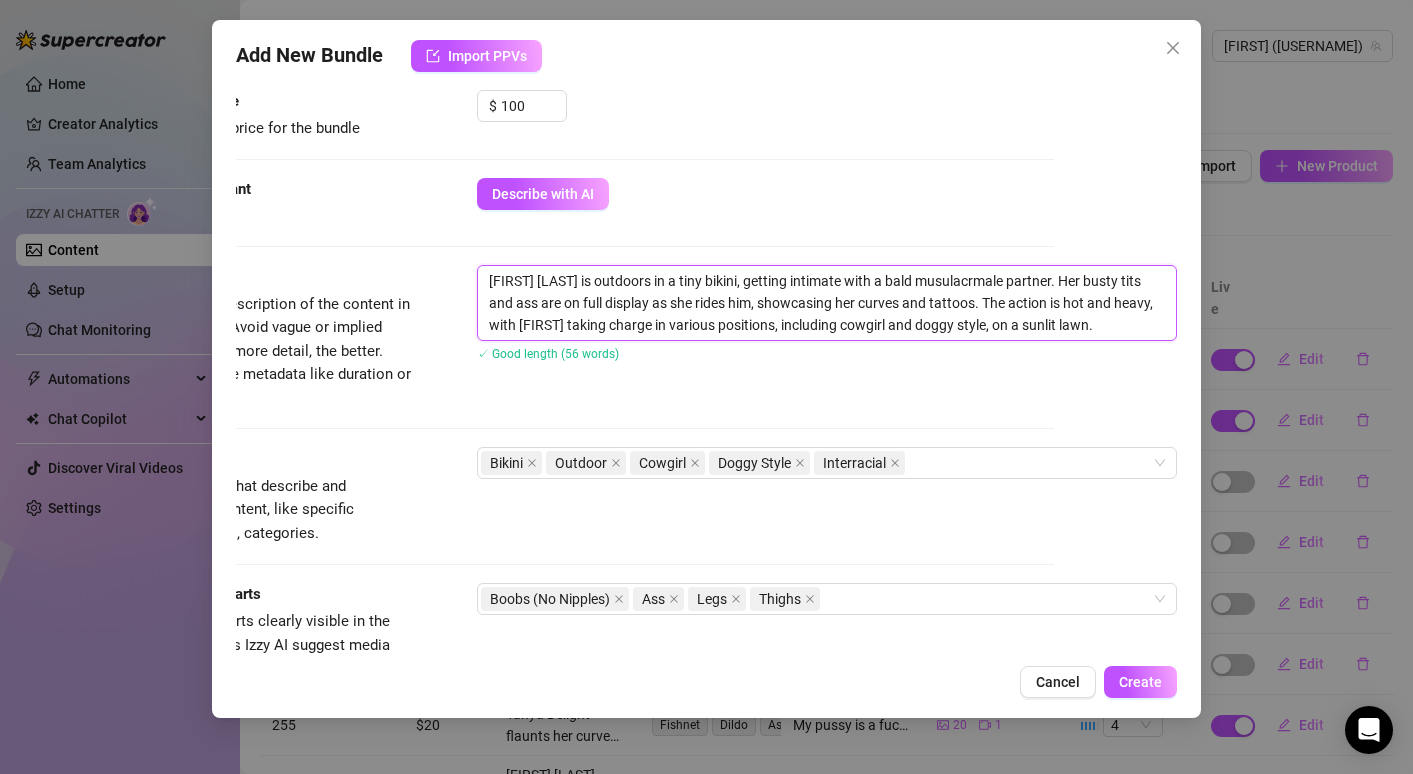 type on "[NAME] is outdoors in a tiny bikini, getting intimate with a bald musulacmale partner. Her busty tits and ass are on full display as she rides him, showcasing her curves and tattoos. The action is hot and heavy, with [NAME] taking charge in various positions, including cowgirl and doggy style, on a sunlit lawn." 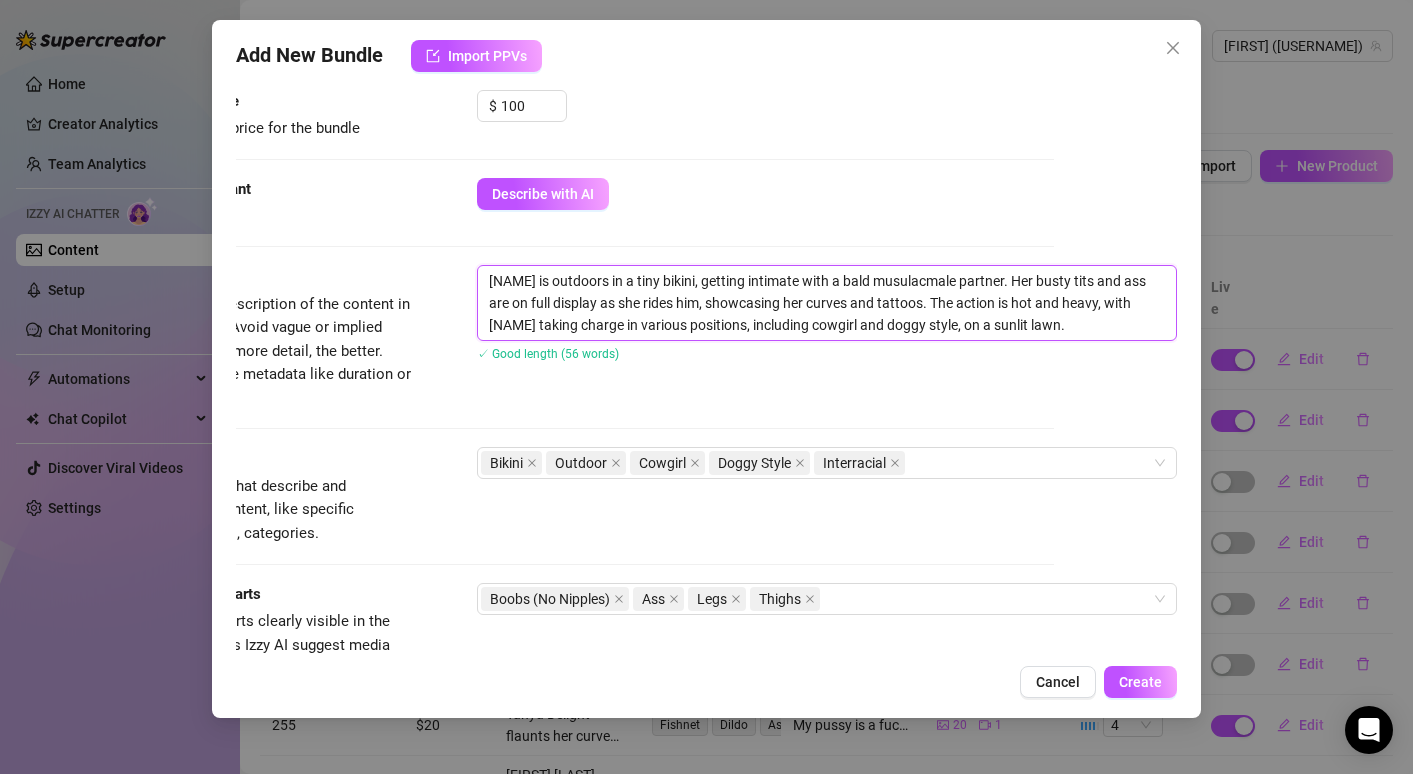 type on "[FIRST] [LAST] is outdoors in a tiny bikini, getting intimate with a bald musulamale partner. Her busty tits and ass are on full display as she rides him, showcasing her curves and tattoos. The action is hot and heavy, with [FIRST] [LAST] taking charge in various positions, including cowgirl and doggy style, on a sunlit lawn." 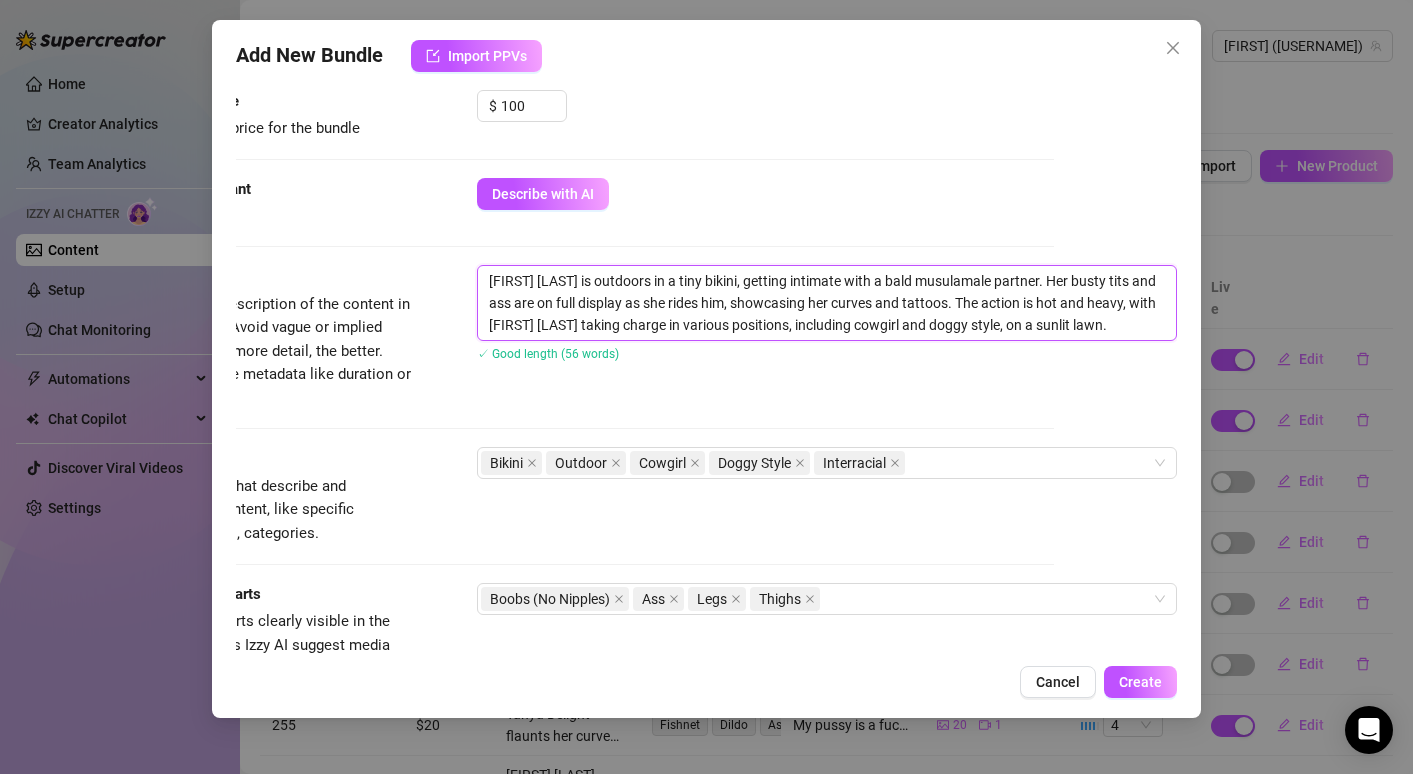 type on "[FIRST] [LAST] is outdoors in a tiny bikini, getting intimate with a bald musulmale partner. Her busty tits and ass are on full display as she rides him, showcasing her curves and tattoos. The action is hot and heavy, with [FIRST] taking charge in various positions, including cowgirl and doggy style, on a sunlit lawn." 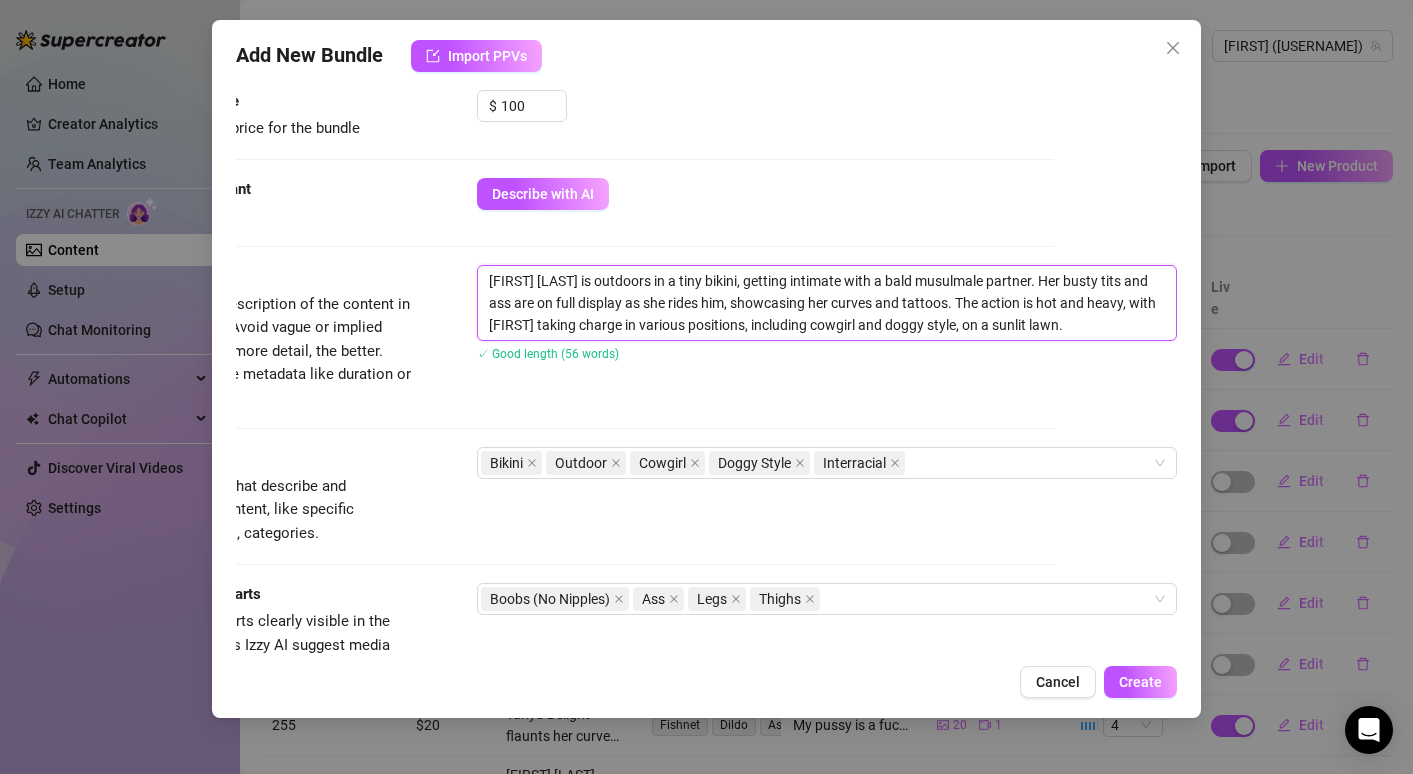 type on "[FIRST] [LAST] is outdoors in a tiny bikini, getting intimate with a bald musumale partner. Her busty tits and ass are on full display as she rides him, showcasing her curves and tattoos. The action is hot and heavy, with [FIRST] taking charge in various positions, including cowgirl and doggy style, on a sunlit lawn." 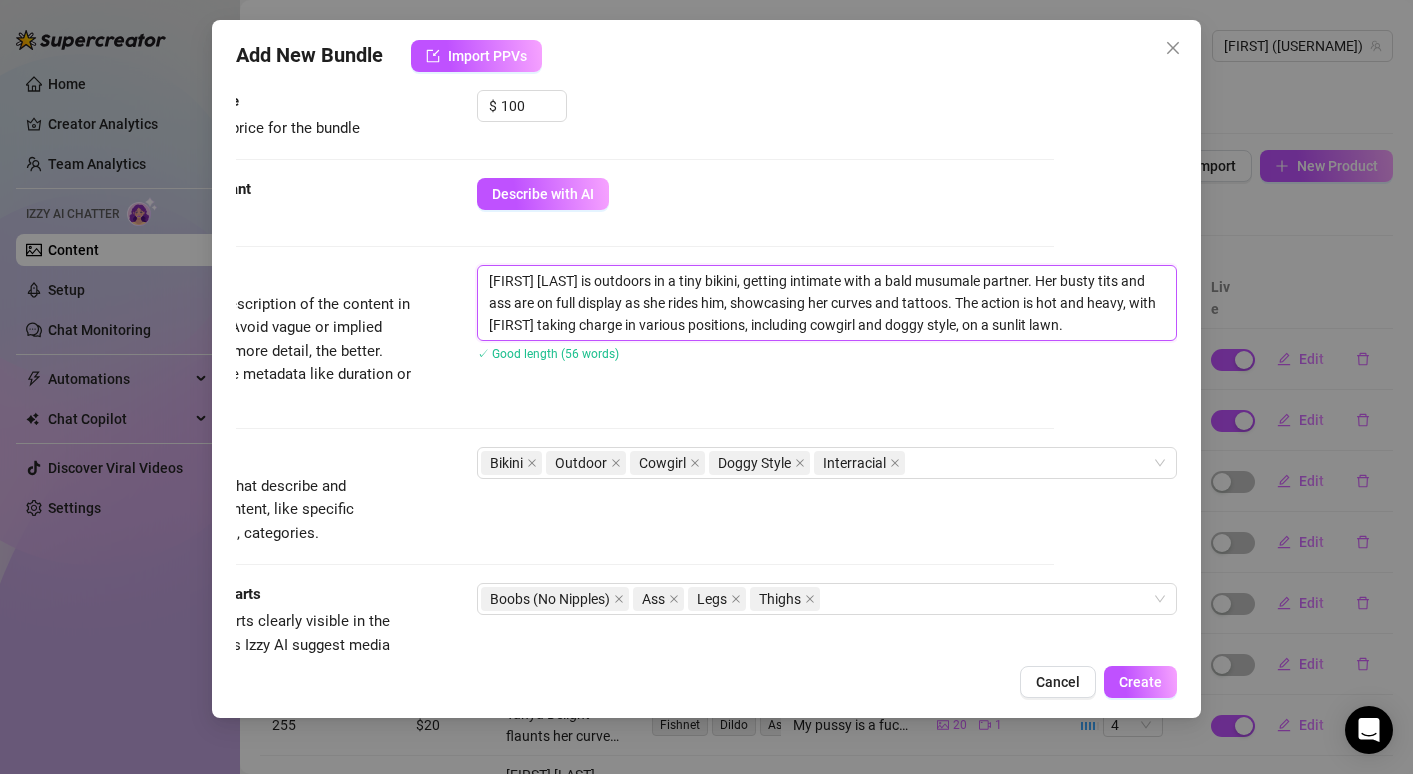 type on "[NAME] is outdoors in a tiny bikini, getting intimate with a bald musmale partner. Her busty tits and ass are on full display as she rides him, showcasing her curves and tattoos. The action is hot and heavy, with [NAME] taking charge in various positions, including cowgirl and doggy style, on a sunlit lawn." 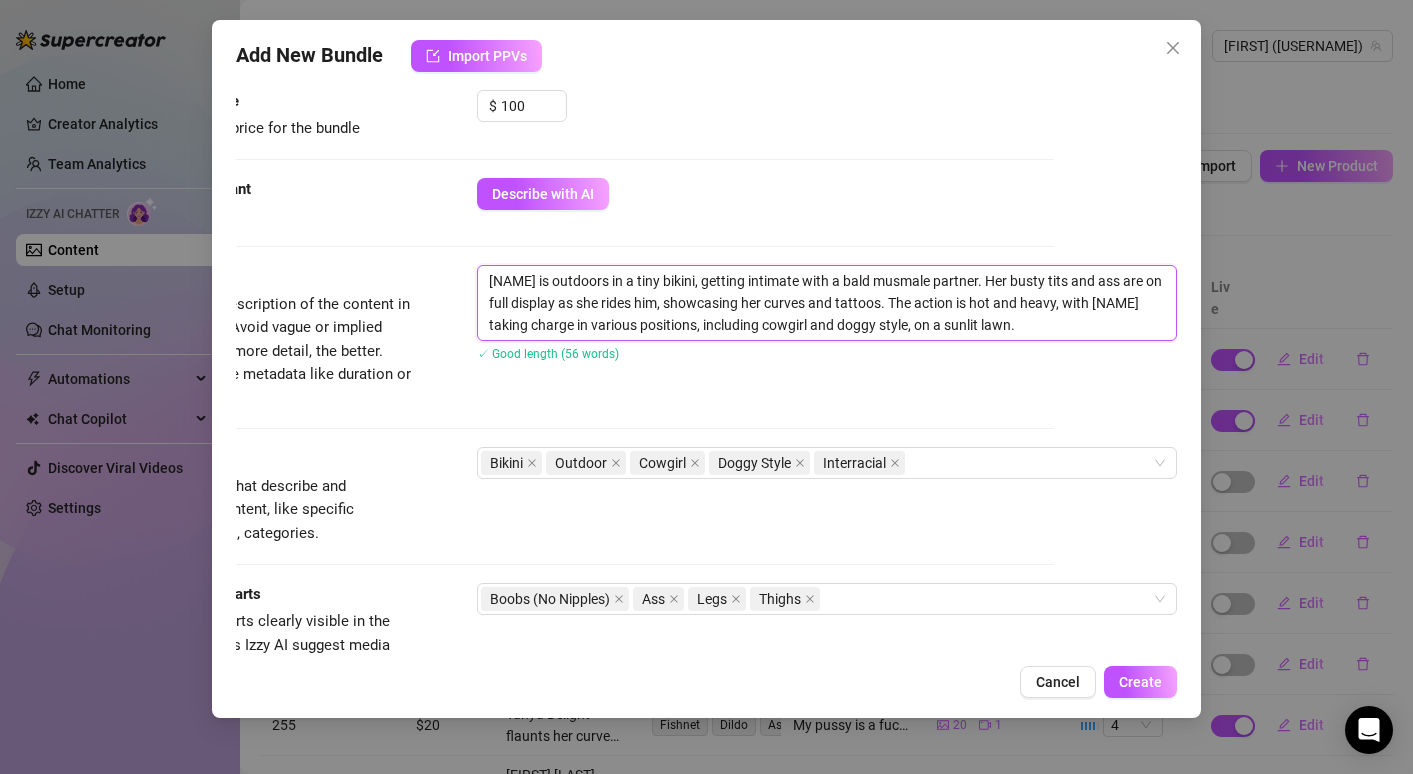 type on "[FIRST] [LAST] is outdoors in a tiny bikini, getting intimate with a bald mumale partner. Her busty tits and ass are on full display as she rides him, showcasing her curves and tattoos. The action is hot and heavy, with [FIRST] [LAST] taking charge in various positions, including cowgirl and doggy style, on a sunlit lawn." 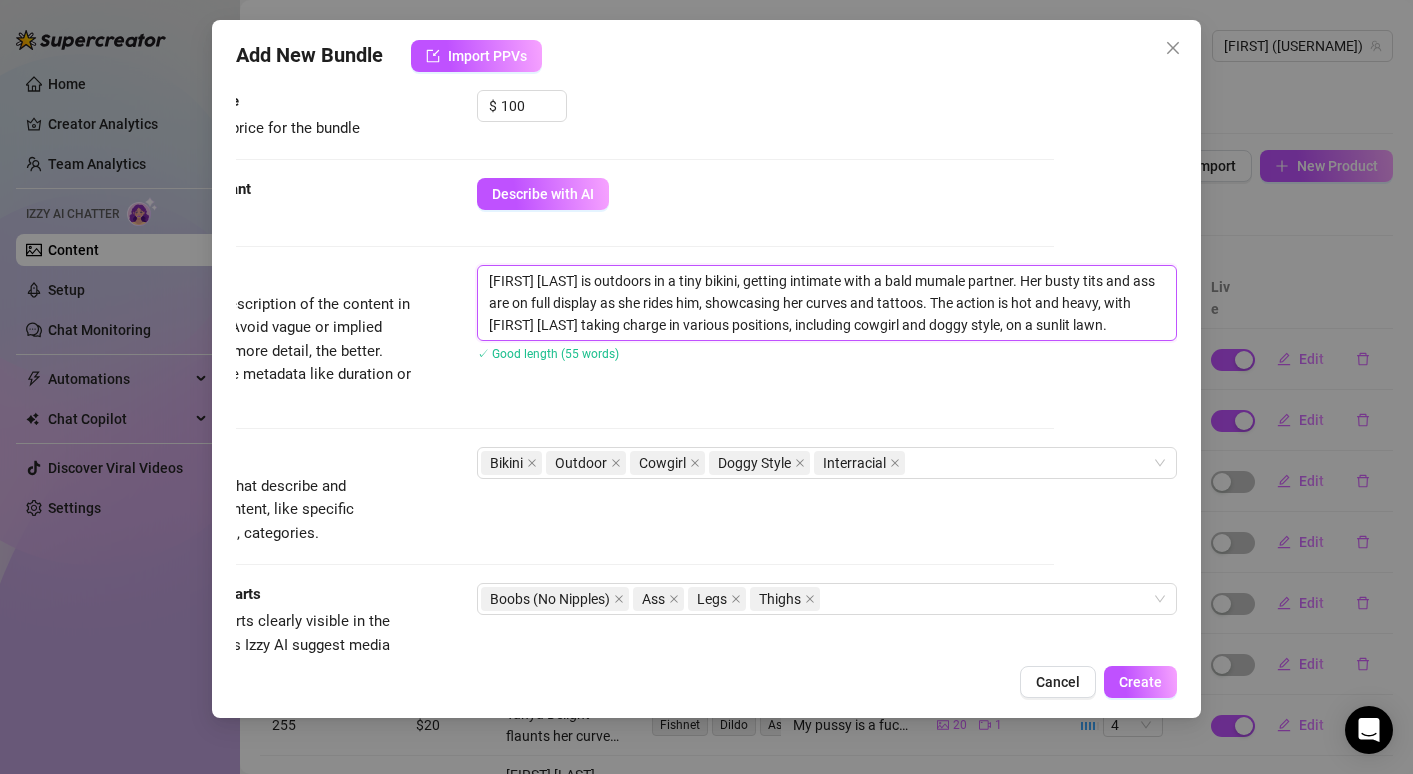 type on "[NAME] is outdoors in a tiny bikini, getting intimate with a bald musmale partner. Her busty tits and ass are on full display as she rides him, showcasing her curves and tattoos. The action is hot and heavy, with [NAME] taking charge in various positions, including cowgirl and doggy style, on a sunlit lawn." 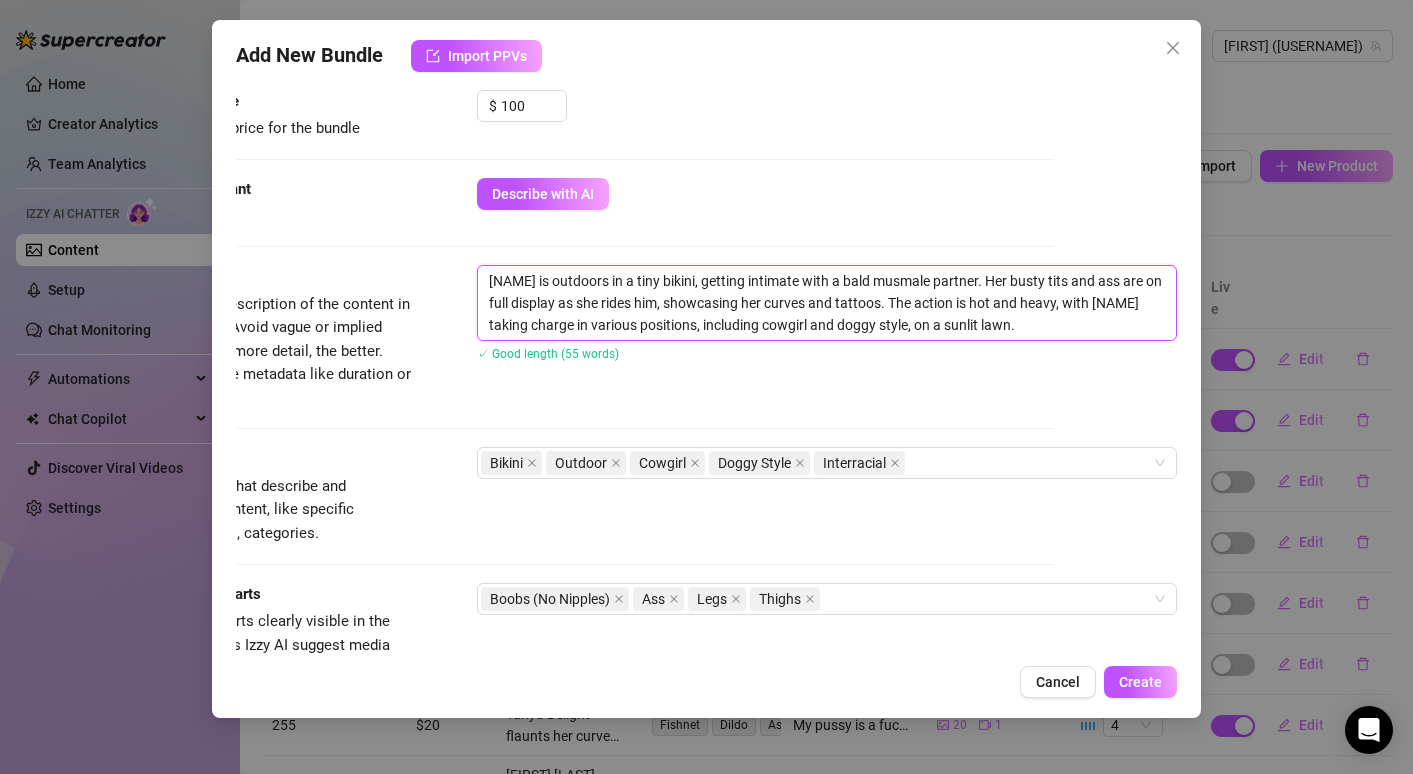 type on "[NAME] is outdoors in a tiny bikini, getting intimate with a bald muscmale partner. Her busty tits and ass are on full display as she rides him, showcasing her curves and tattoos. The action is hot and heavy, with [NAME] taking charge in various positions, including cowgirl and doggy style, on a sunlit lawn." 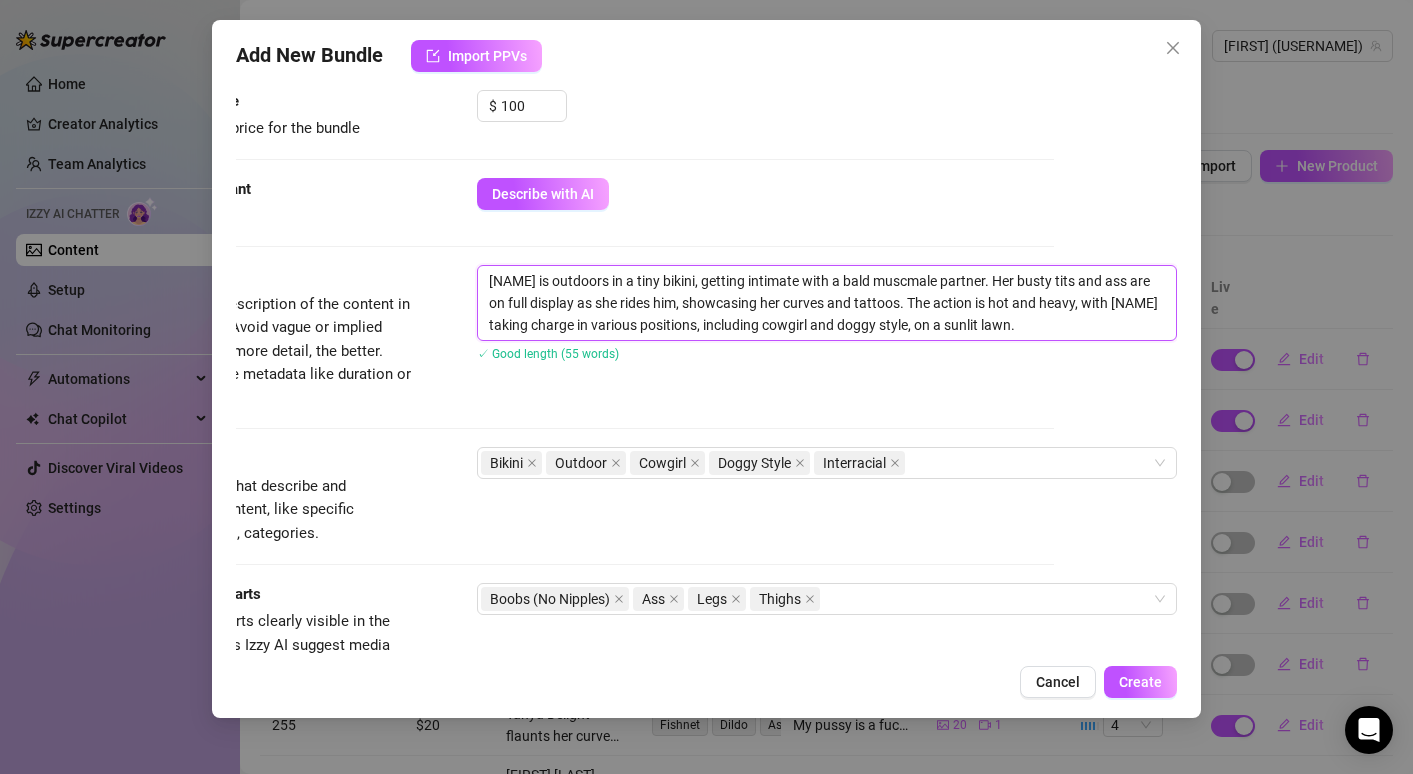 type on "[FIRST] [LAST] is outdoors in a tiny bikini, getting intimate with a bald musumale partner. Her busty tits and ass are on full display as she rides him, showcasing her curves and tattoos. The action is hot and heavy, with [FIRST] [LAST] taking charge in various positions, including cowgirl and doggy style, on a sunlit lawn." 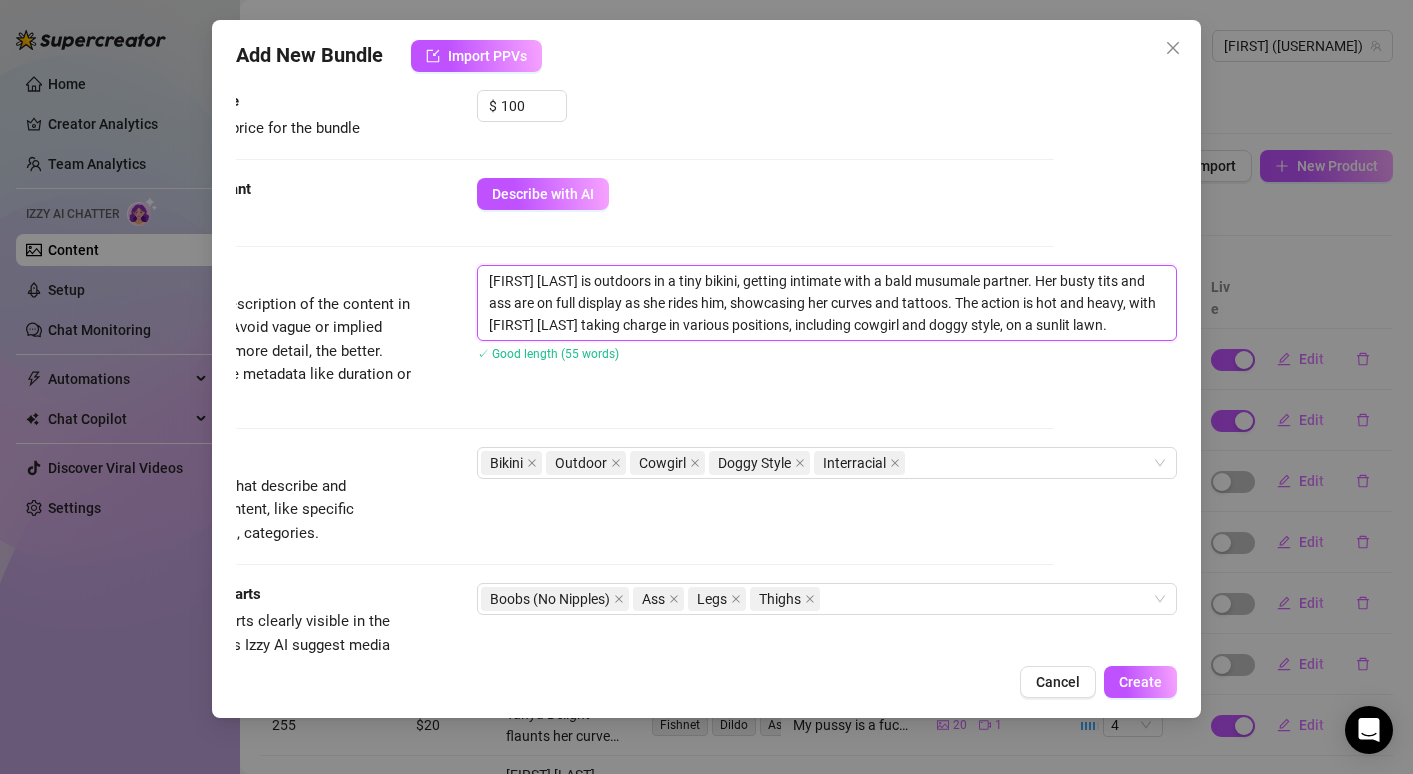 type on "[NAME] is outdoors in a tiny bikini, getting intimate with a bald musculmale partner. Her busty tits and ass are on full display as she rides him, showcasing her curves and tattoos. The action is hot and heavy, with [NAME] taking charge in various positions, including cowgirl and doggy style, on a sunlit lawn." 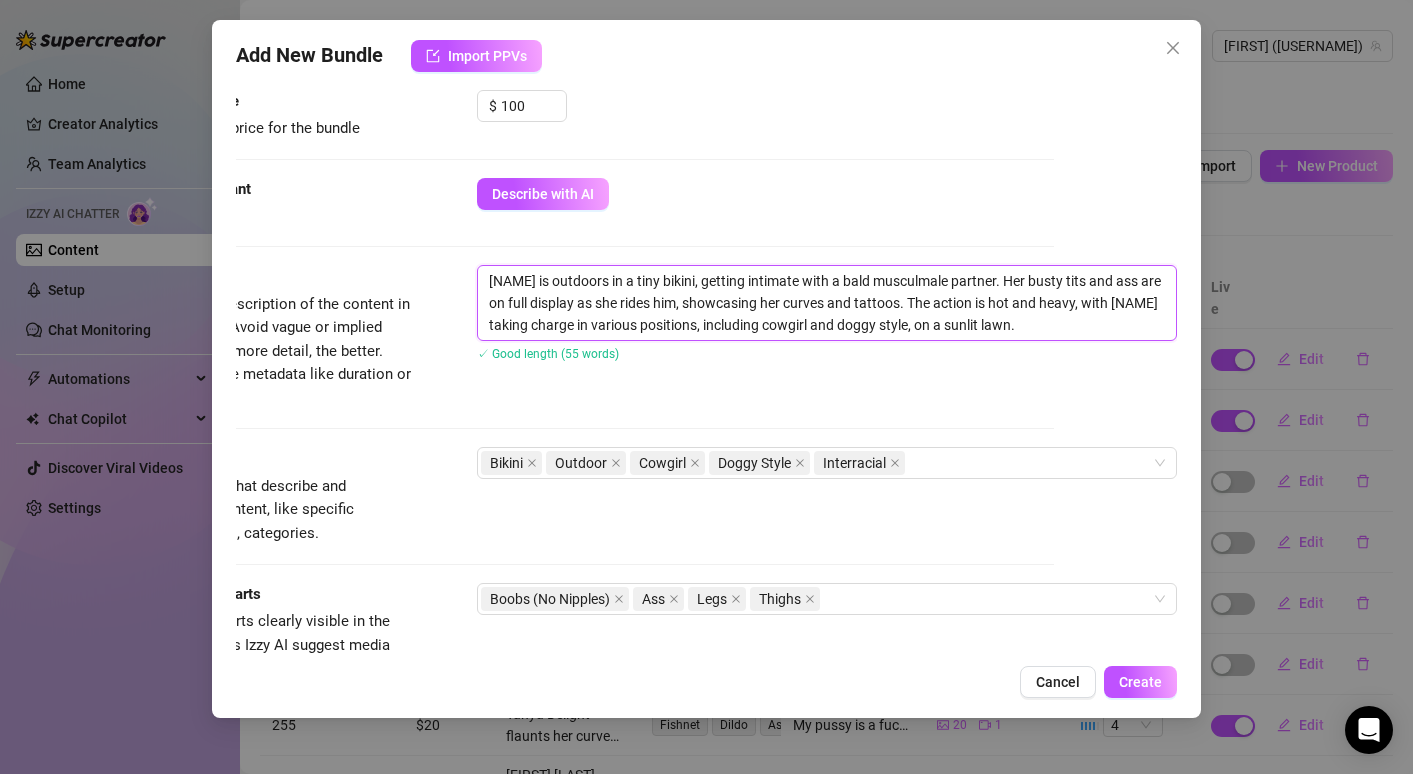 type on "[FIRST] [LAST] is outdoors in a tiny bikini, getting intimate with a bald musculamale partner. Her busty tits and ass are on full display as she rides him, showcasing her curves and tattoos. The action is hot and heavy, with [FIRST] taking charge in various positions, including cowgirl and doggy style, on a sunlit lawn." 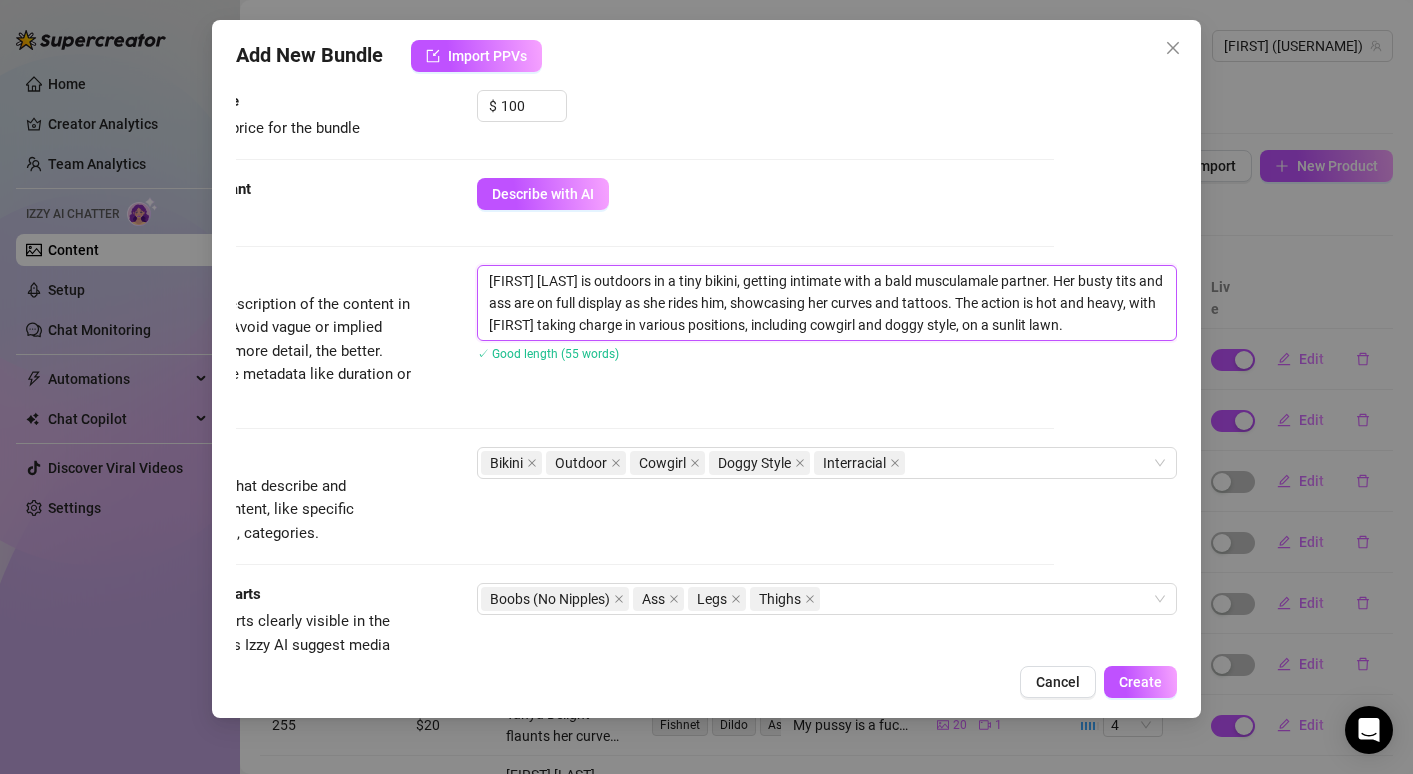 type on "[NAME] is outdoors in a tiny bikini, getting intimate with a bald muscular male partner. Her busty tits and ass are on full display as she rides him, showcasing her curves and tattoos. The action is hot and heavy, with [NAME] taking charge in various positions, including cowgirl and doggy style, on a sunlit lawn." 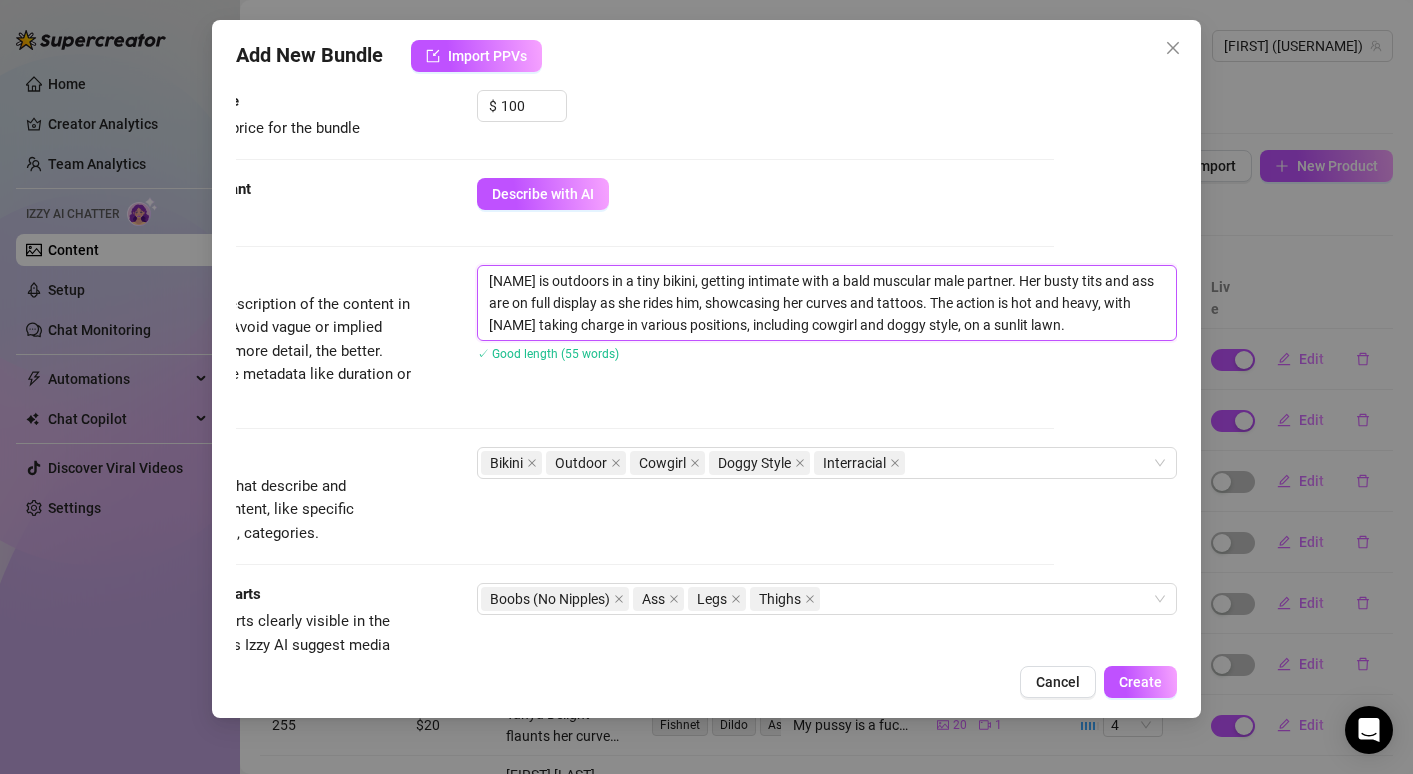 type on "[FIRST] [LAST] is outdoors in a tiny bikini, getting intimate with a bald muscular male partner. Her busty tits and ass are on full display as she rides him, showcasing her curves and tattoos. The action is hot and heavy, with [FIRST] taking charge in various positions, including cowgirl and doggy style, on a sunlit lawn." 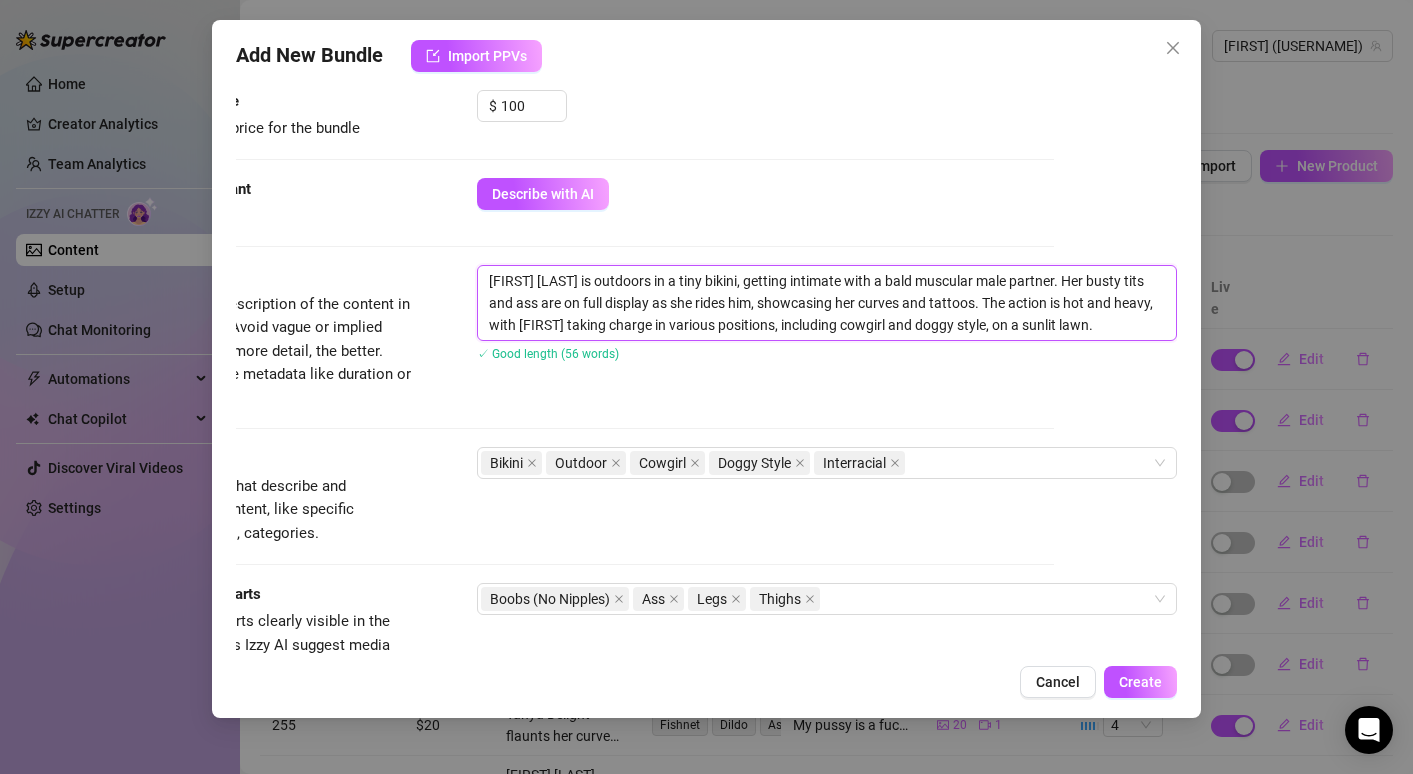 click on "[FIRST] [LAST] is outdoors in a tiny bikini, getting intimate with a bald muscular male partner. Her busty tits and ass are on full display as she rides him, showcasing her curves and tattoos. The action is hot and heavy, with [FIRST] taking charge in various positions, including cowgirl and doggy style, on a sunlit lawn." at bounding box center [827, 303] 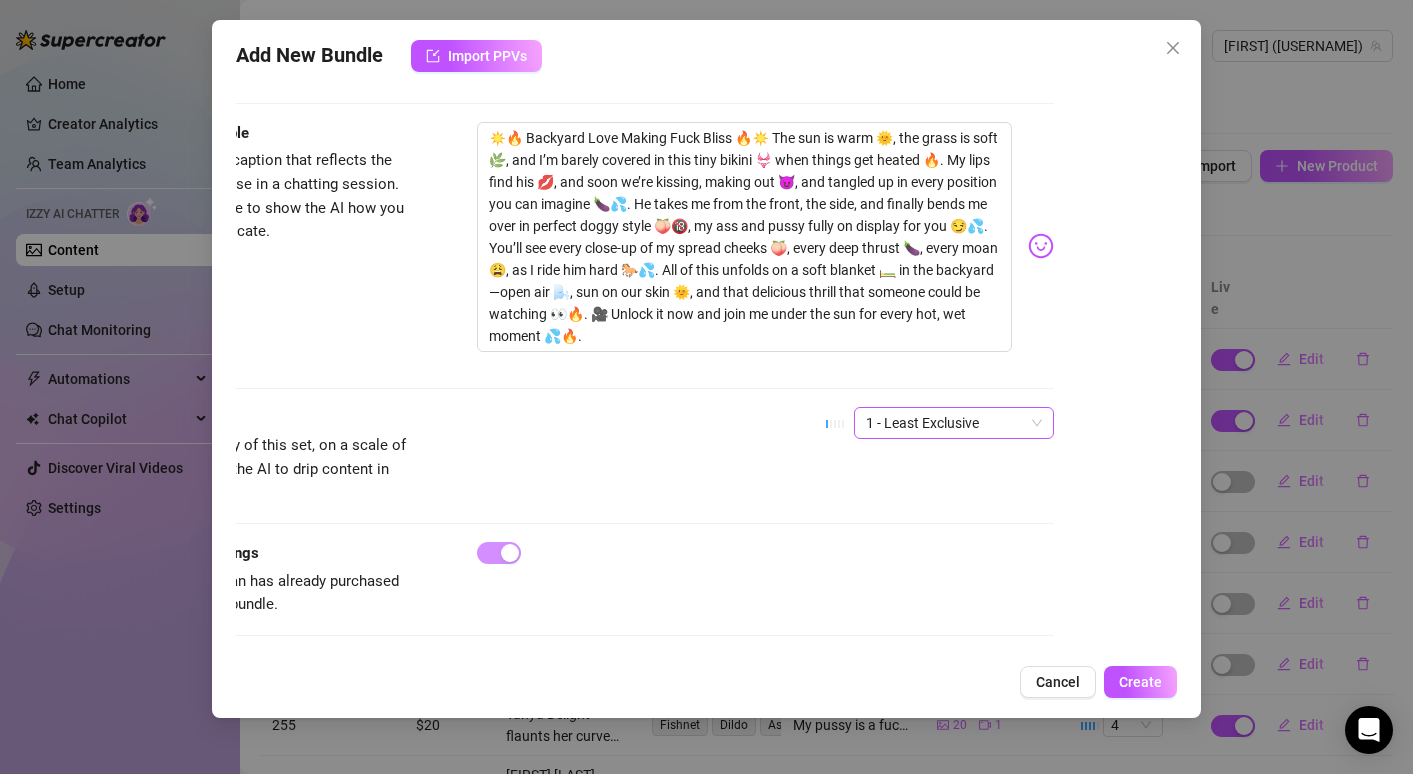 click on "1 - Least Exclusive" at bounding box center (954, 423) 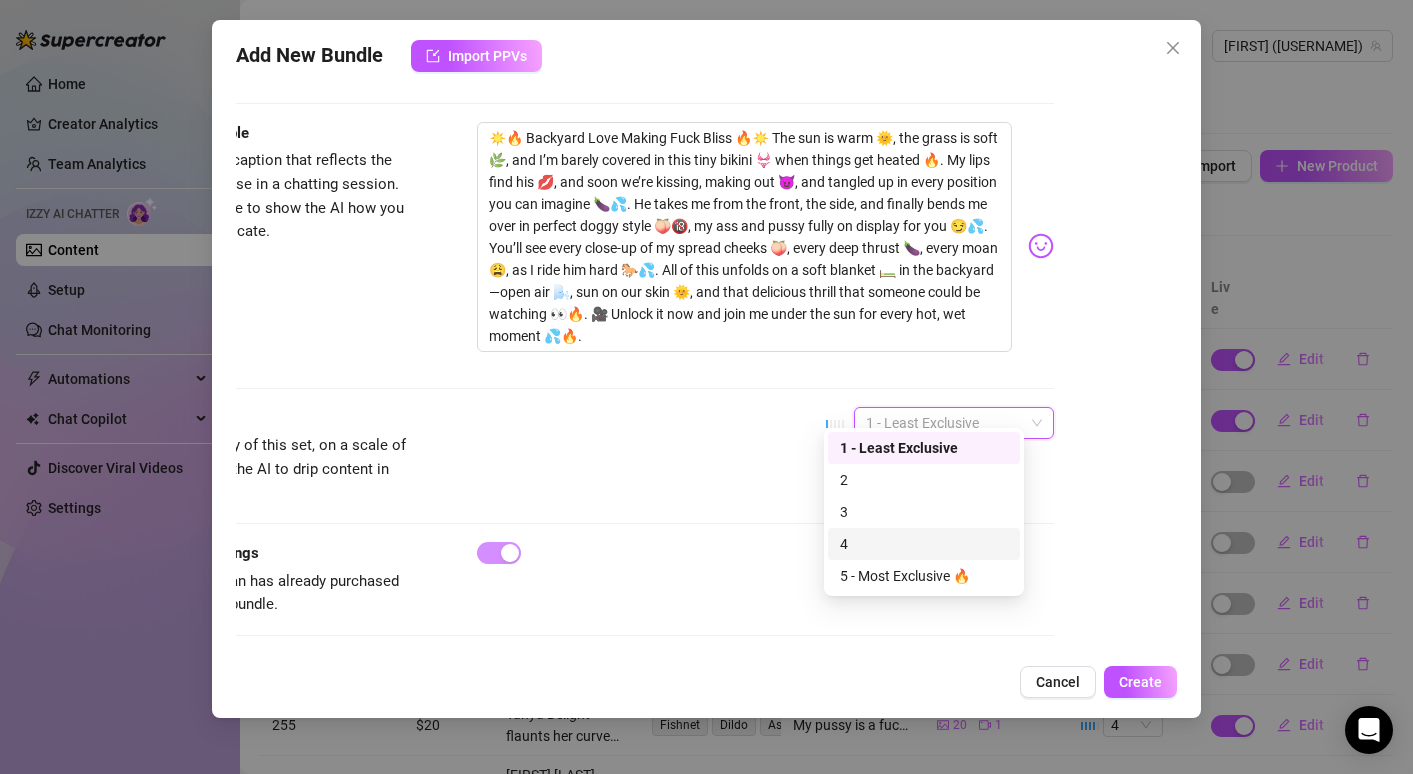 click on "4" at bounding box center (924, 544) 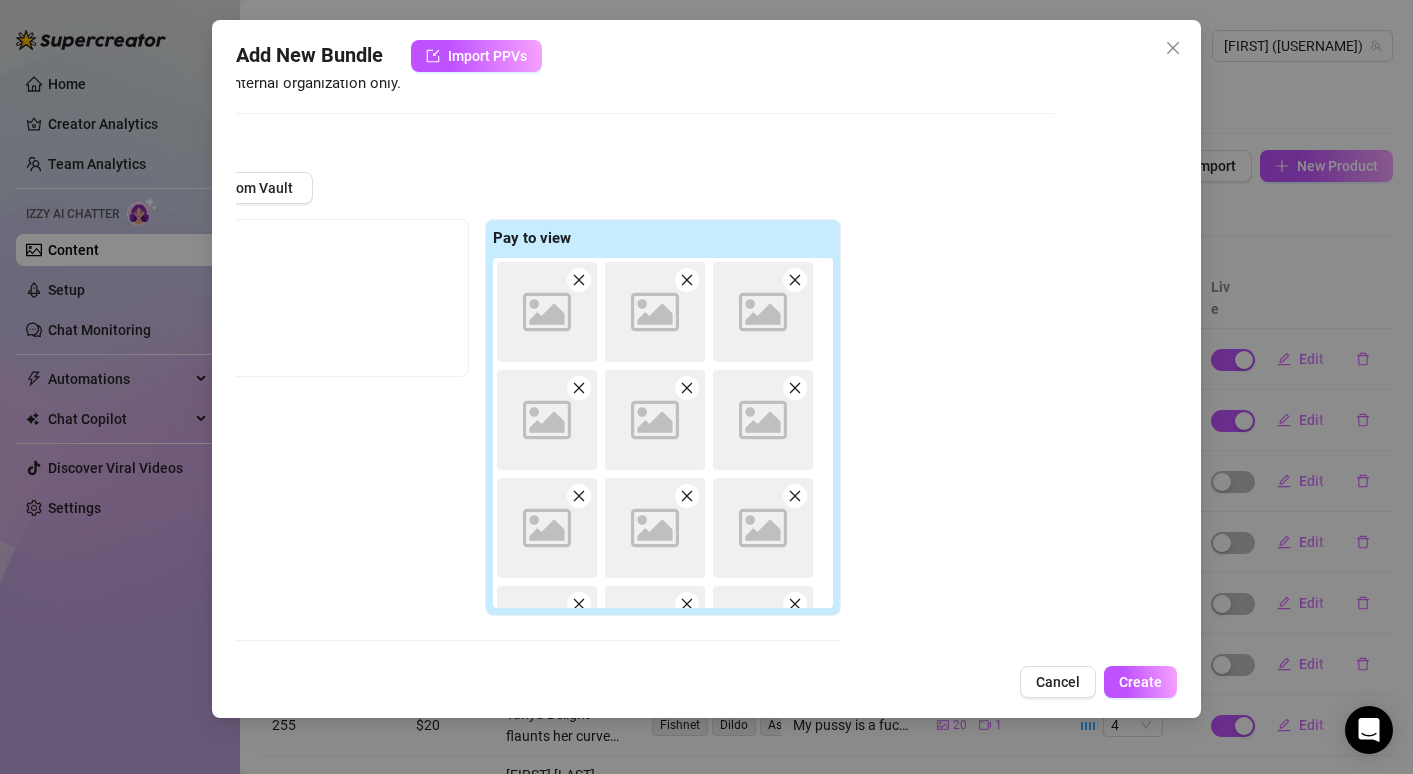 scroll, scrollTop: 0, scrollLeft: 138, axis: horizontal 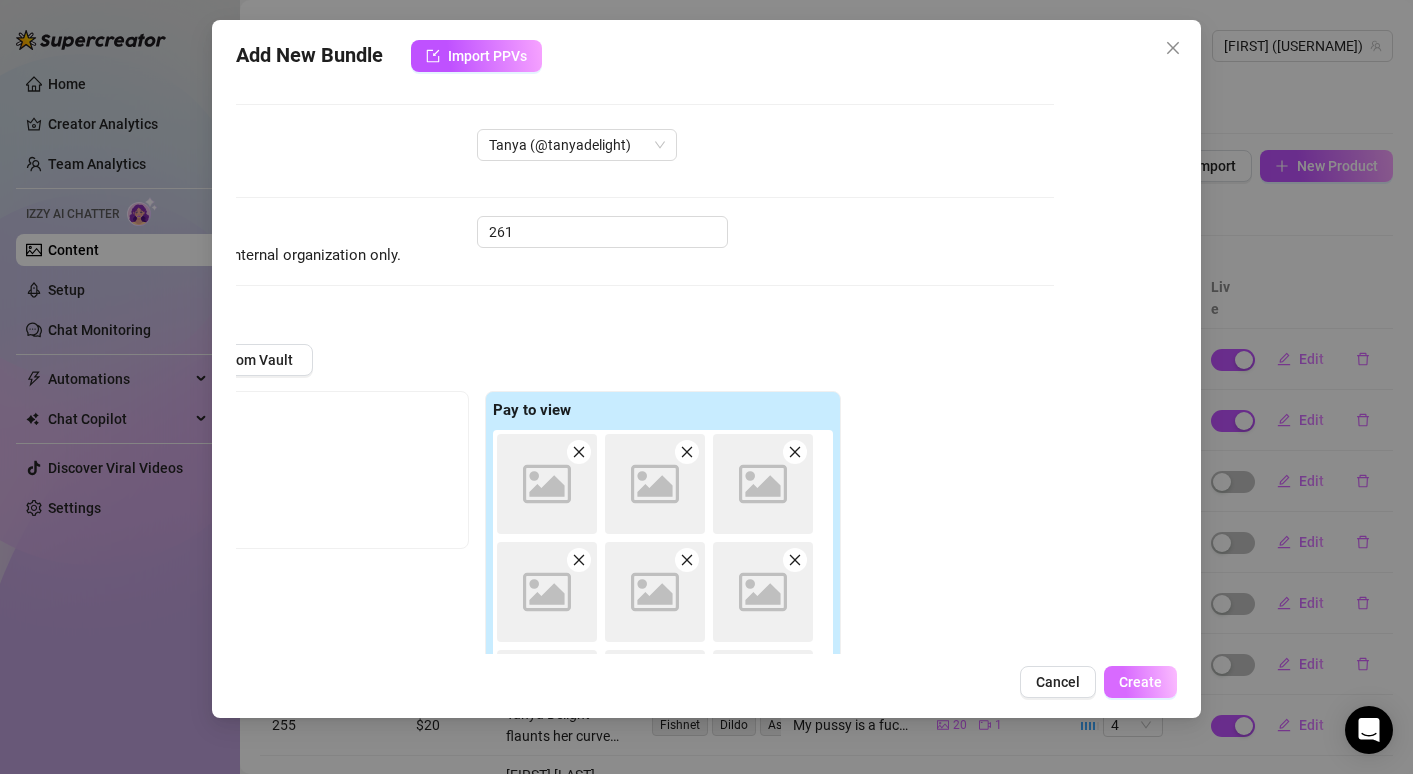 click on "Create" at bounding box center [1140, 682] 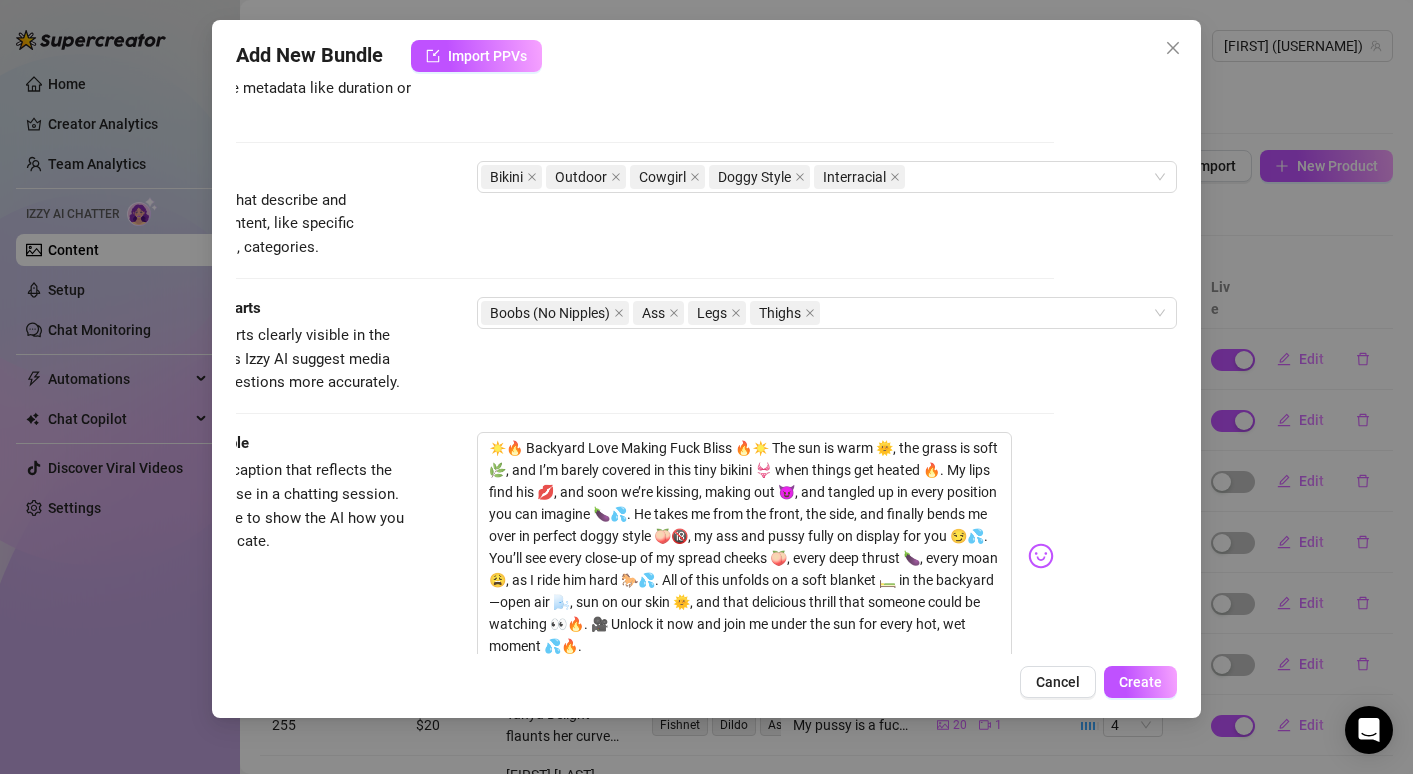scroll, scrollTop: 1487, scrollLeft: 138, axis: both 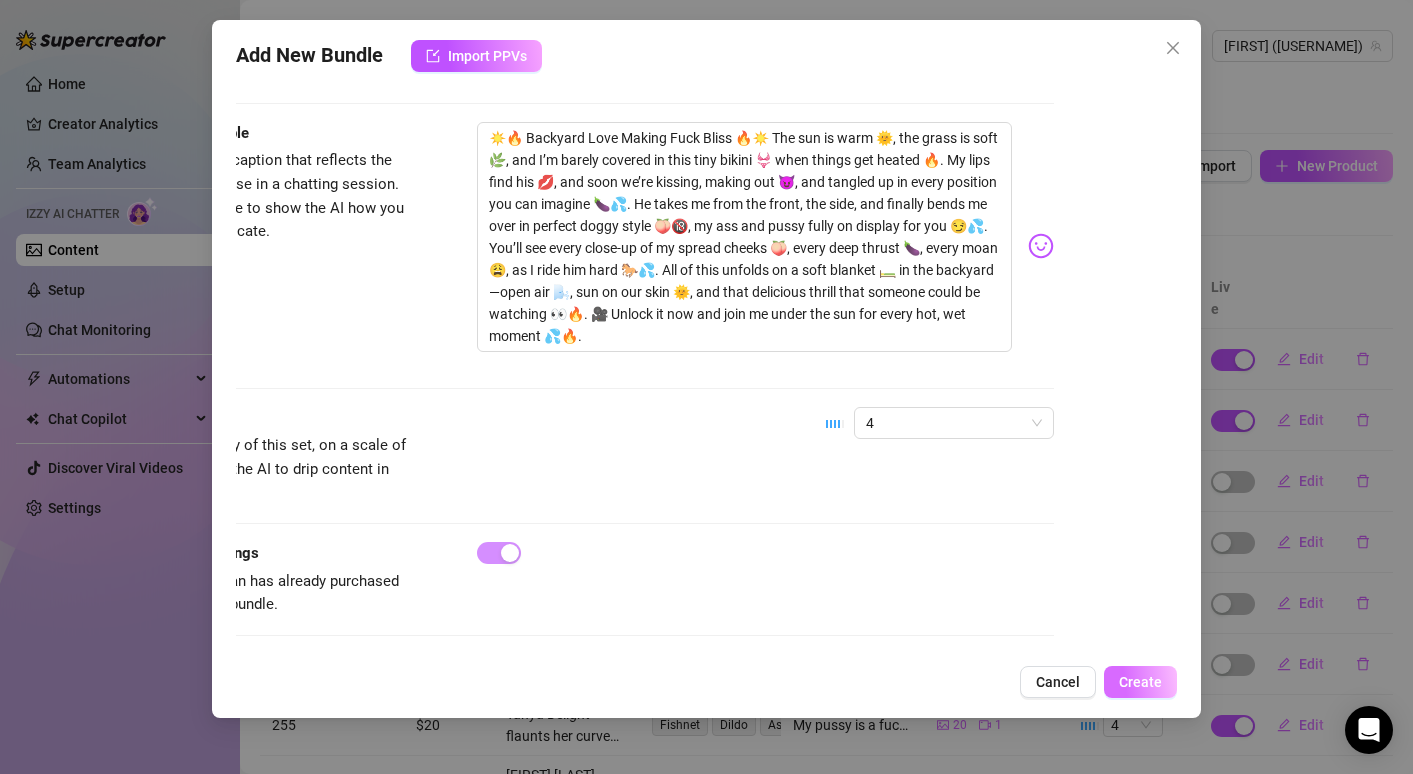 click on "Create" at bounding box center [1140, 682] 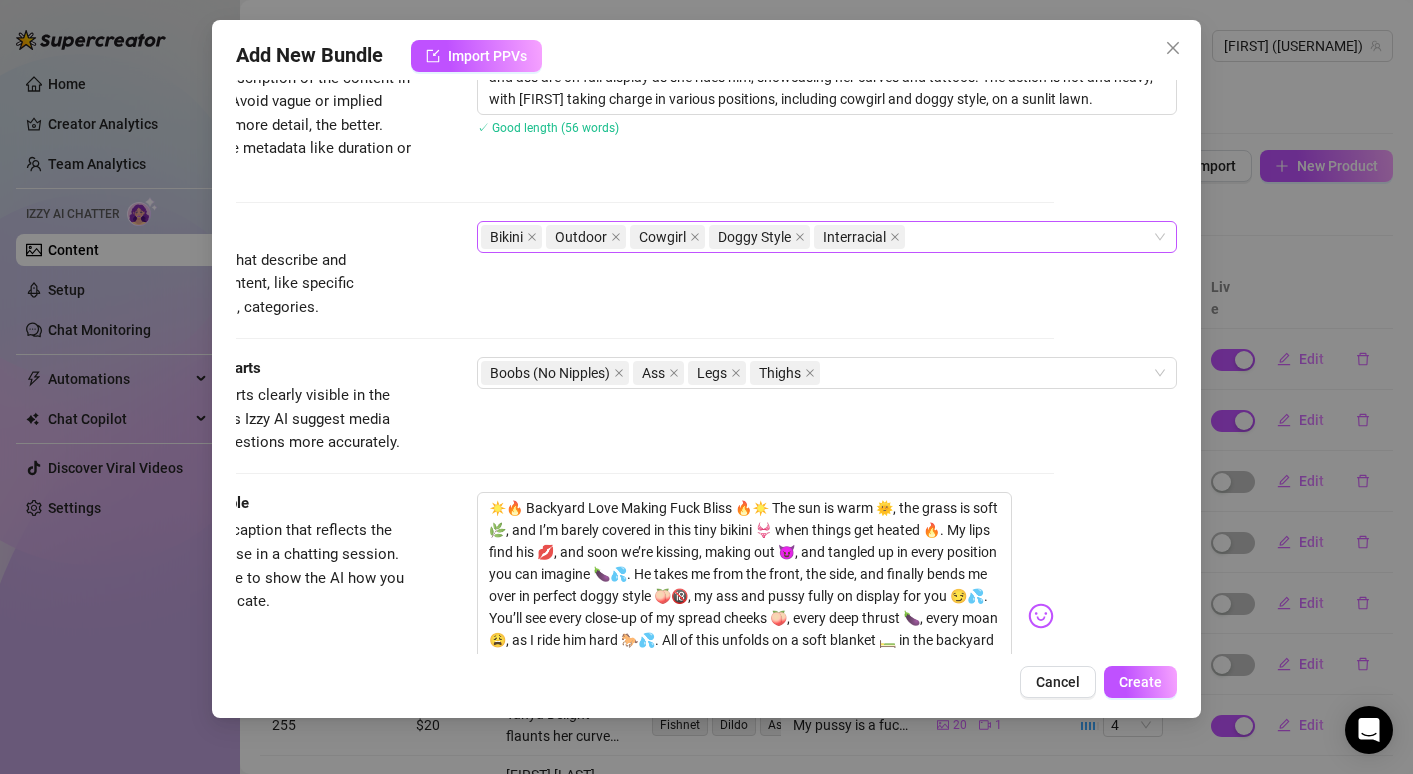 scroll, scrollTop: 791, scrollLeft: 138, axis: both 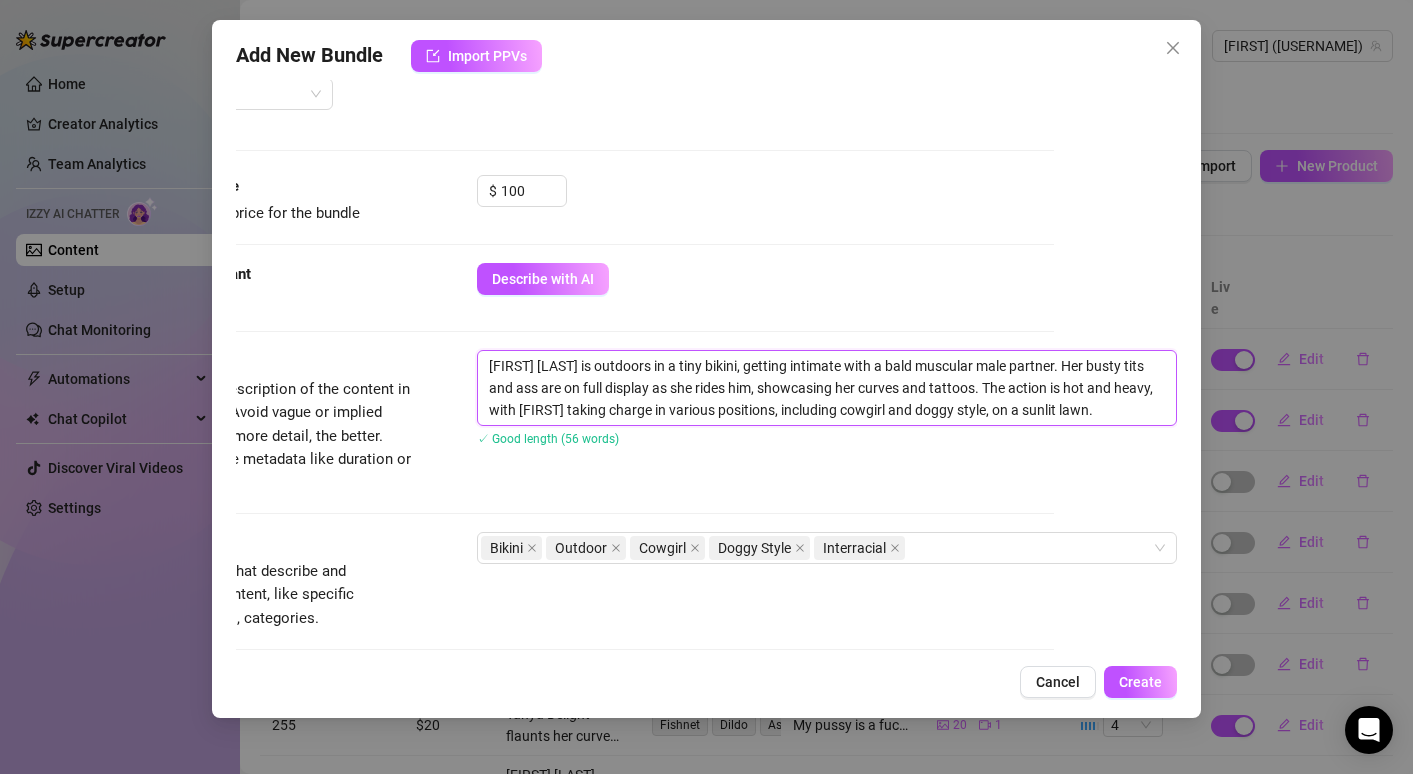 click on "[FIRST] [LAST] is outdoors in a tiny bikini, getting intimate with a bald muscular male partner. Her busty tits and ass are on full display as she rides him, showcasing her curves and tattoos. The action is hot and heavy, with [FIRST] taking charge in various positions, including cowgirl and doggy style, on a sunlit lawn." at bounding box center (827, 388) 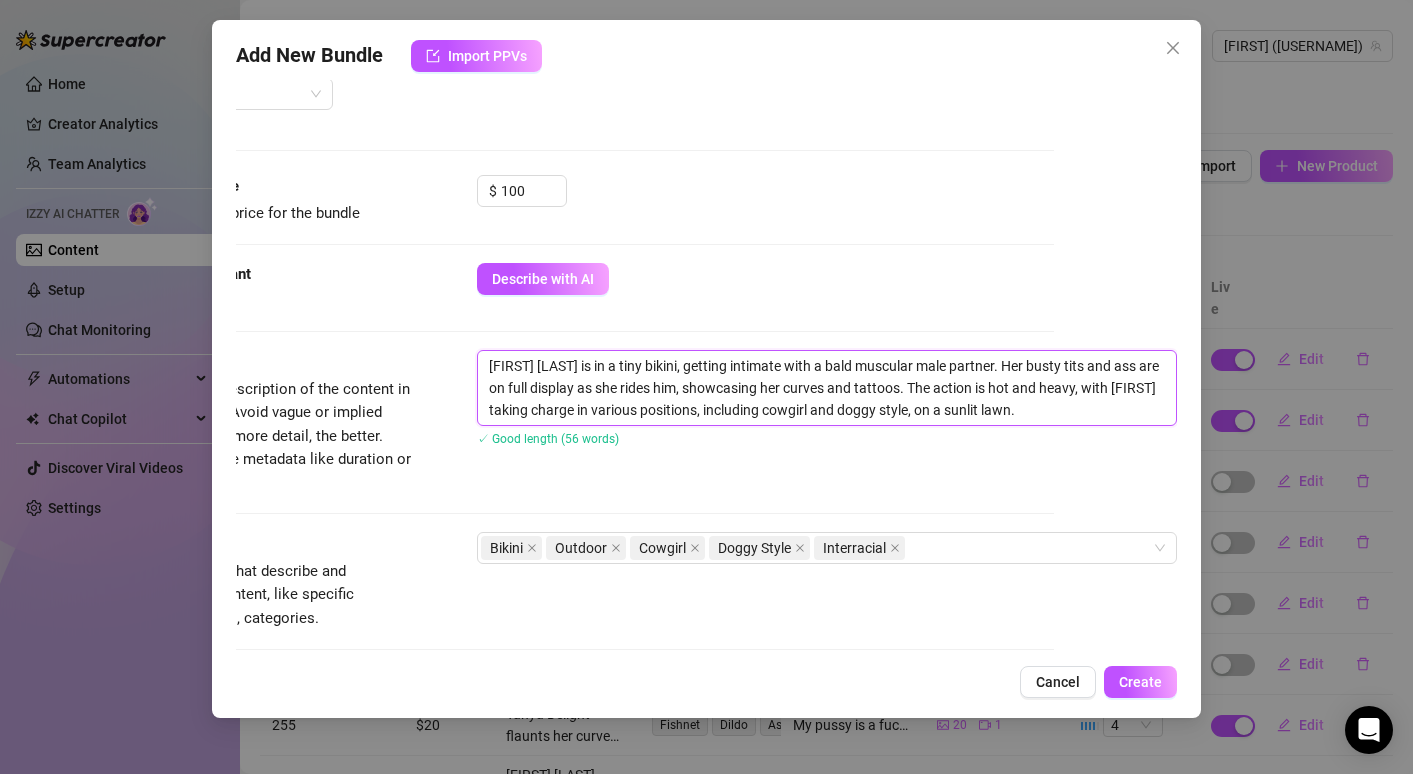 type on "[FIRST] [LAST] is in a tiny bikini, getting intimate with a bald muscular male partner. Her busty tits and ass are on full display as she rides him, showcasing her curves and tattoos. The action is hot and heavy, with [FIRST] taking charge in various positions, including cowgirl and doggy style, on a sunlit lawn." 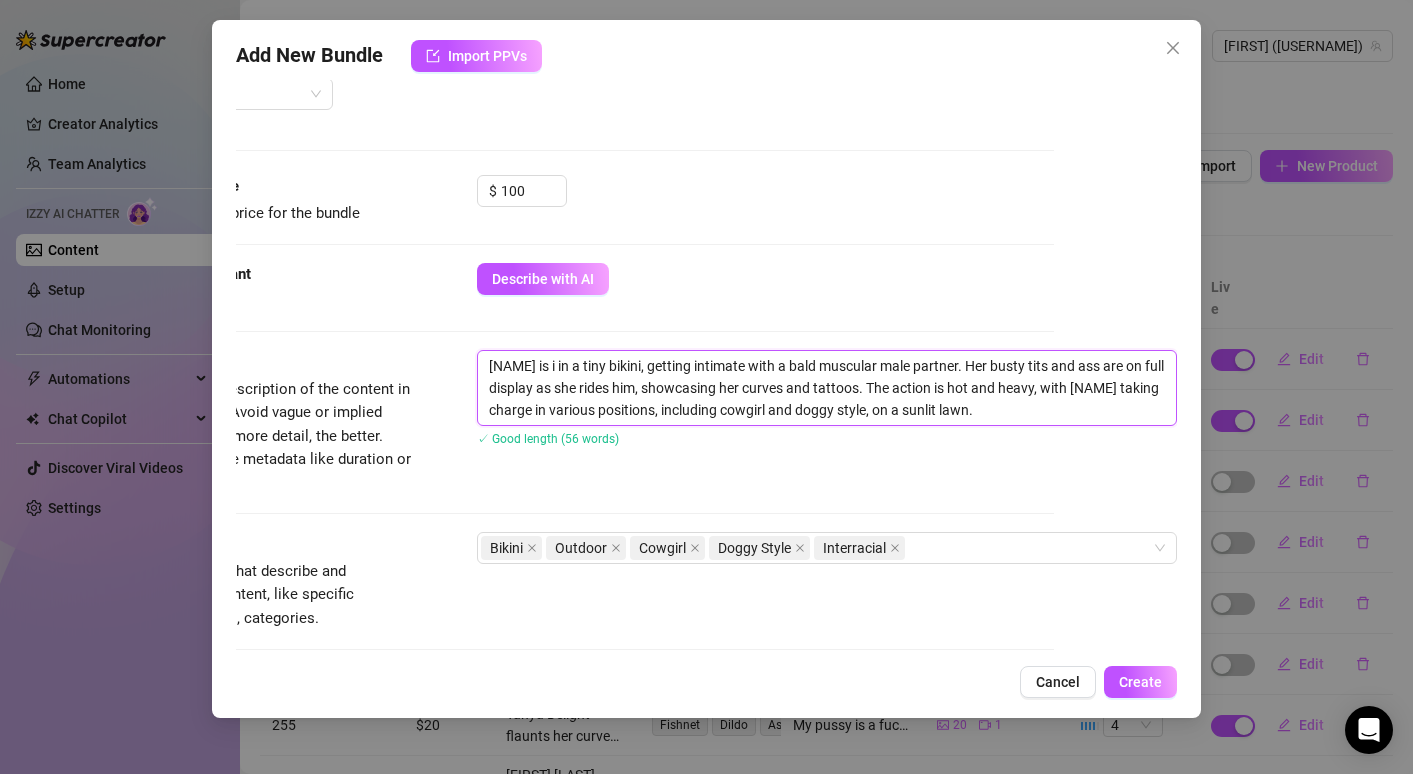 type on "[FIRST] [LAST] is io in a tiny bikini, getting intimate with a bald muscular [GENDER] partner. Her busty tits and ass are on full display as she rides him, showcasing her curves and tattoos. The action is hot and heavy, with [FIRST] [LAST] taking charge in various positions, including cowgirl and doggy style, on a sunlit lawn." 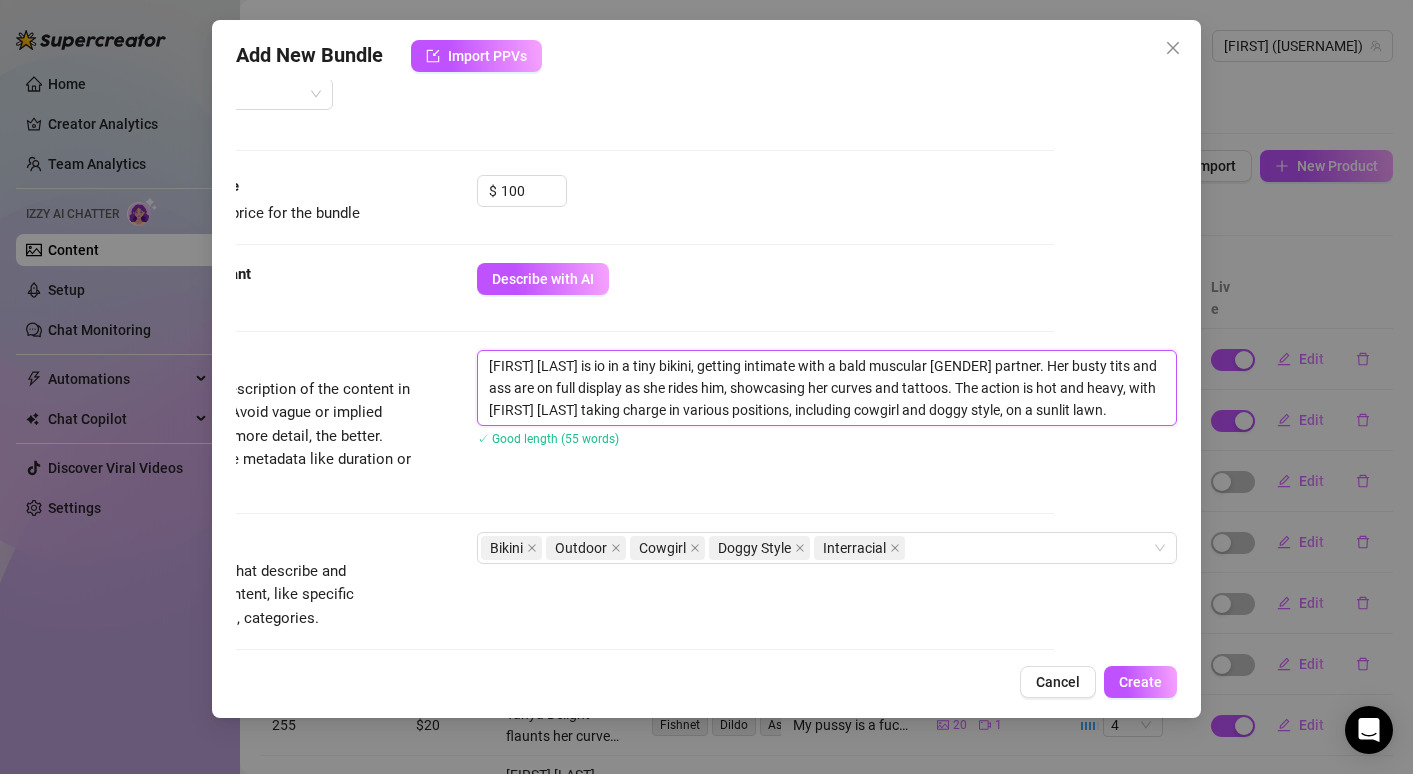 type on "[NAME] is io  in a tiny bikini, getting intimate with a bald muscular male partner. Her busty tits and ass are on full display as she rides him, showcasing her curves and tattoos. The action is hot and heavy, with [NAME] taking charge in various positions, including cowgirl and doggy style, on a sunlit lawn." 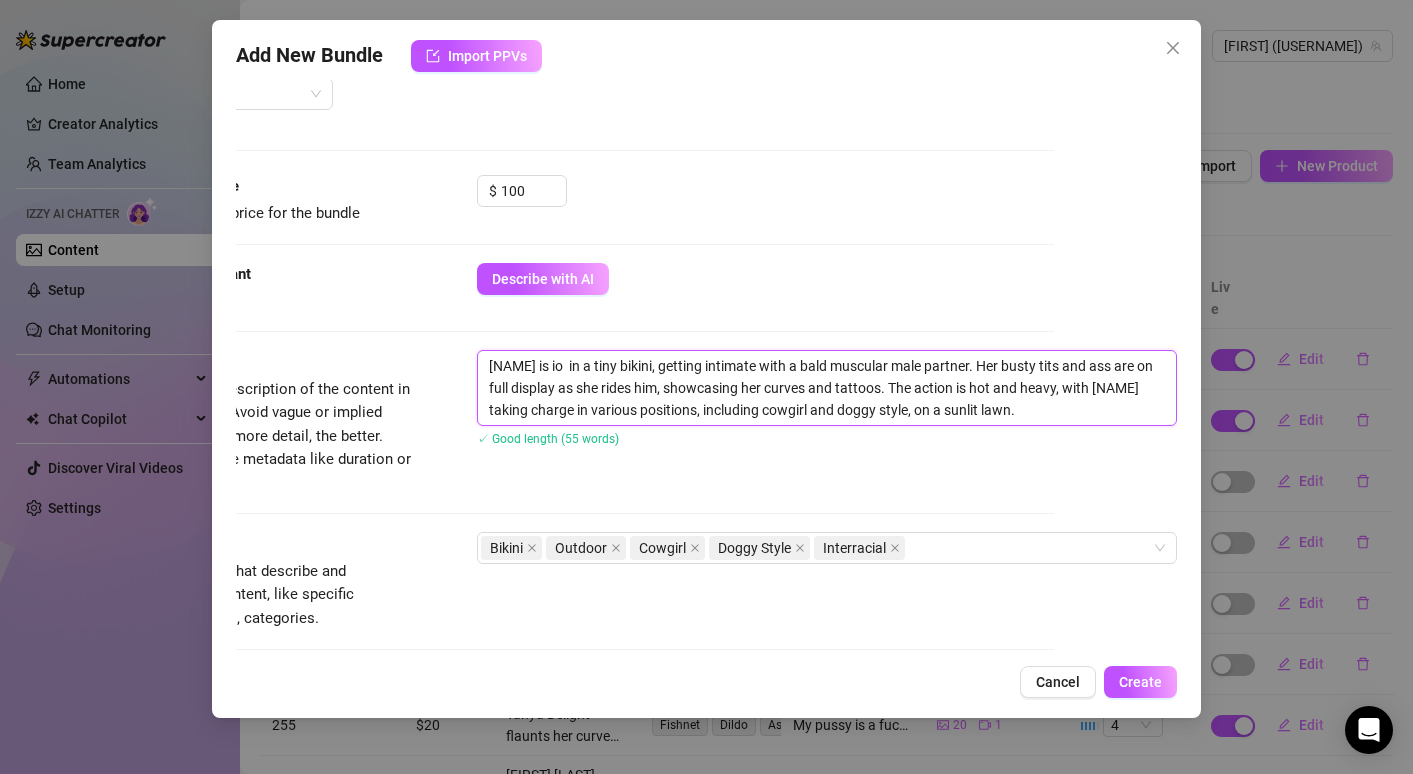 type on "[FIRST] [LAST] is io in a tiny bikini, getting intimate with a bald muscular [GENDER] partner. Her busty tits and ass are on full display as she rides him, showcasing her curves and tattoos. The action is hot and heavy, with [FIRST] [LAST] taking charge in various positions, including cowgirl and doggy style, on a sunlit lawn." 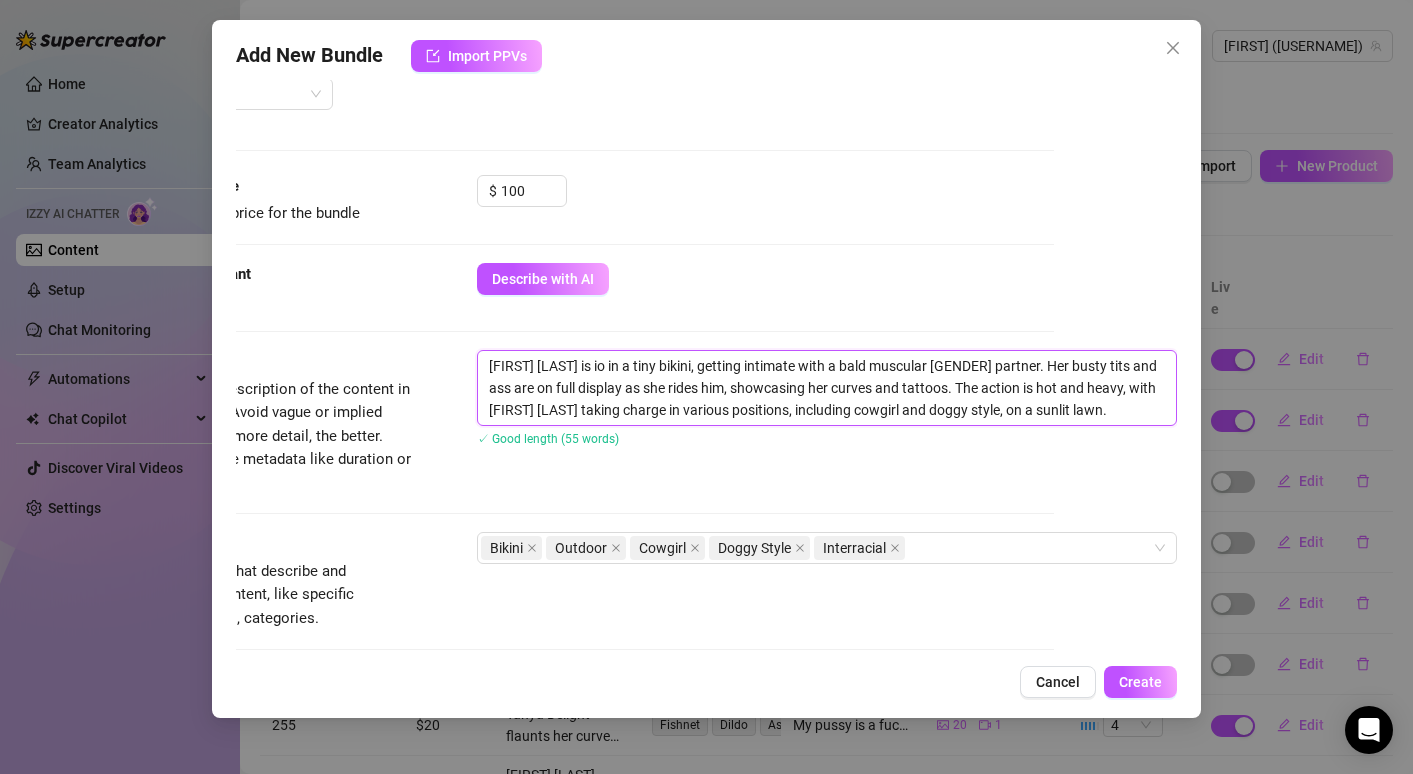 type on "[NAME] is i in a tiny bikini, getting intimate with a bald muscular male partner. Her busty tits and ass are on full display as she rides him, showcasing her curves and tattoos. The action is hot and heavy, with [NAME] taking charge in various positions, including cowgirl and doggy style, on a sunlit lawn." 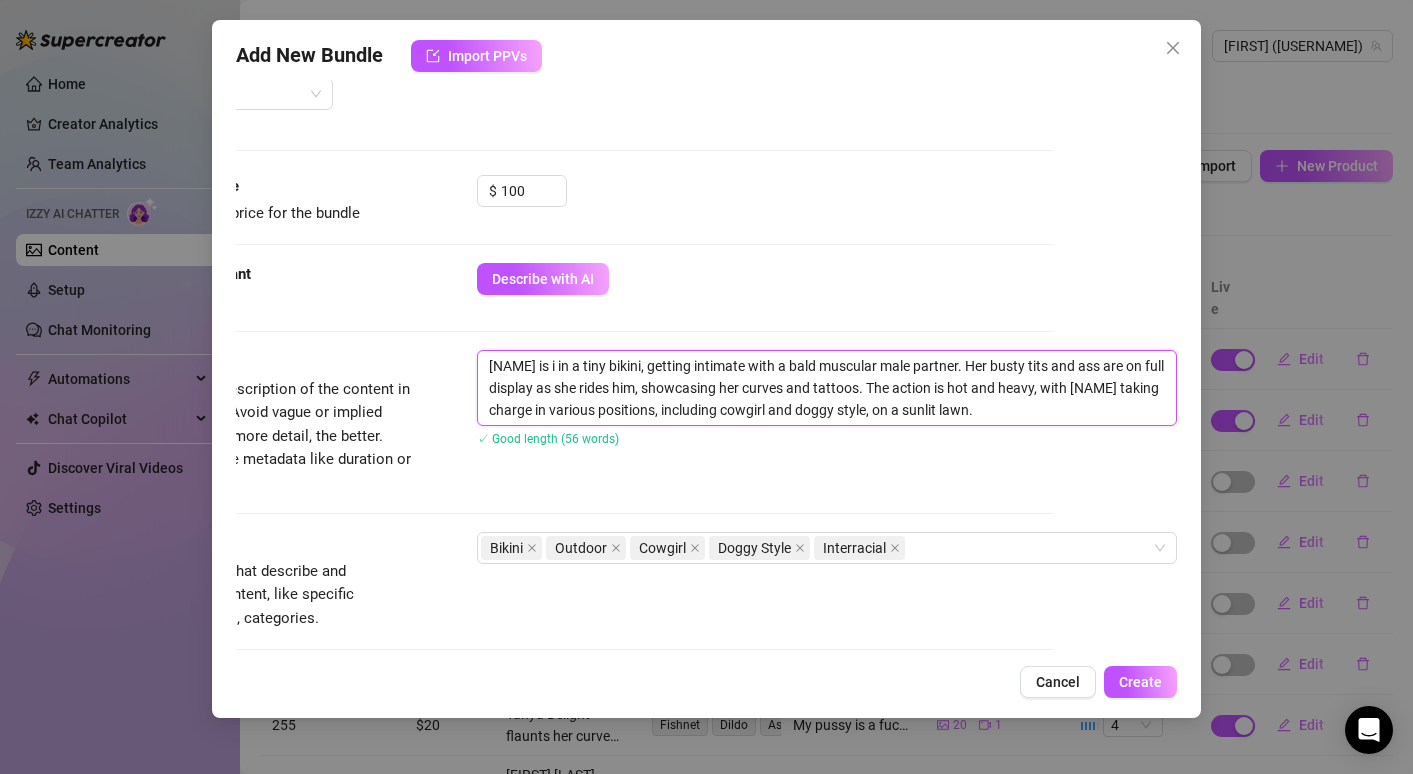type on "[NAME] is in in a tiny bikini, getting intimate with a bald muscular male partner. Her busty tits and ass are on full display as she rides him, showcasing her curves and tattoos. The action is hot and heavy, with [NAME] taking charge in various positions, including cowgirl and doggy style, on a sunlit lawn." 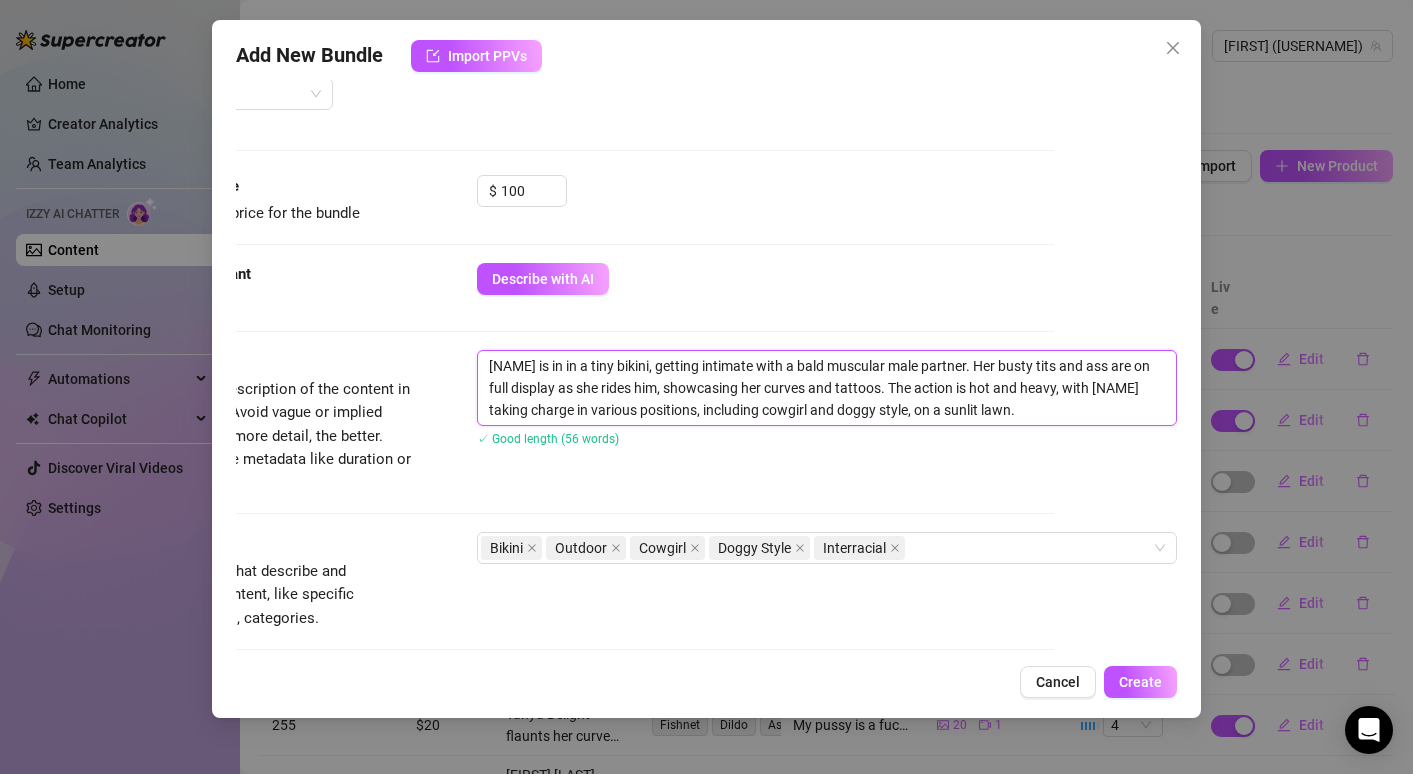 type on "[FIRST] [LAST] is in a tiny bikini, getting intimate with a bald muscular male partner. Her busty tits and ass are on full display as she rides him, showcasing her curves and tattoos. The action is hot and heavy, with [FIRST] taking charge in various positions, including cowgirl and doggy style, on a sunlit lawn." 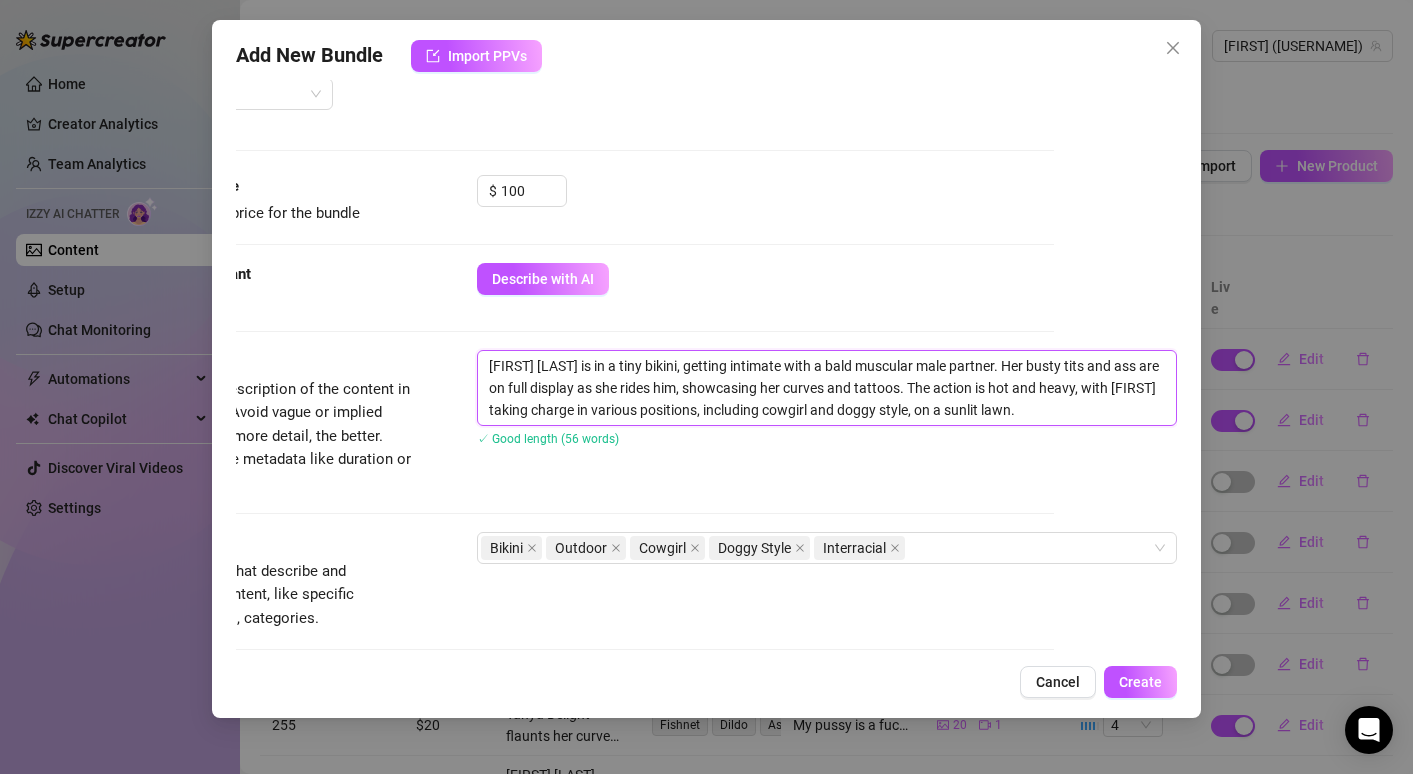 type on "[FIRST] [LAST] is in t in a tiny bikini, getting intimate with a bald muscular male partner. Her busty tits and ass are on full display as she rides him, showcasing her curves and tattoos. The action is hot and heavy, with [FIRST] taking charge in various positions, including cowgirl and doggy style, on a sunlit lawn." 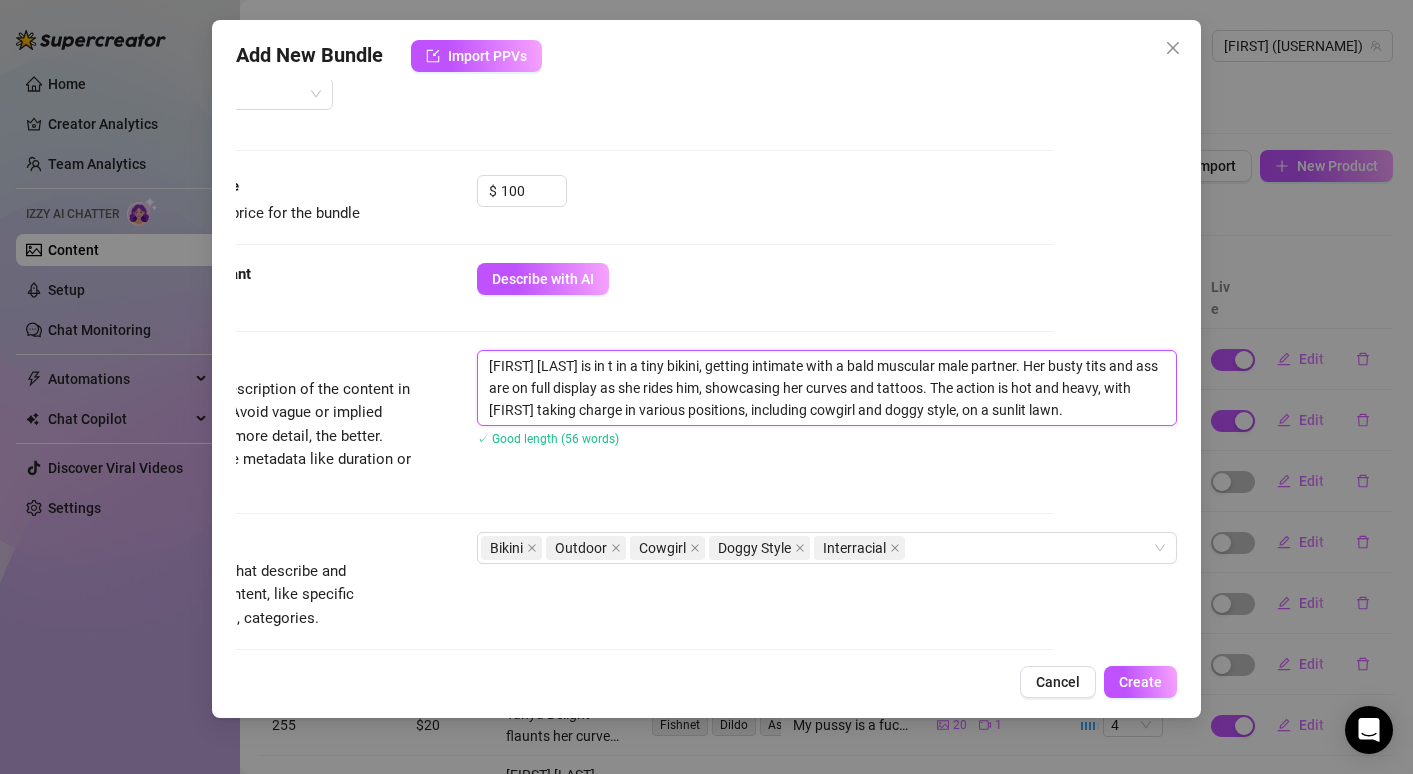 type on "[FIRST] [LAST] is in th in a tiny bikini, getting intimate with a bald muscular male partner. Her busty tits and ass are on full display as she rides him, showcasing her curves and tattoos. The action is hot and heavy, with [FIRST] taking charge in various positions, including cowgirl and doggy style, on a sunlit lawn." 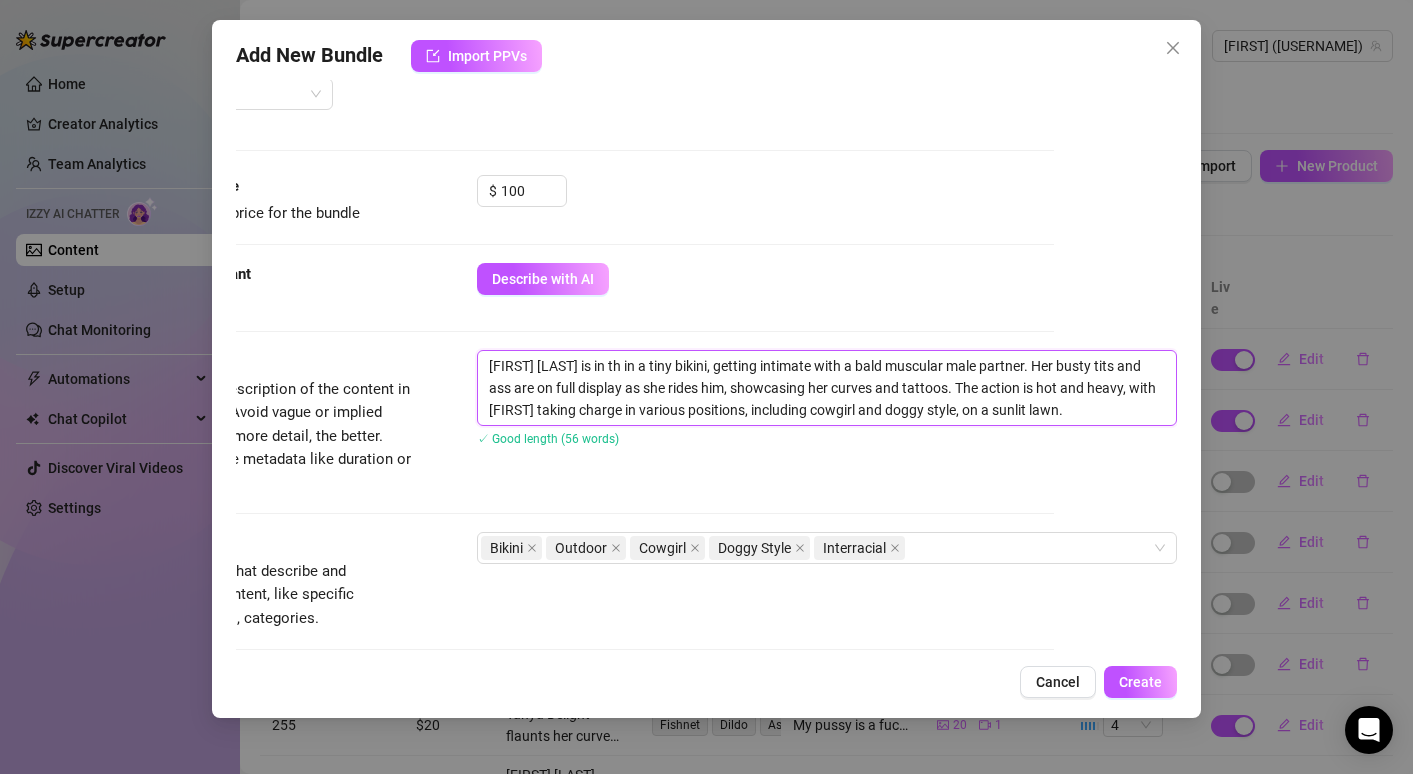 type on "[FIRST] [LAST] is in the in a tiny bikini, getting intimate with a bald muscular male partner. Her busty tits and ass are on full display as she rides him, showcasing her curves and tattoos. The action is hot and heavy, with [FIRST] taking charge in various positions, including cowgirl and doggy style, on a sunlit lawn." 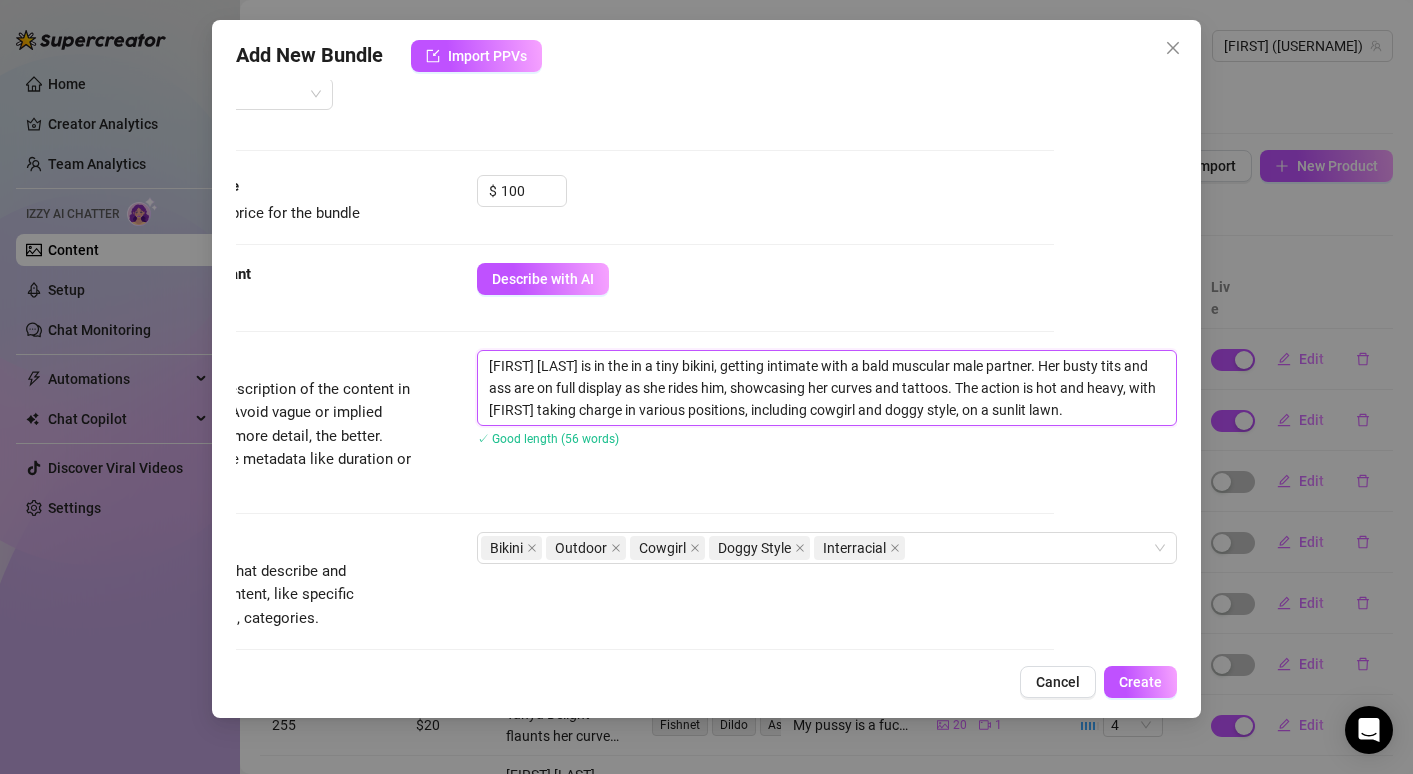 type on "[FIRST] [LAST] is in the in a tiny bikini, getting intimate with a bald muscular [GENDER] partner. Her busty tits and ass are on full display as she rides him, showcasing her curves and tattoos. The action is hot and heavy, with [FIRST] [LAST] taking charge in various positions, including cowgirl and doggy style, on a sunlit lawn." 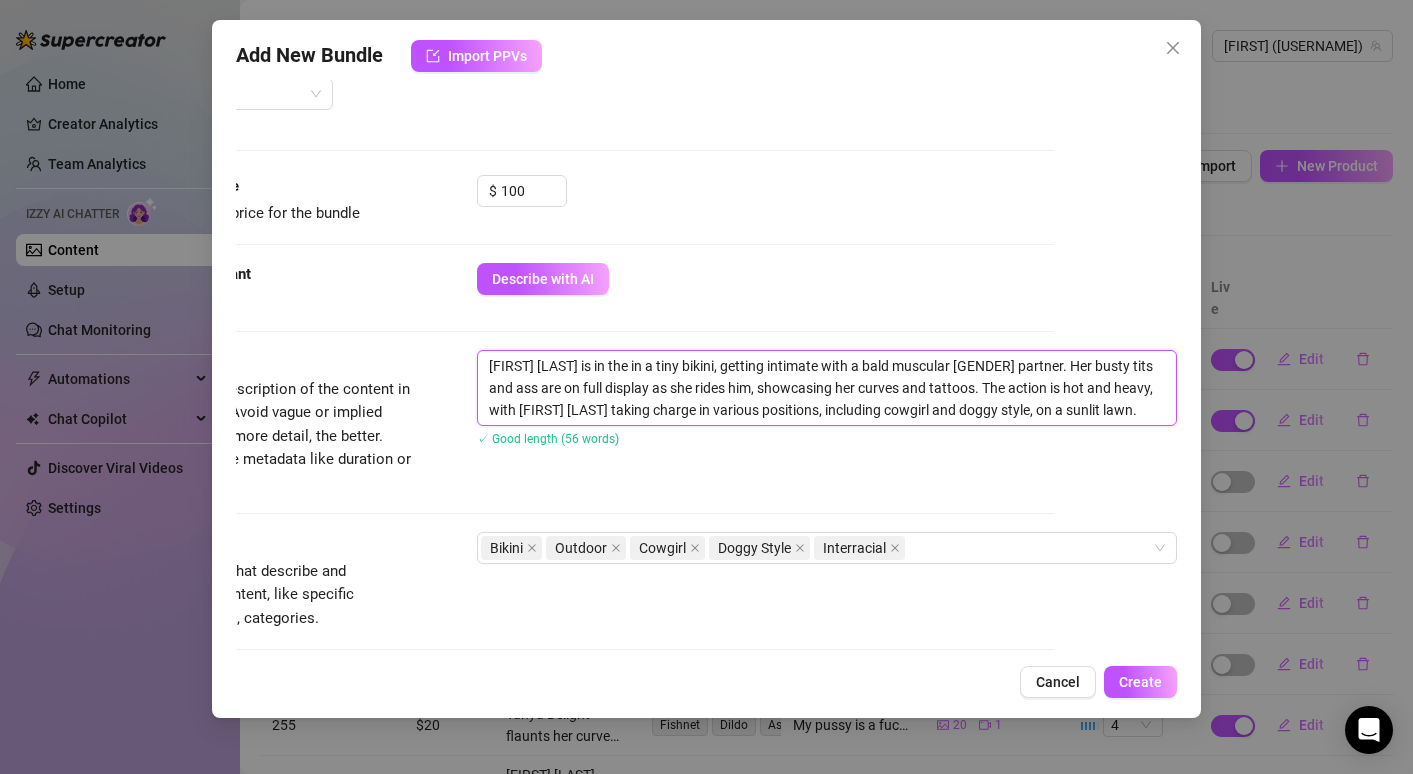 type on "[NAME] is in the n in a tiny bikini, getting intimate with a bald muscular male partner. Her busty tits and ass are on full display as she rides him, showcasing her curves and tattoos. The action is hot and heavy, with [NAME] taking charge in various positions, including cowgirl and doggy style, on a sunlit lawn." 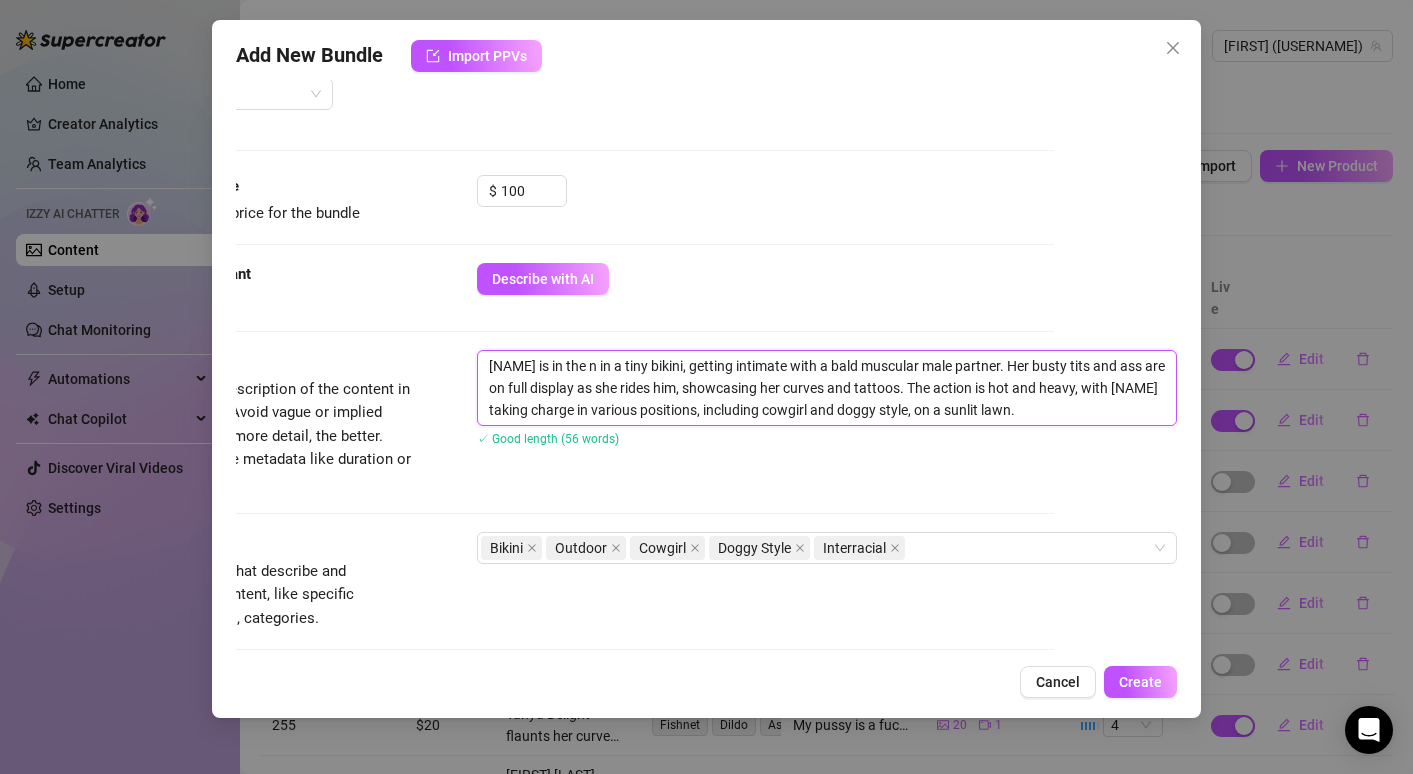 type on "[NAME] is in the na in a tiny bikini, getting intimate with a bald muscular male partner. Her busty tits and ass are on full display as she rides him, showcasing her curves and tattoos. The action is hot and heavy, with [NAME] taking charge in various positions, including cowgirl and doggy style, on a sunlit lawn." 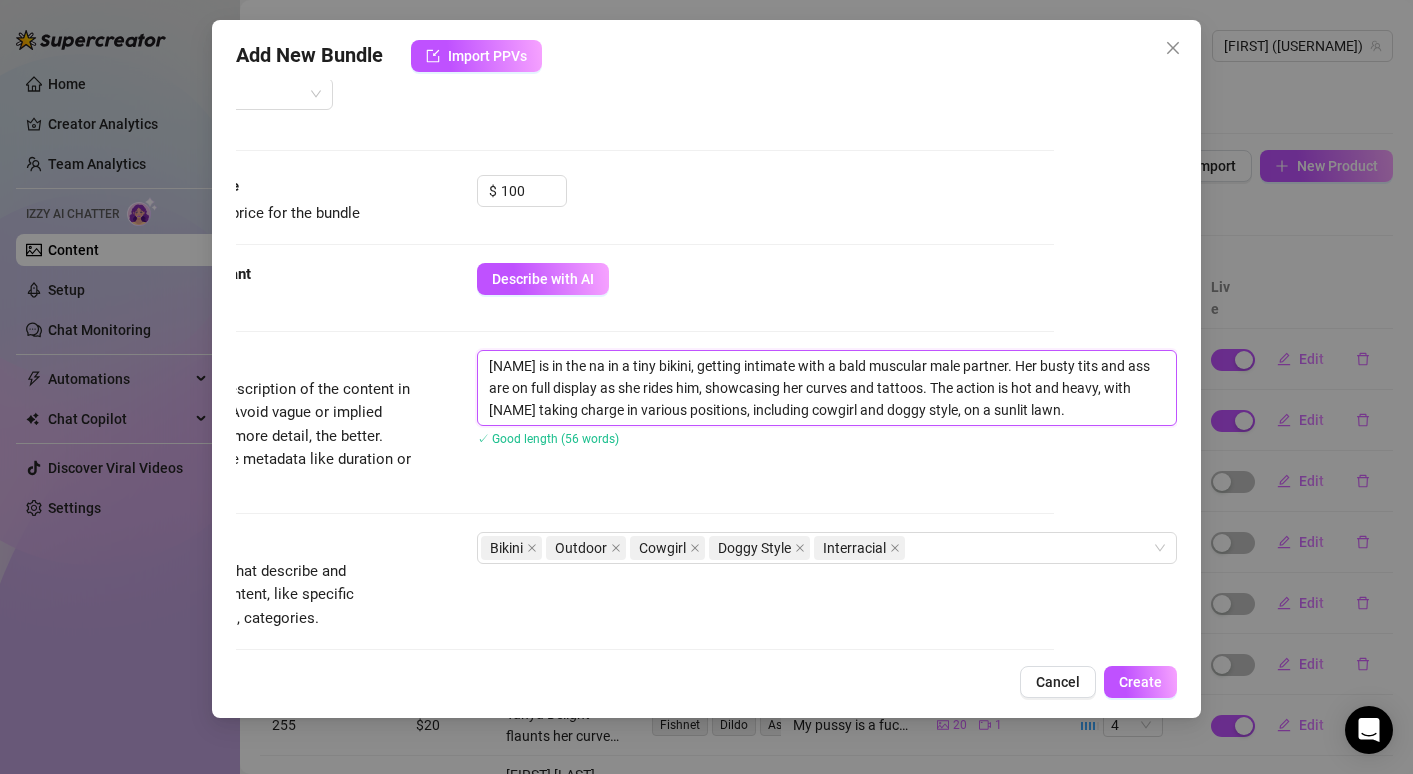 type on "[FIRST] [LAST] is in the nat in a tiny bikini, getting intimate with a bald muscular male partner. Her busty tits and ass are on full display as she rides him, showcasing her curves and tattoos. The action is hot and heavy, with [FIRST] taking charge in various positions, including cowgirl and doggy style, on a sunlit lawn." 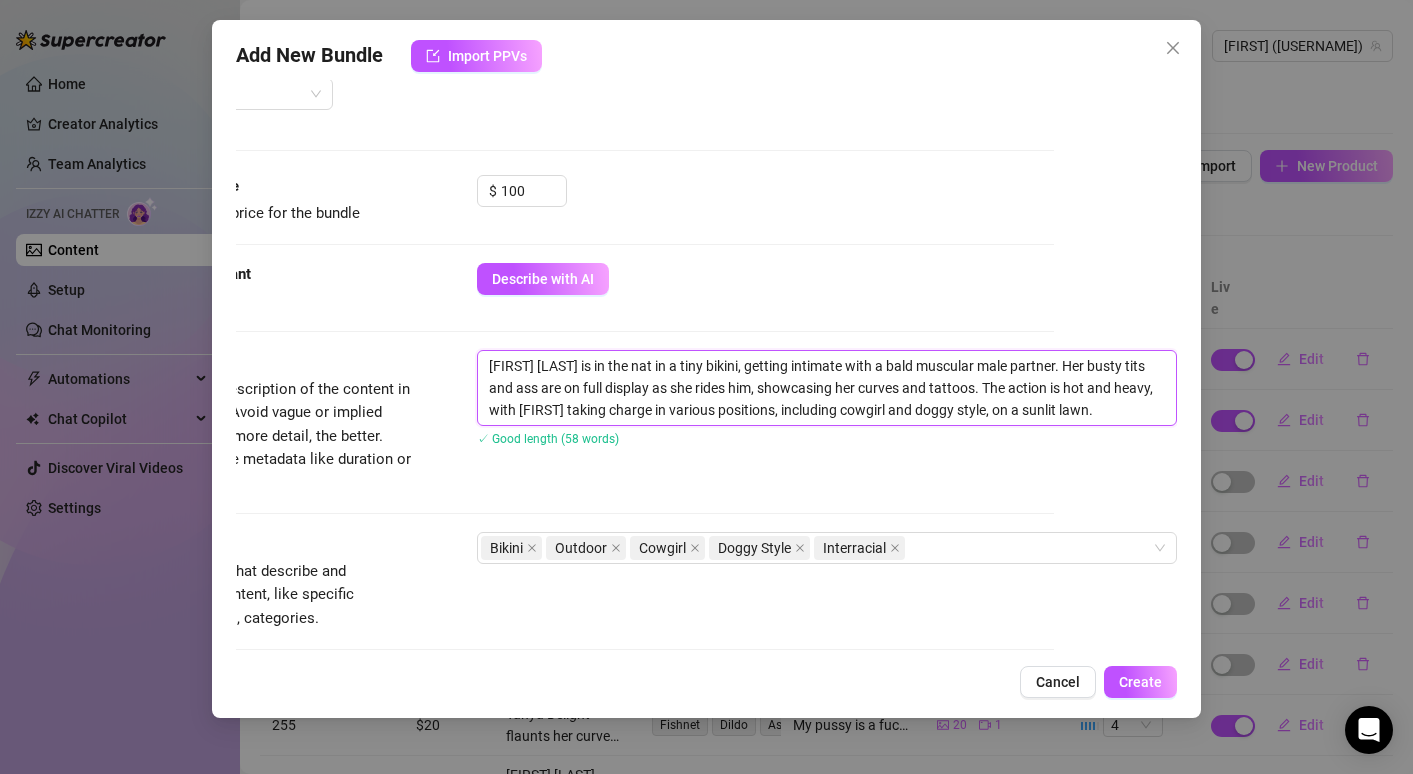 type on "[FIRST] [LAST] is in the natu in a tiny bikini, getting intimate with a bald muscular male partner. Her busty tits and ass are on full display as she rides him, showcasing her curves and tattoos. The action is hot and heavy, with [FIRST] taking charge in various positions, including cowgirl and doggy style, on a sunlit lawn." 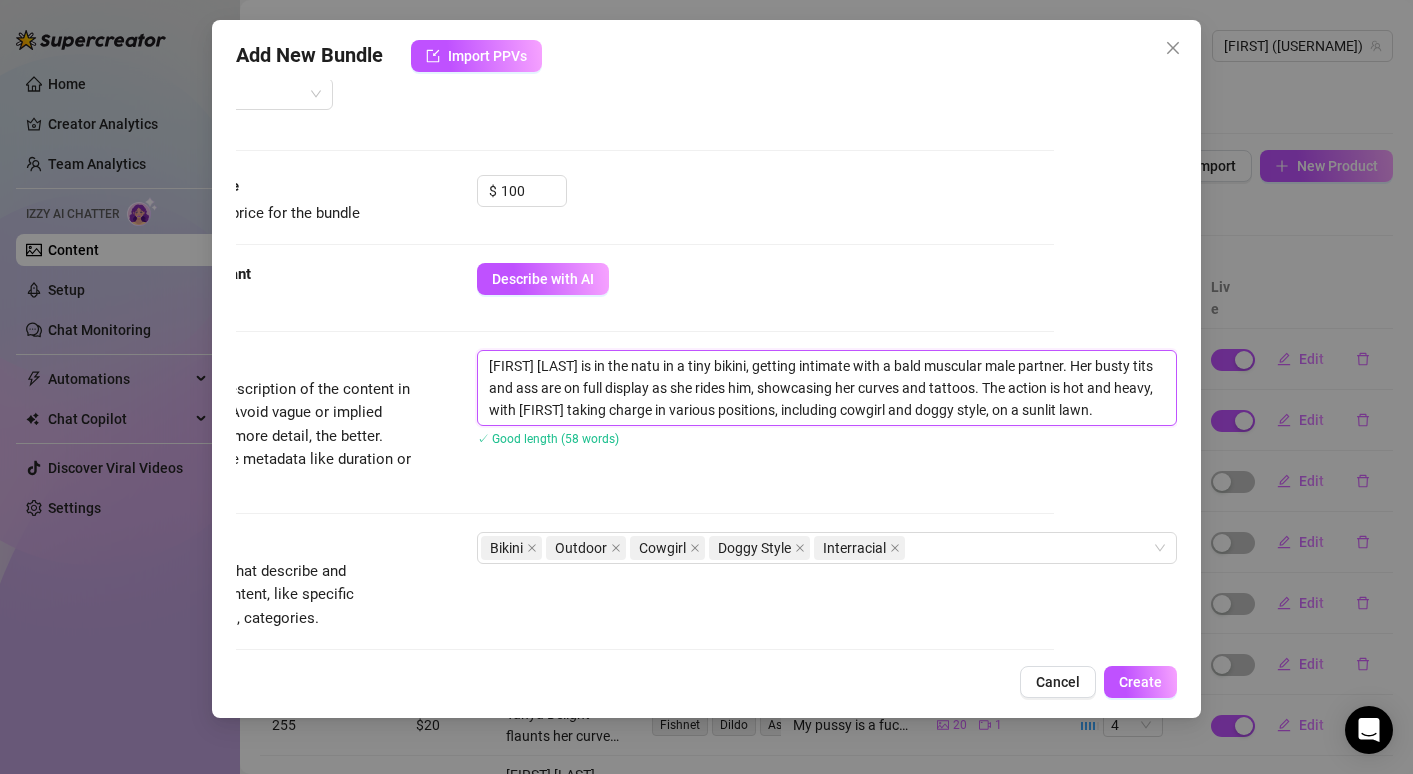 type on "[FIRST] [LAST] is in the natur in a tiny bikini, getting intimate with a bald muscular [GENDER] partner. Her busty tits and ass are on full display as she rides him, showcasing her curves and tattoos. The action is hot and heavy, with [FIRST] [LAST] taking charge in various positions, including cowgirl and doggy style, on a sunlit lawn." 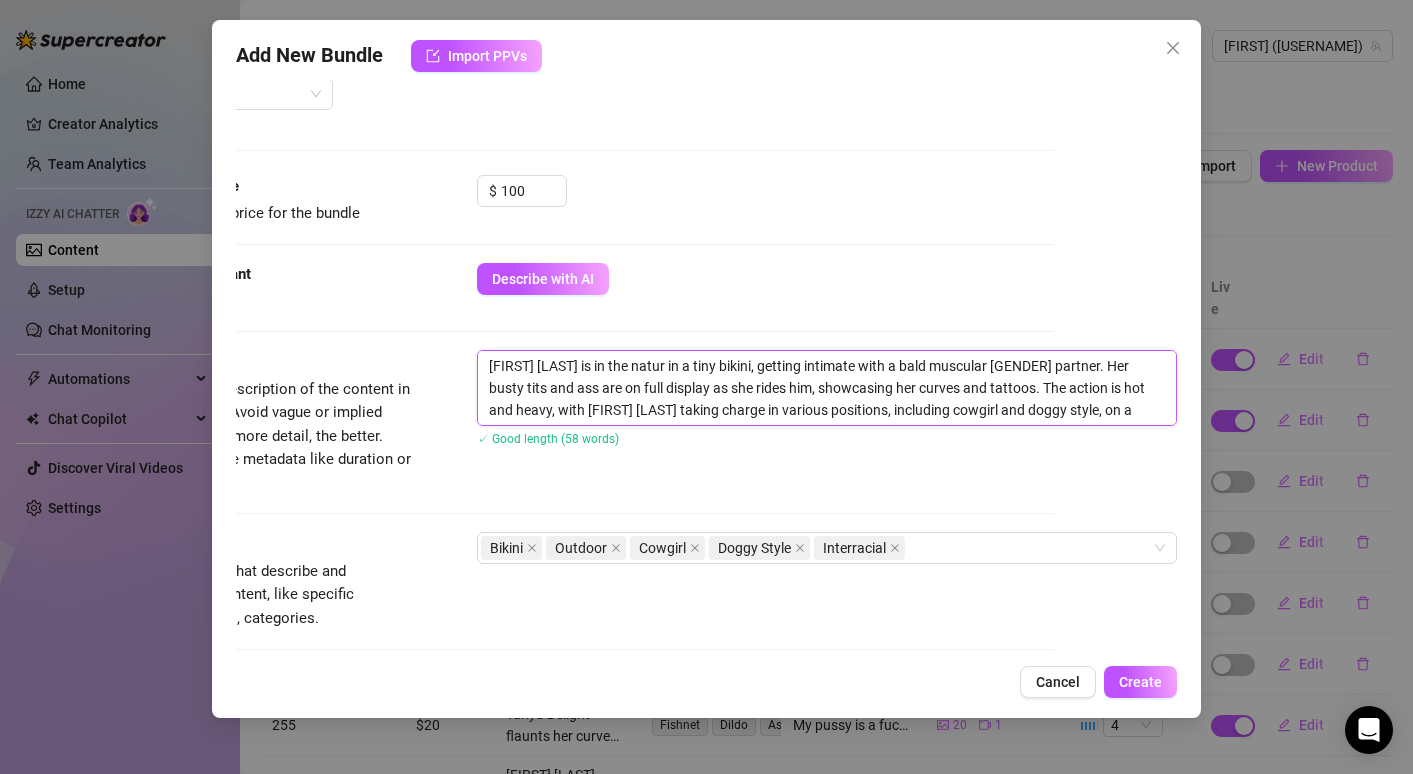 type on "[NAME] is in the nature in a tiny bikini, getting intimate with a bald muscular male partner. Her busty tits and ass are on full display as she rides him, showcasing her curves and tattoos. The action is hot and heavy, with [NAME] taking charge in various positions, including cowgirl and doggy style, on a sunlit lawn." 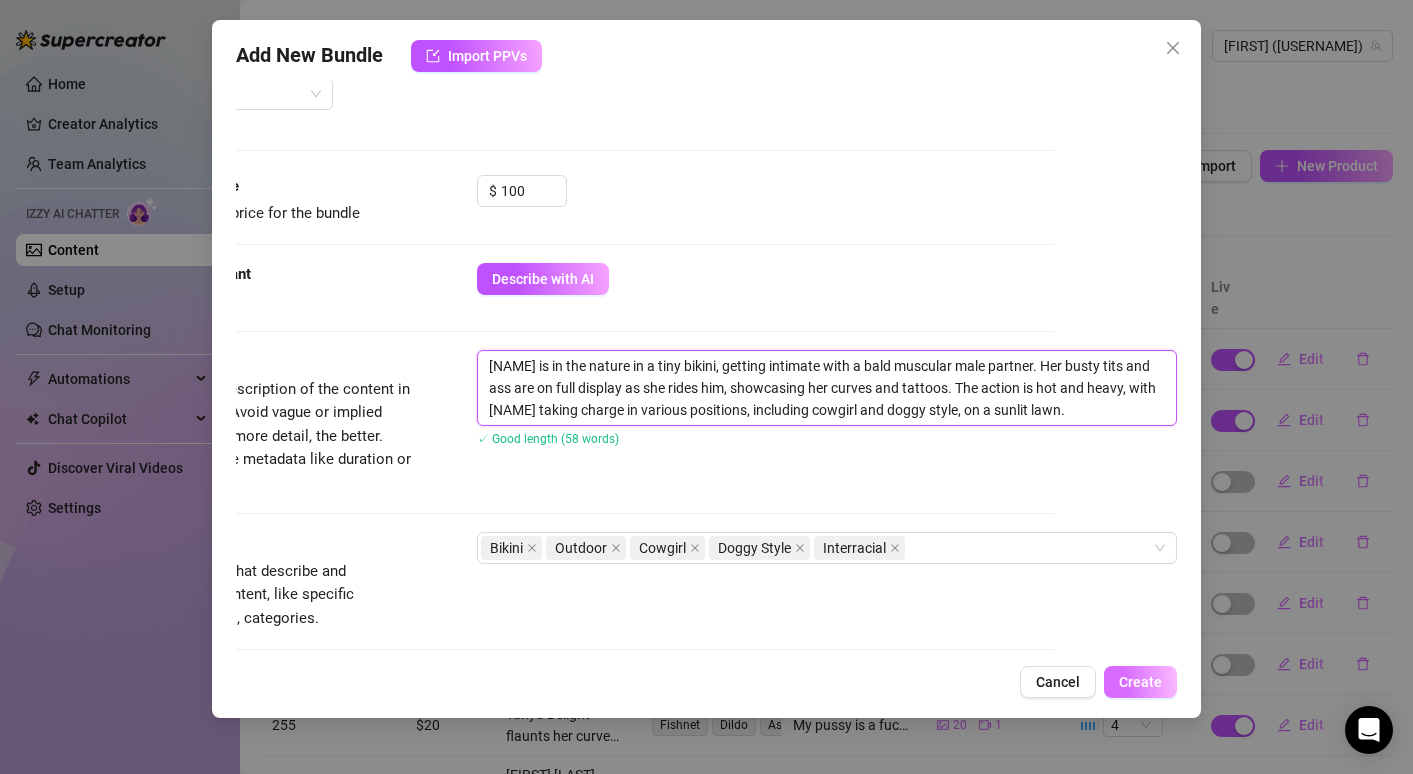type on "[NAME] is in the nature in a tiny bikini, getting intimate with a bald muscular male partner. Her busty tits and ass are on full display as she rides him, showcasing her curves and tattoos. The action is hot and heavy, with [NAME] taking charge in various positions, including cowgirl and doggy style, on a sunlit lawn." 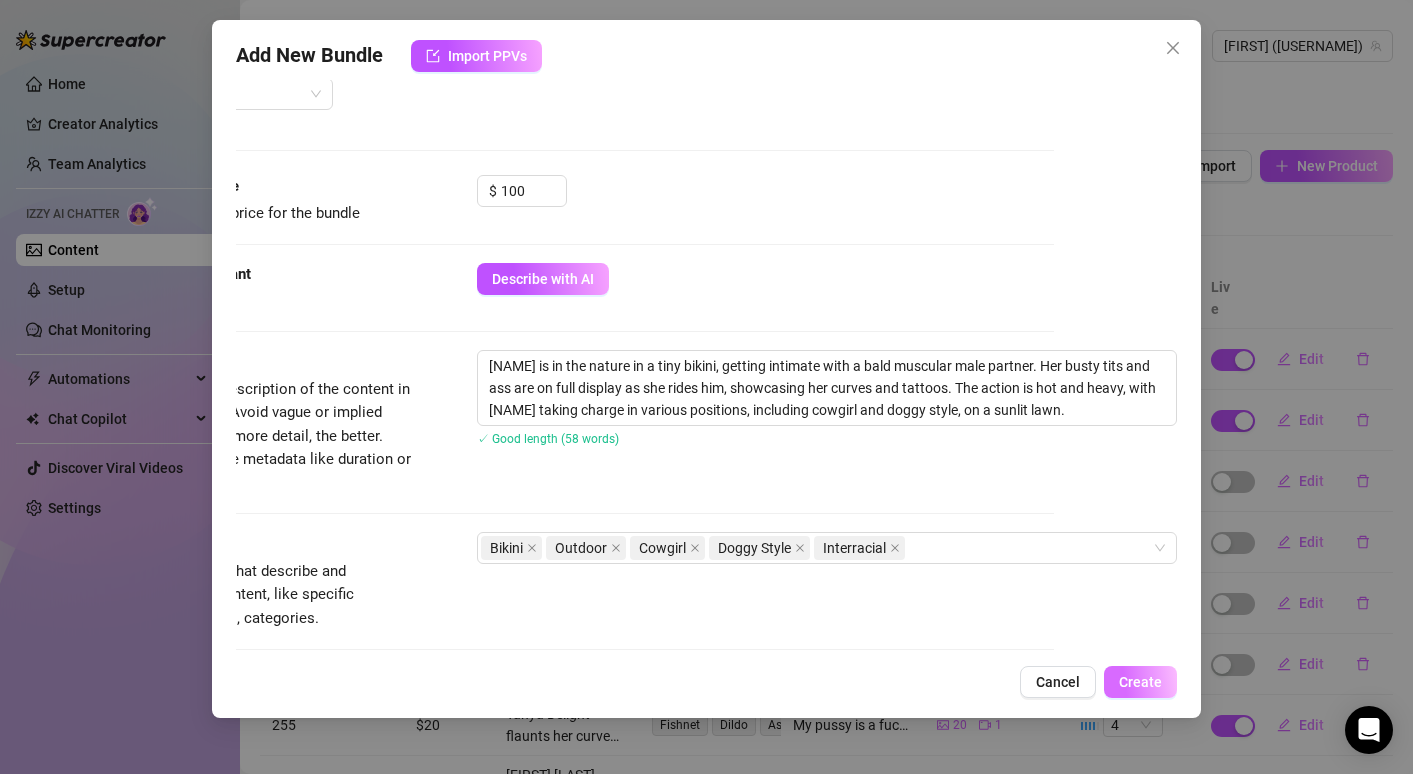 click on "Create" at bounding box center (1140, 682) 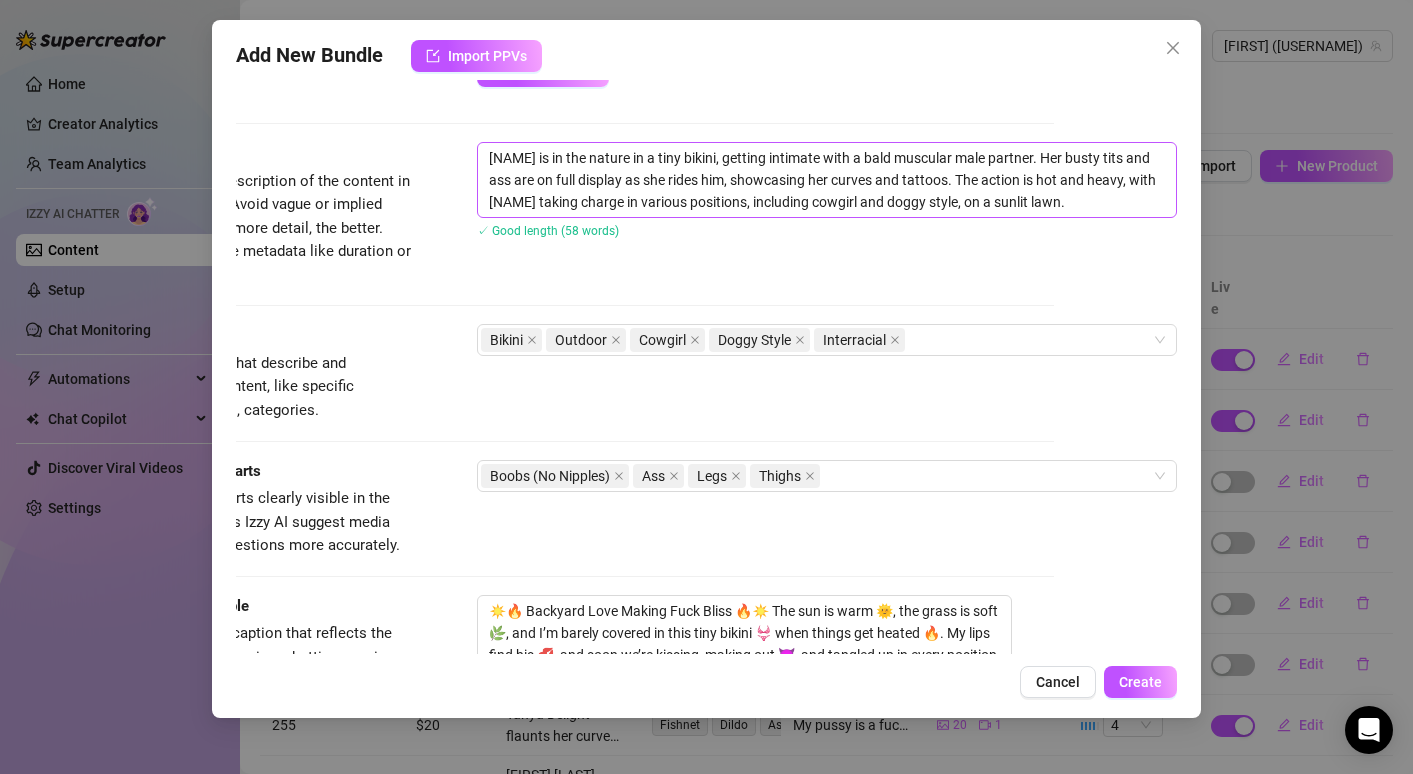 scroll, scrollTop: 1003, scrollLeft: 138, axis: both 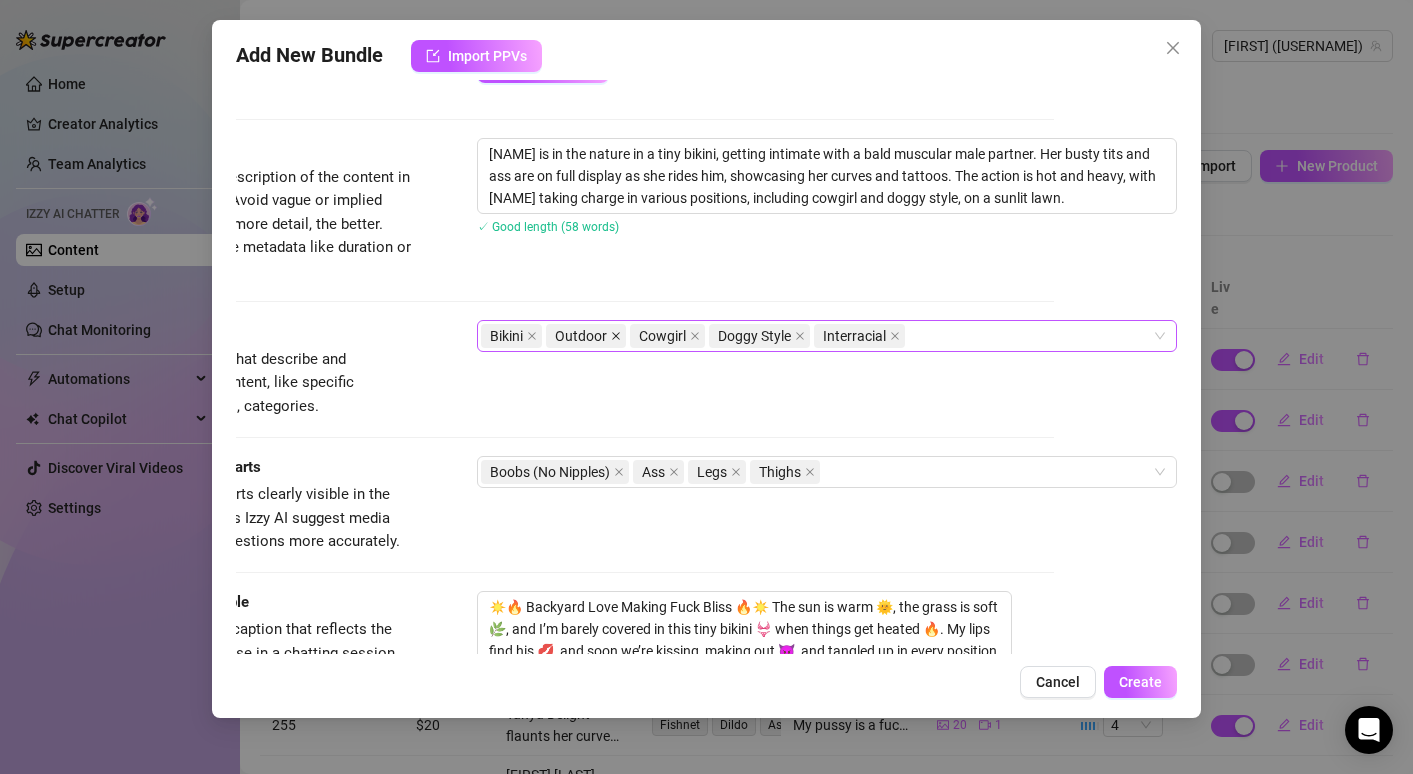 click 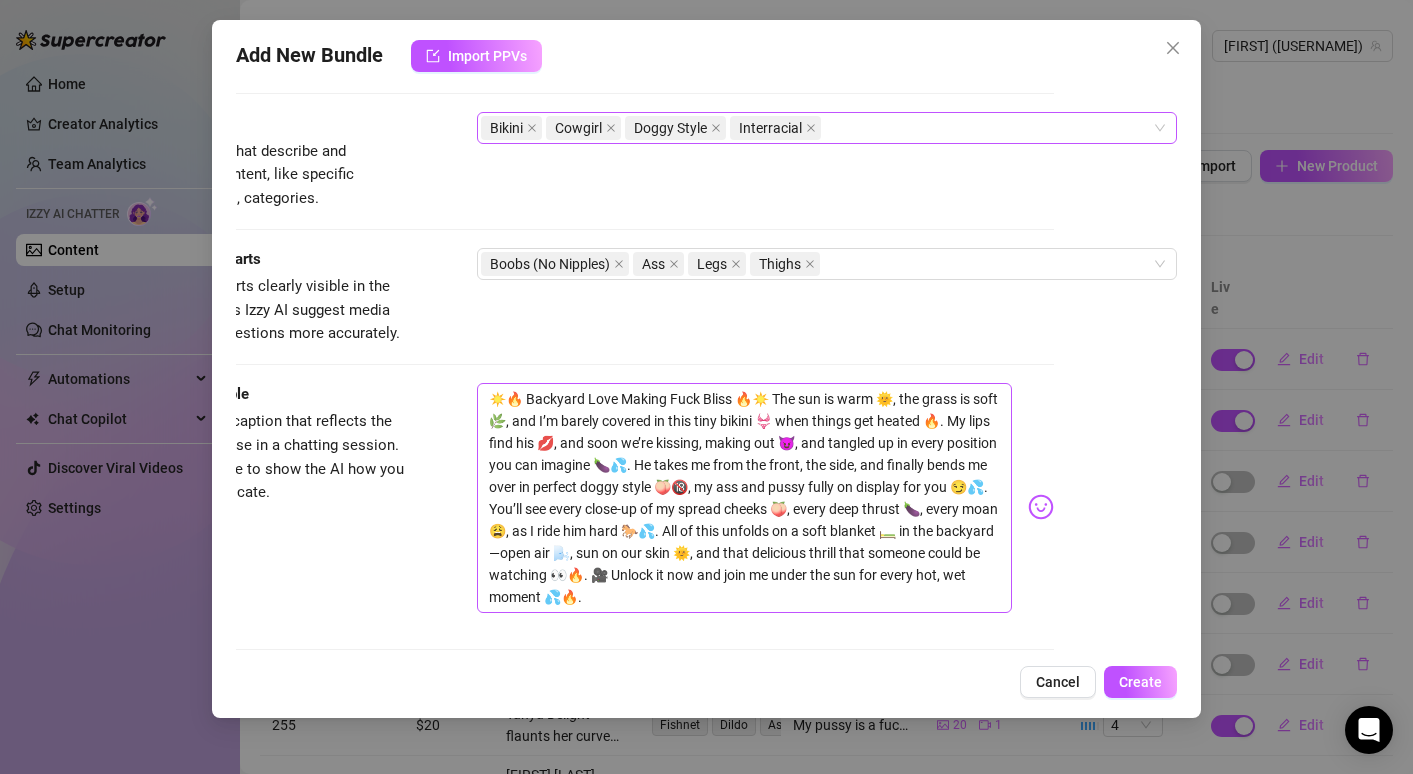 scroll, scrollTop: 1340, scrollLeft: 138, axis: both 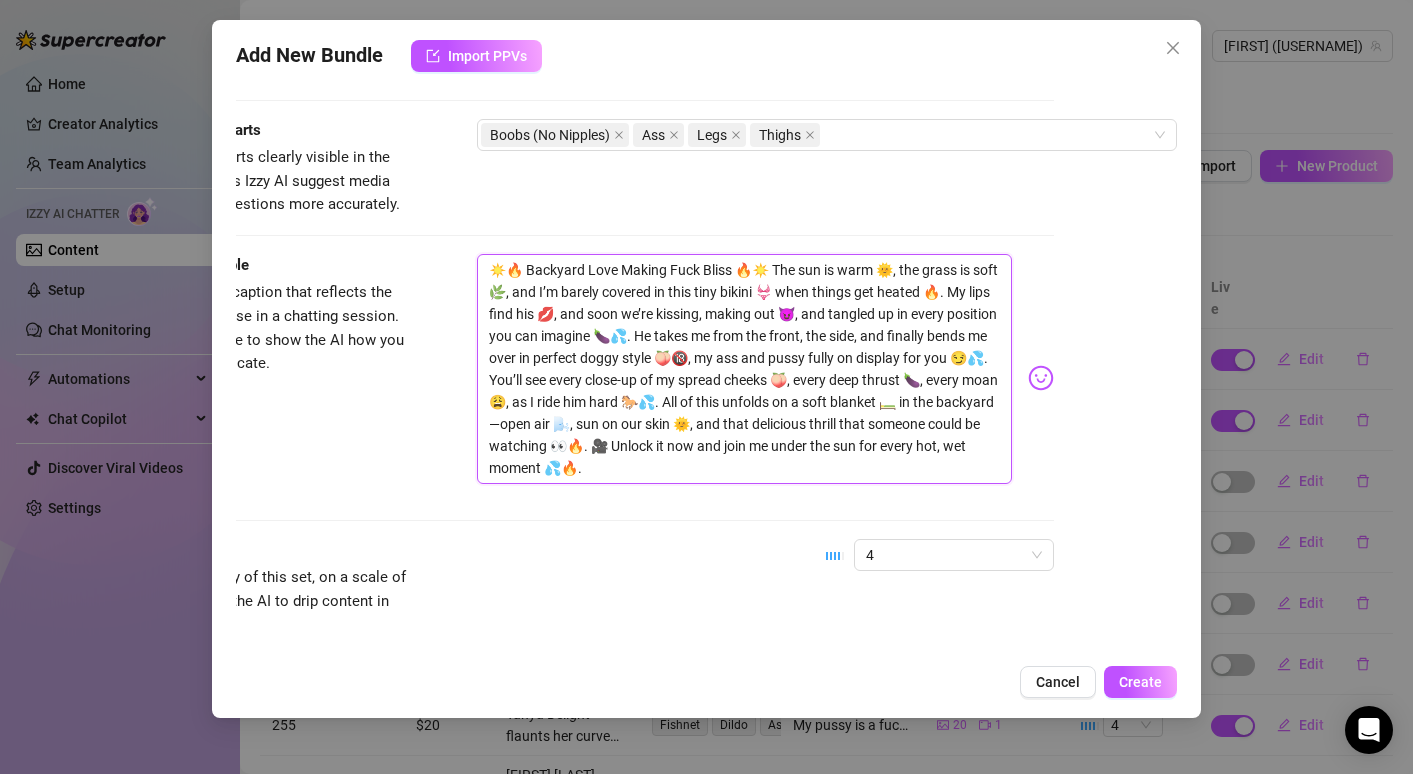drag, startPoint x: 647, startPoint y: 290, endPoint x: 902, endPoint y: 486, distance: 321.62244 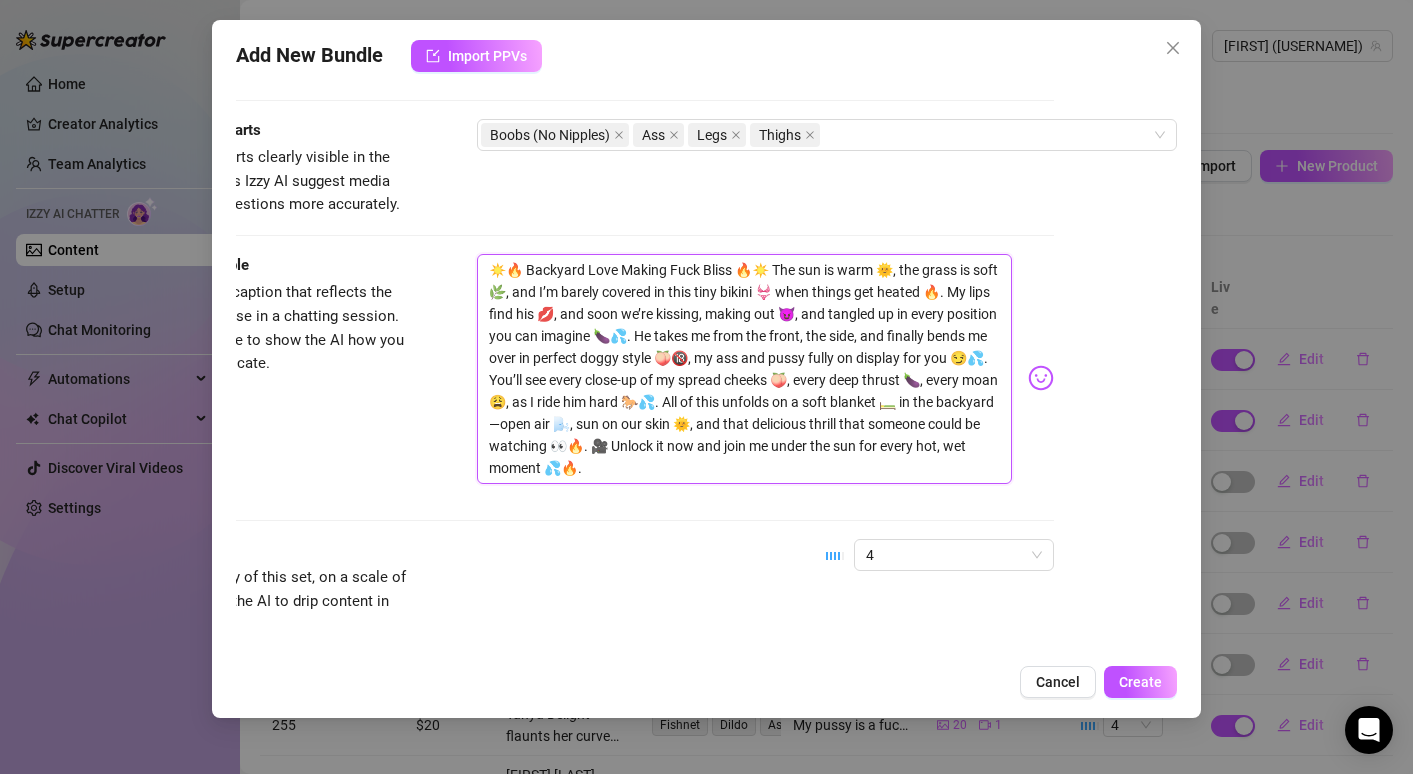 click on "☀️🔥 Backyard Love Making Fuck Bliss 🔥☀️ The sun is warm 🌞, the grass is soft 🌿, and I’m barely covered in this tiny bikini 👙 when things get heated 🔥. My lips find his 💋, and soon we’re kissing, making out 😈, and tangled up in every position you can imagine 🍆💦. He takes me from the front, the side, and finally bends me over in perfect doggy style 🍑🔞, my ass and pussy fully on display for you 😏💦. You’ll see every close-up of my spread cheeks 🍑, every deep thrust 🍆, every moan 😩, as I ride him hard 🐎💦. All of this unfolds on a soft blanket 🛏️ in the backyard—open air 🌬️, sun on our skin 🌞, and that delicious thrill that someone could be watching 👀🔥. 🎥 Unlock it now and join me under the sun for every hot, wet moment 💦🔥." at bounding box center [765, 378] 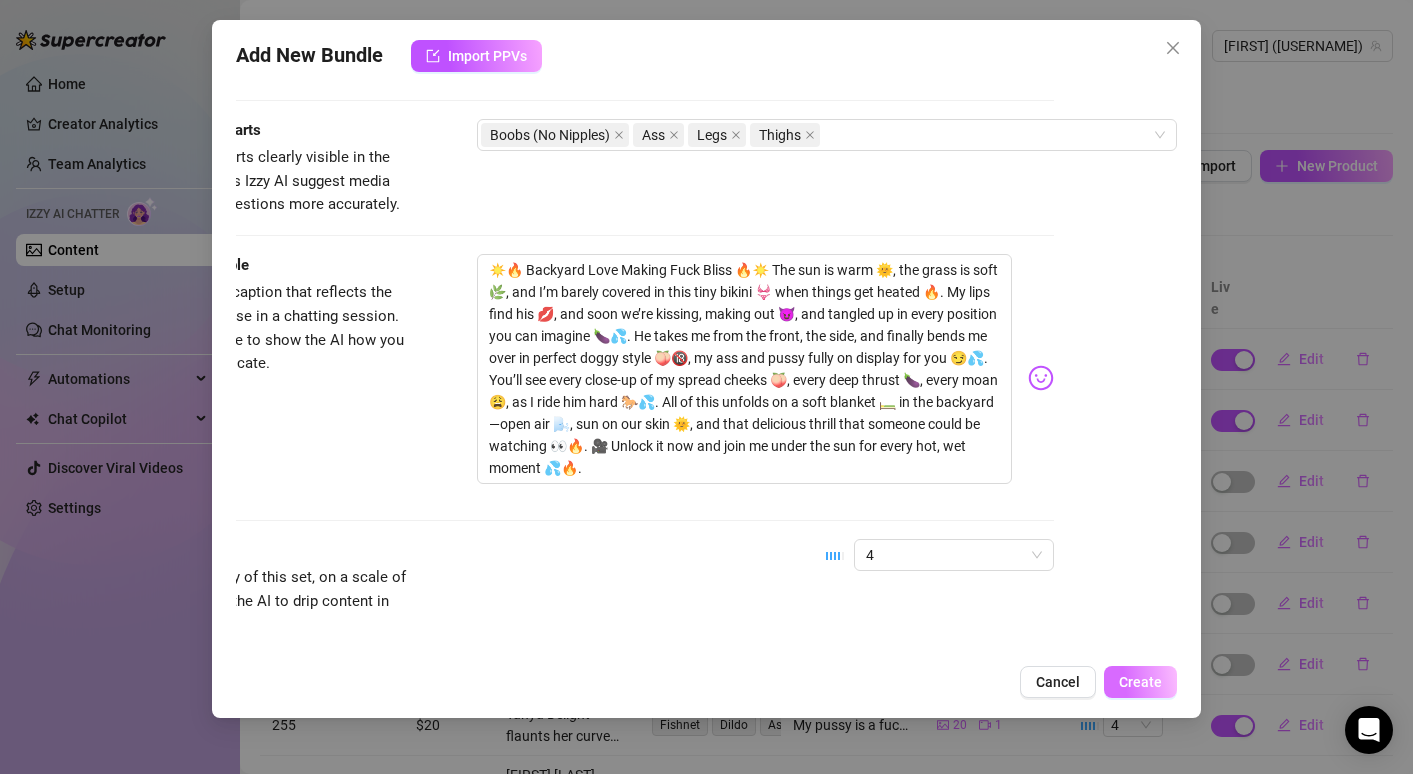 click on "Create" at bounding box center [1140, 682] 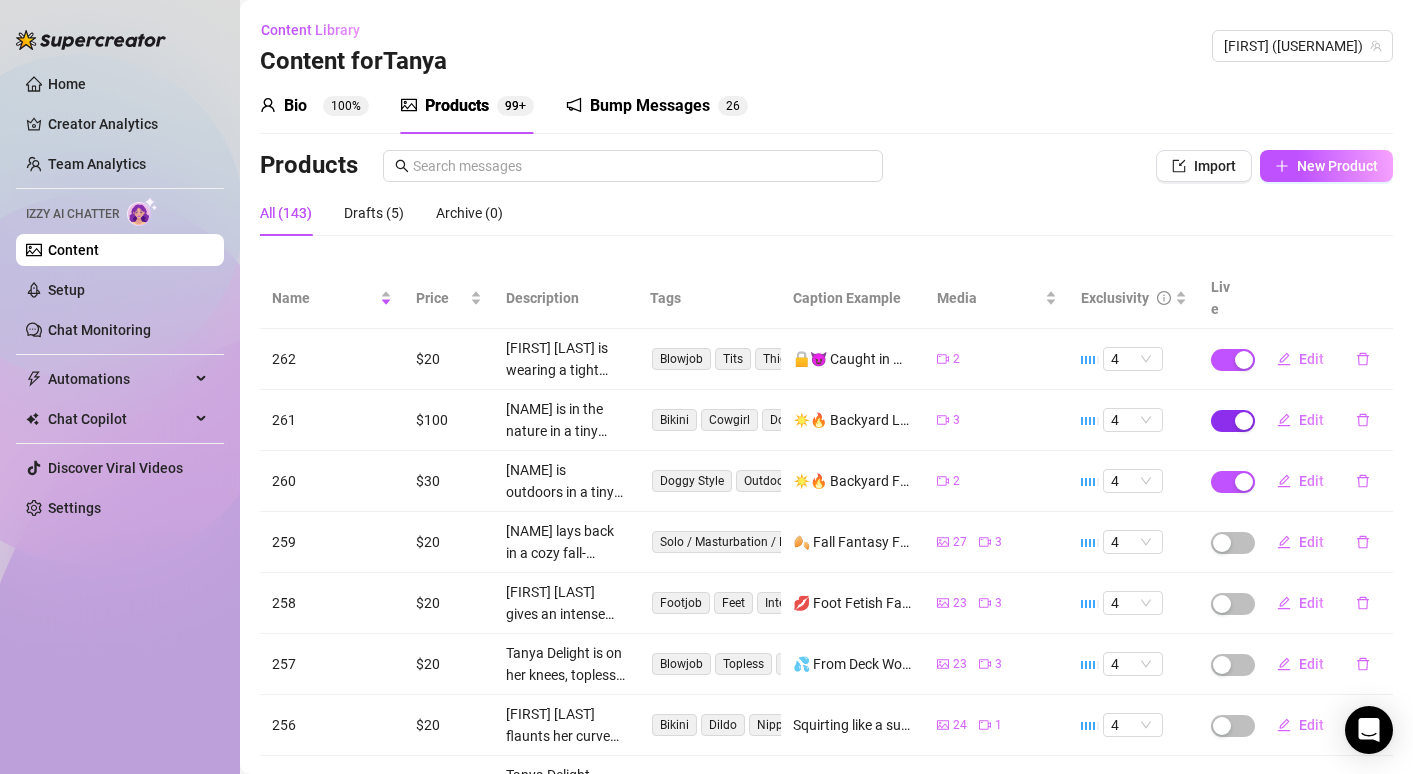 click at bounding box center [1244, 421] 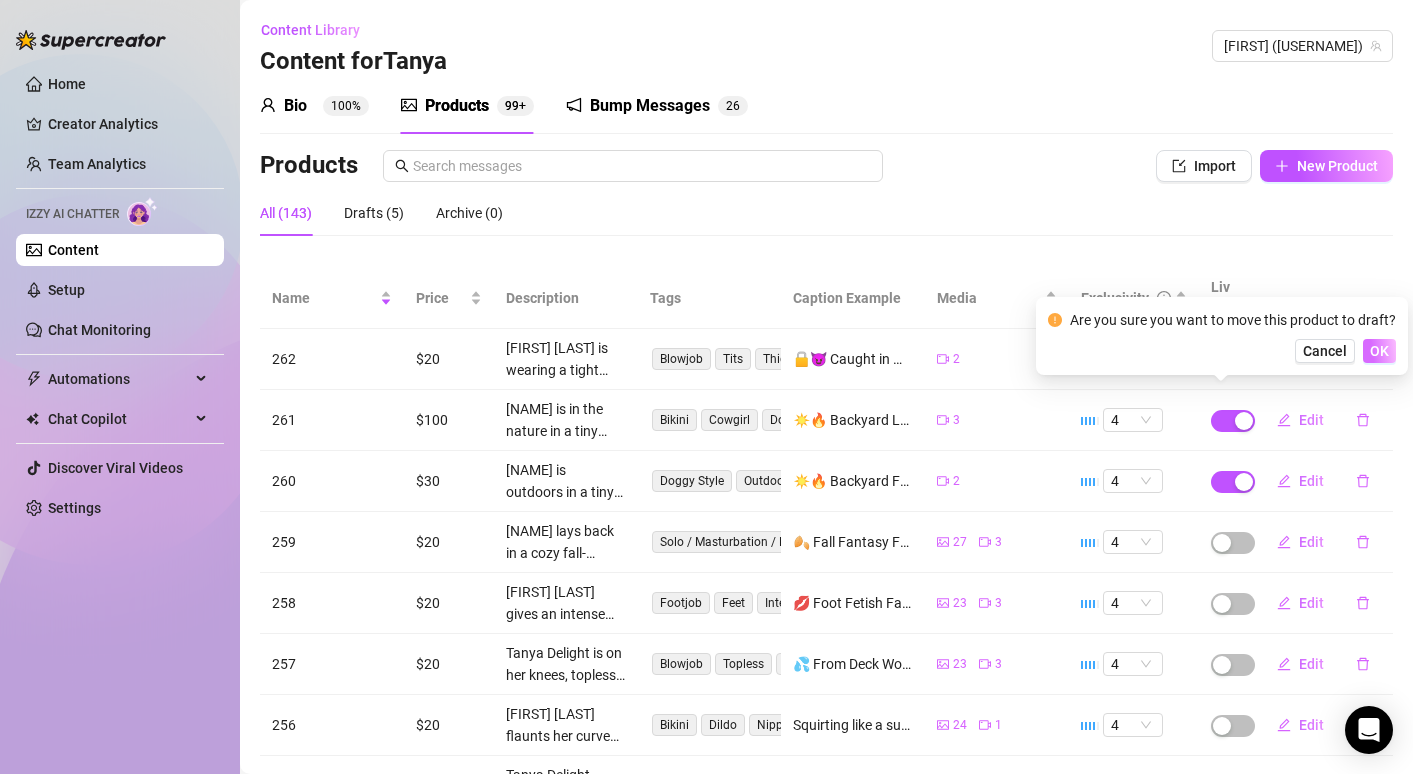 click on "OK" at bounding box center (1379, 351) 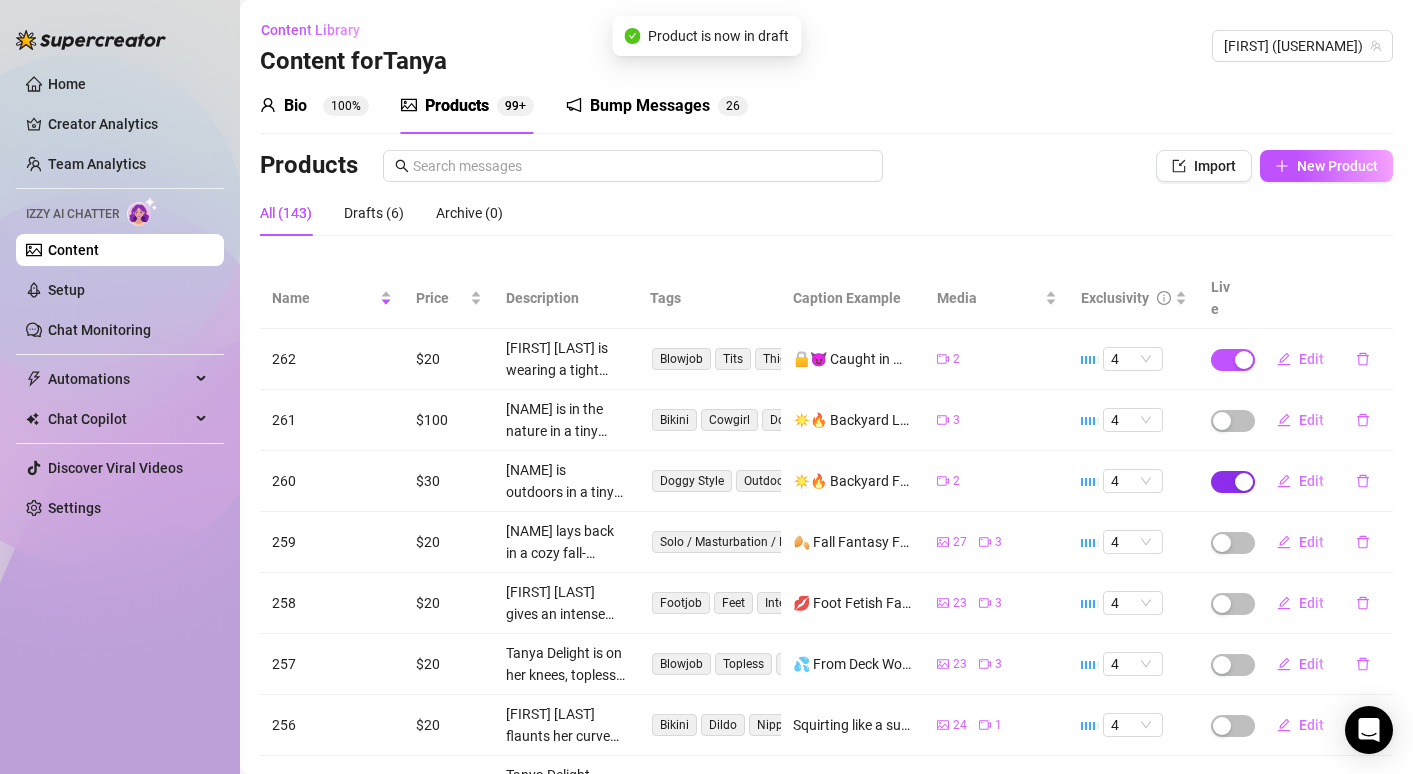 click at bounding box center (1244, 482) 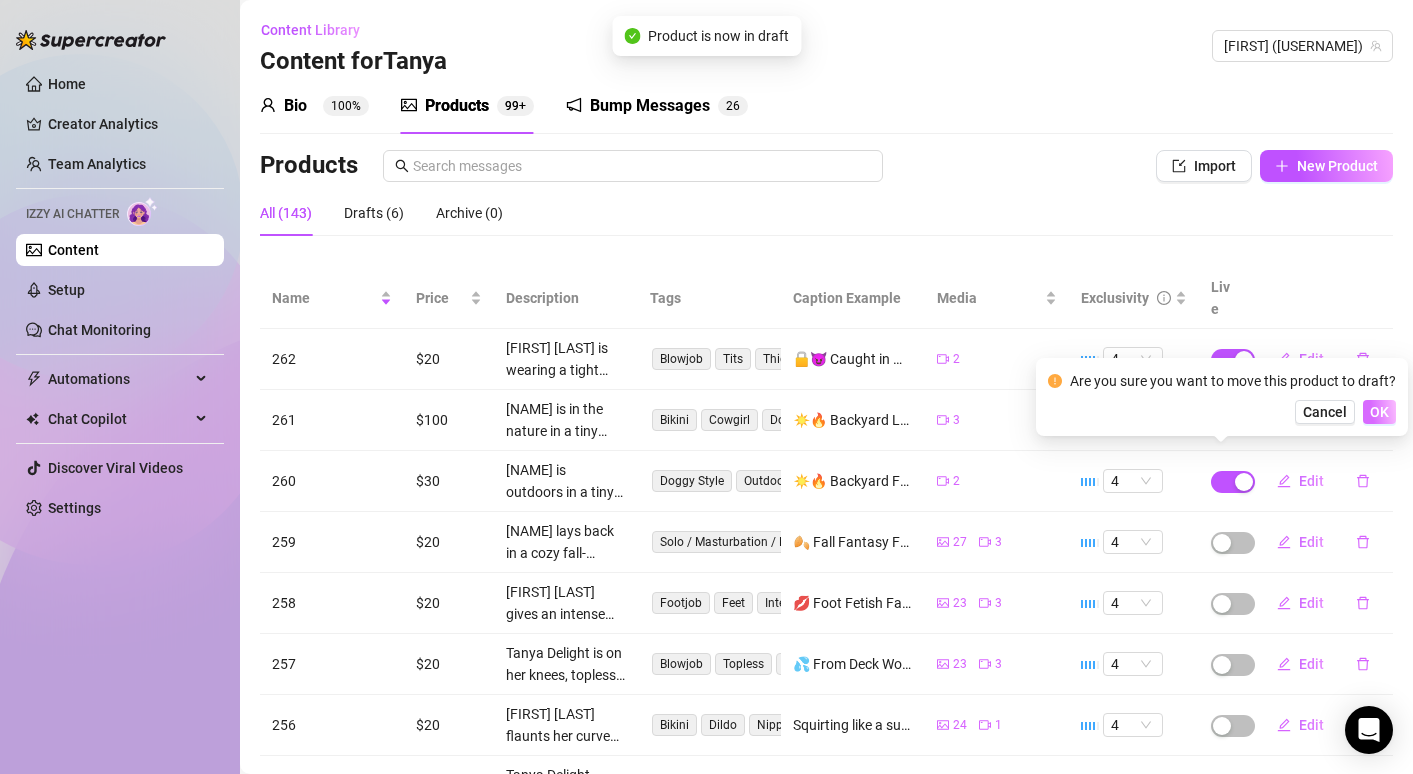 click on "OK" at bounding box center (1379, 412) 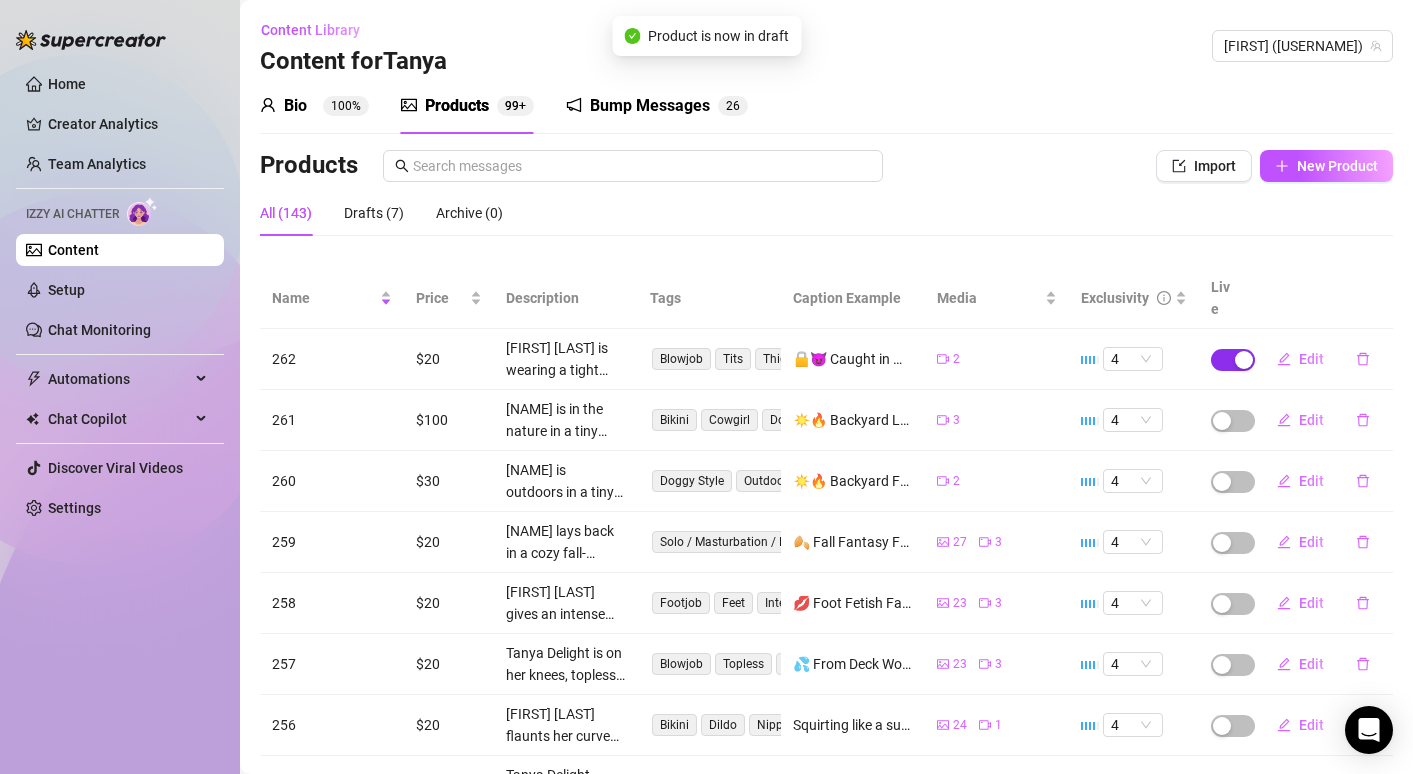 click at bounding box center (1244, 360) 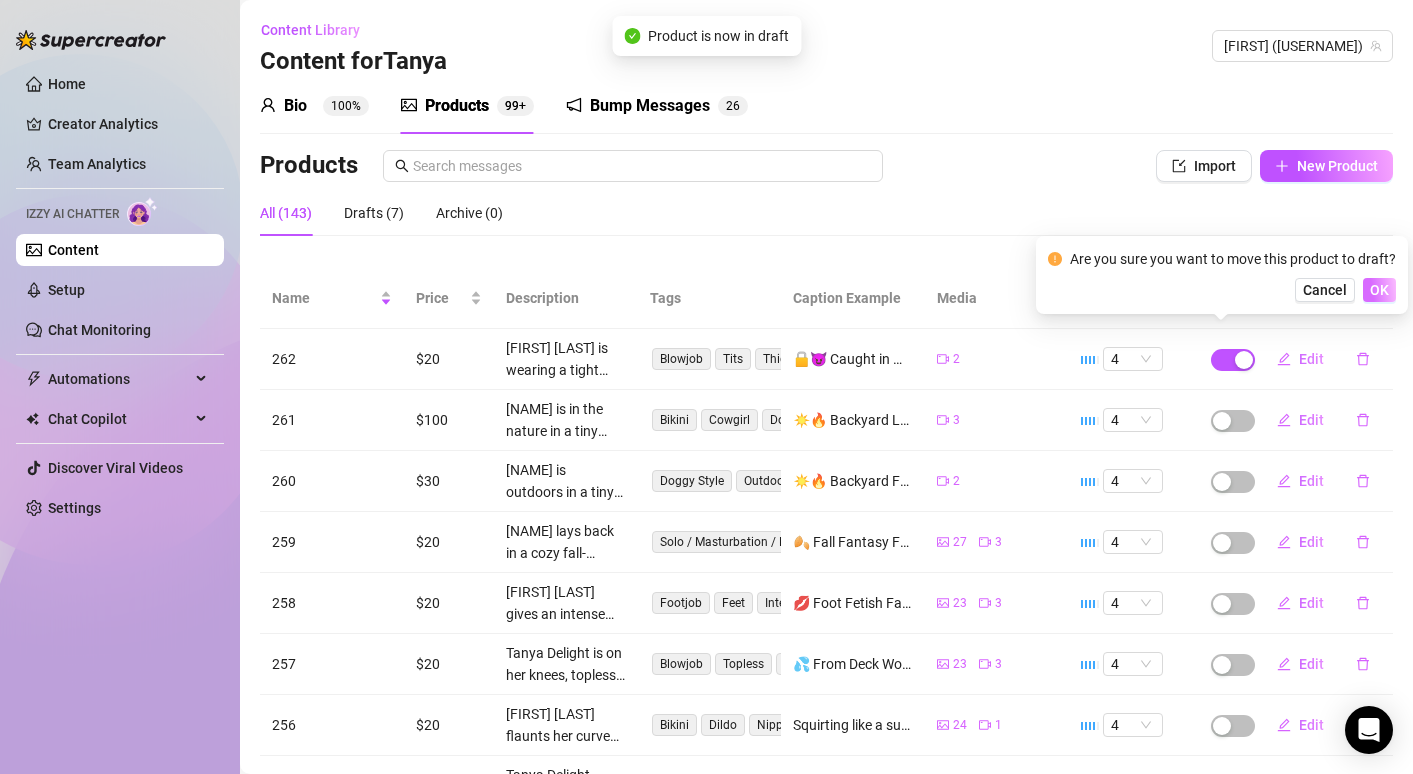 click on "OK" at bounding box center (1379, 290) 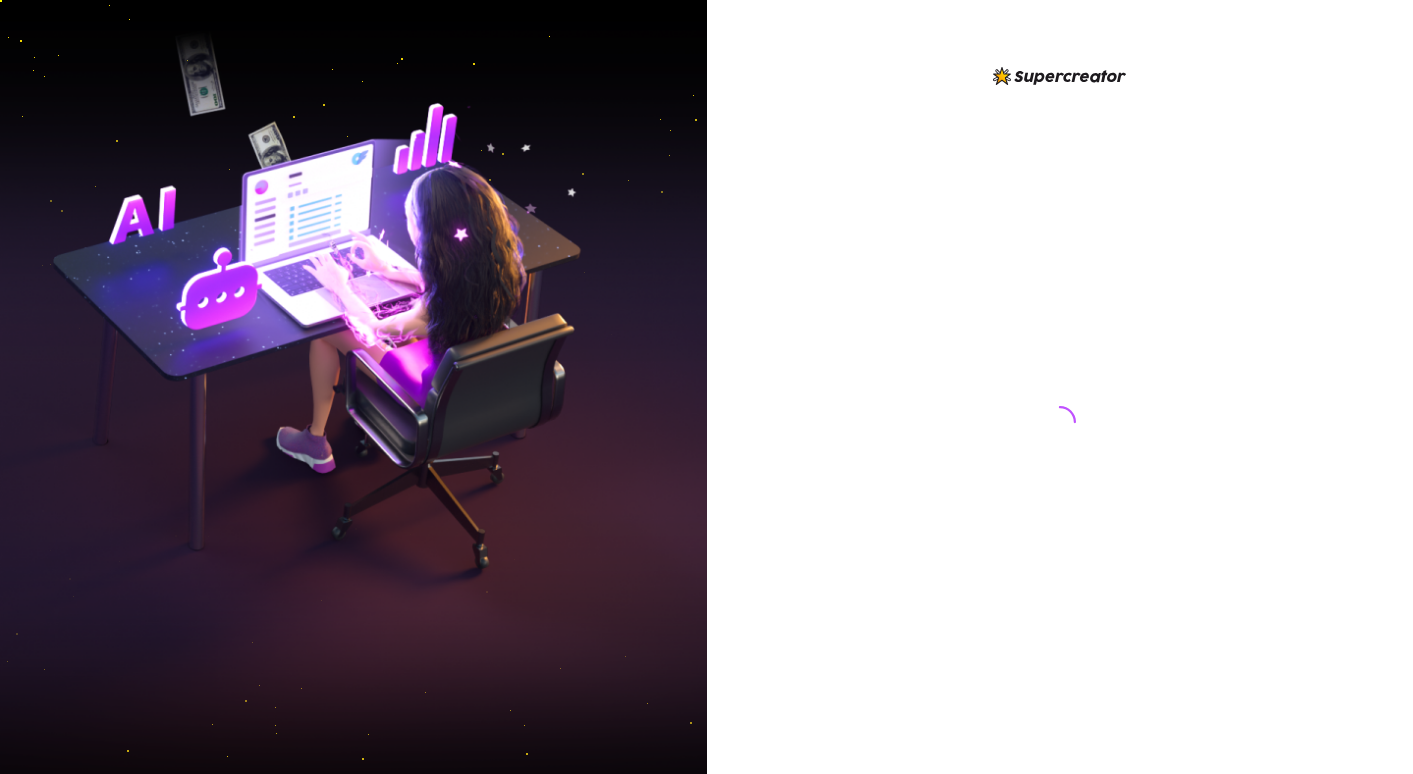 scroll, scrollTop: 0, scrollLeft: 0, axis: both 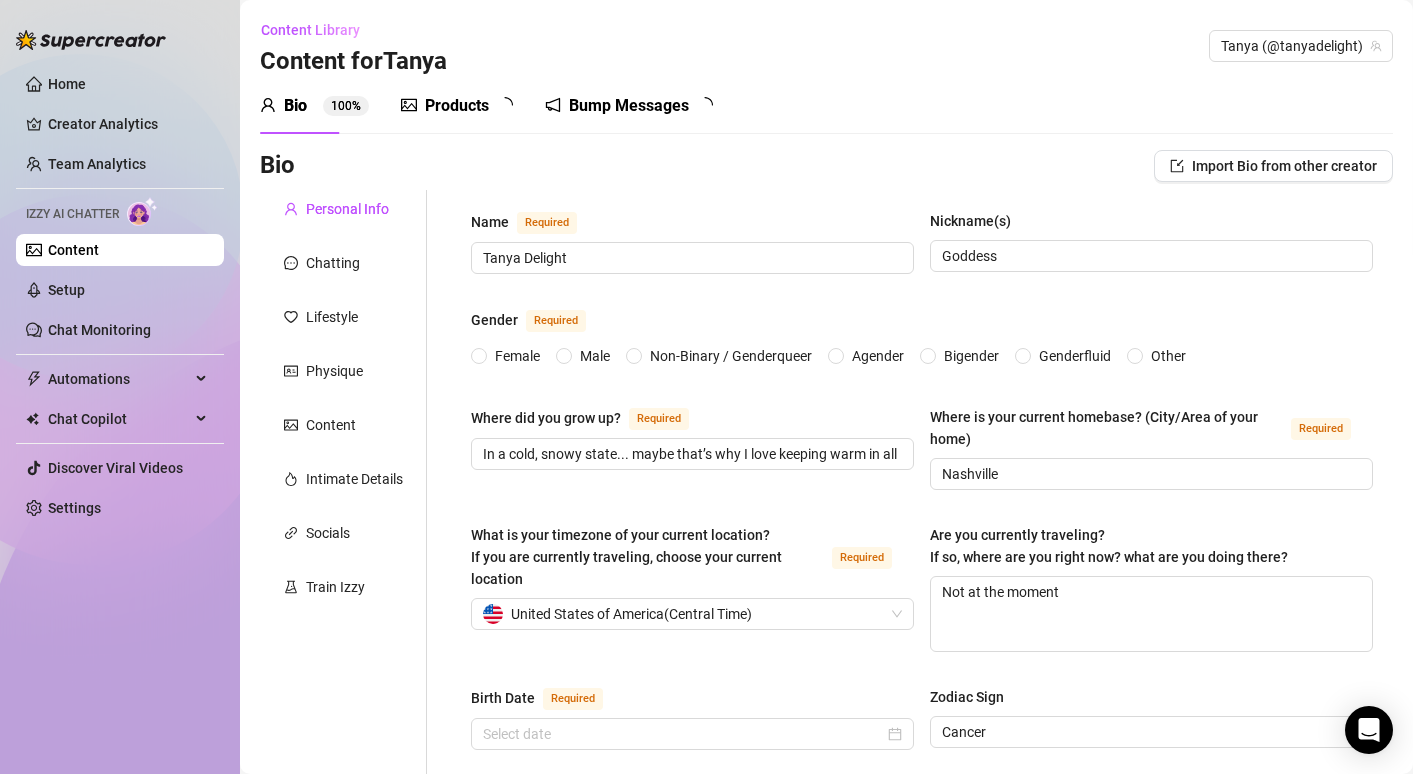 type 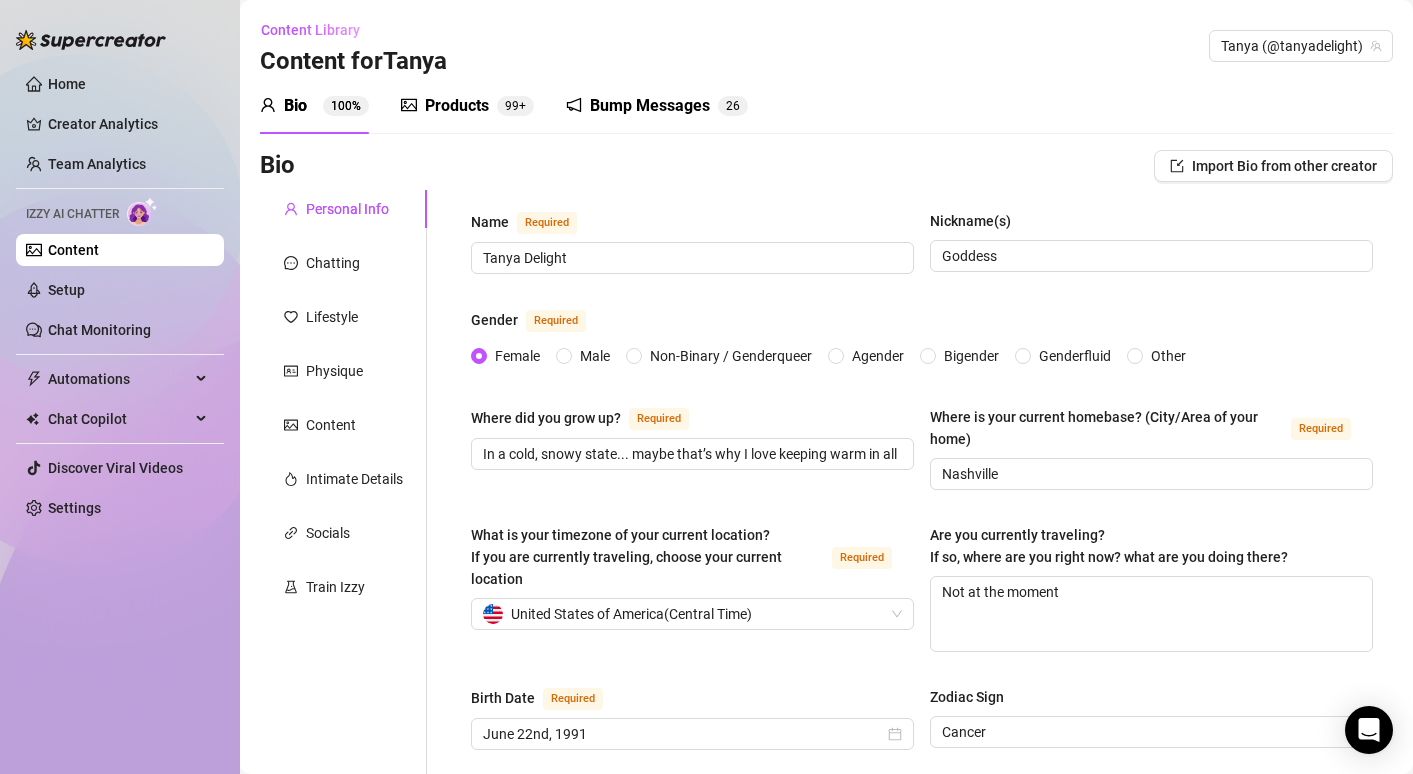 click on "Products" at bounding box center [457, 106] 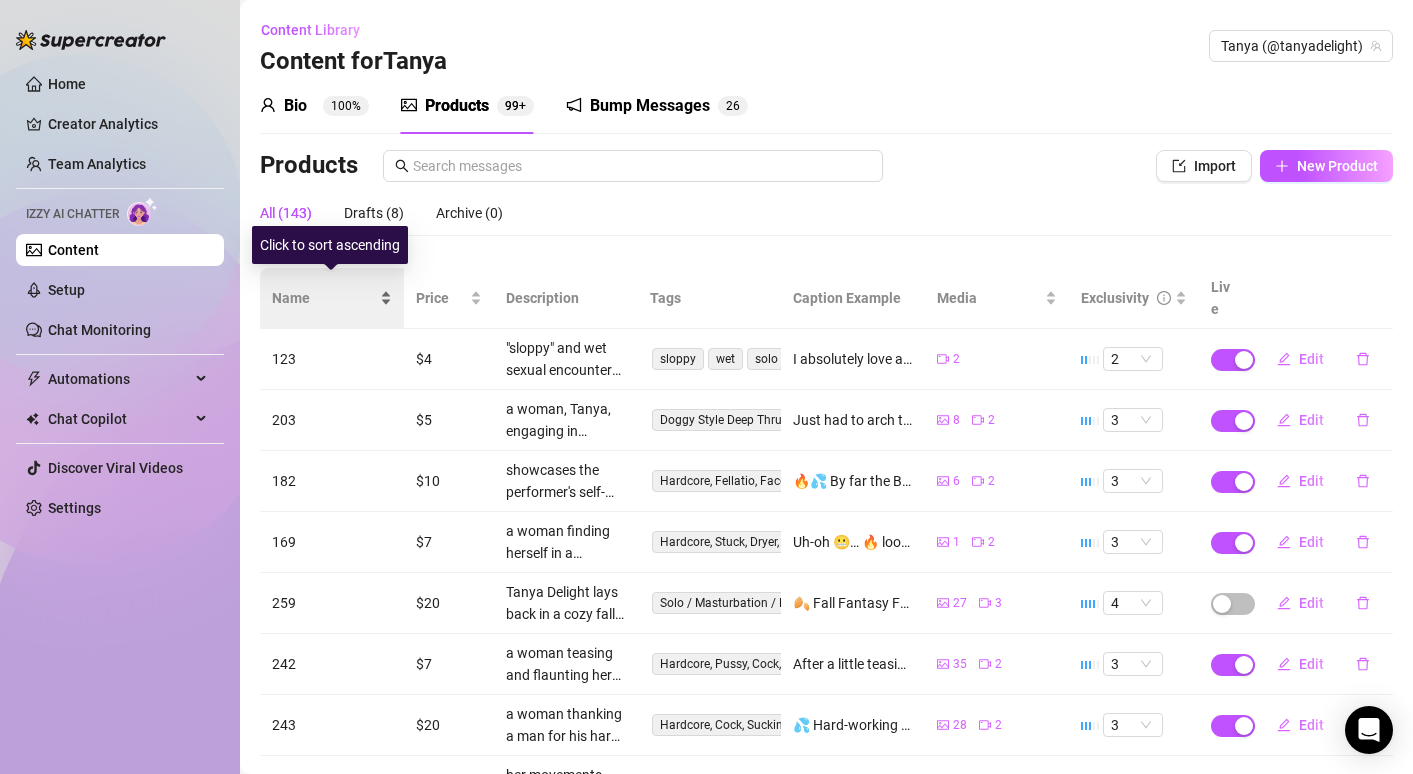 click on "Name" at bounding box center (324, 298) 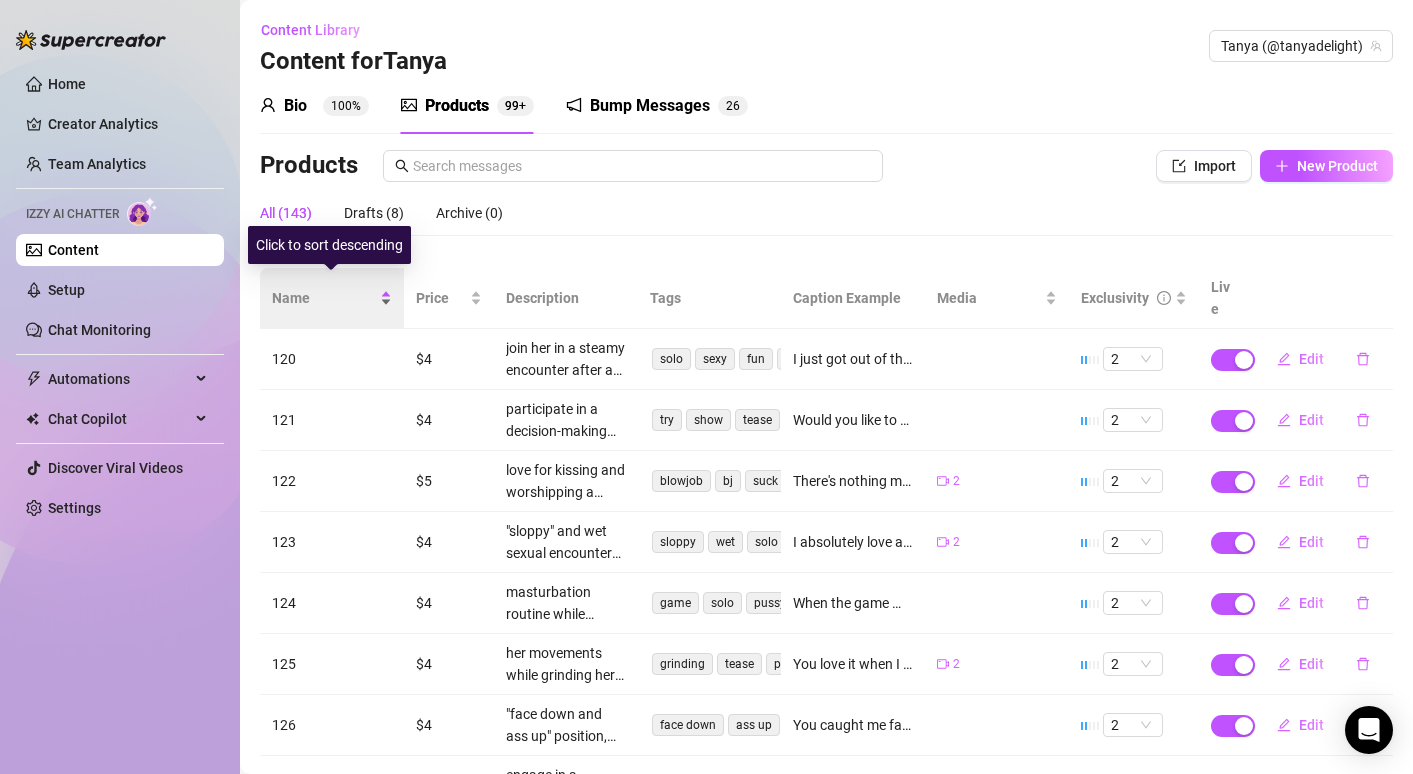 click on "Name" at bounding box center (324, 298) 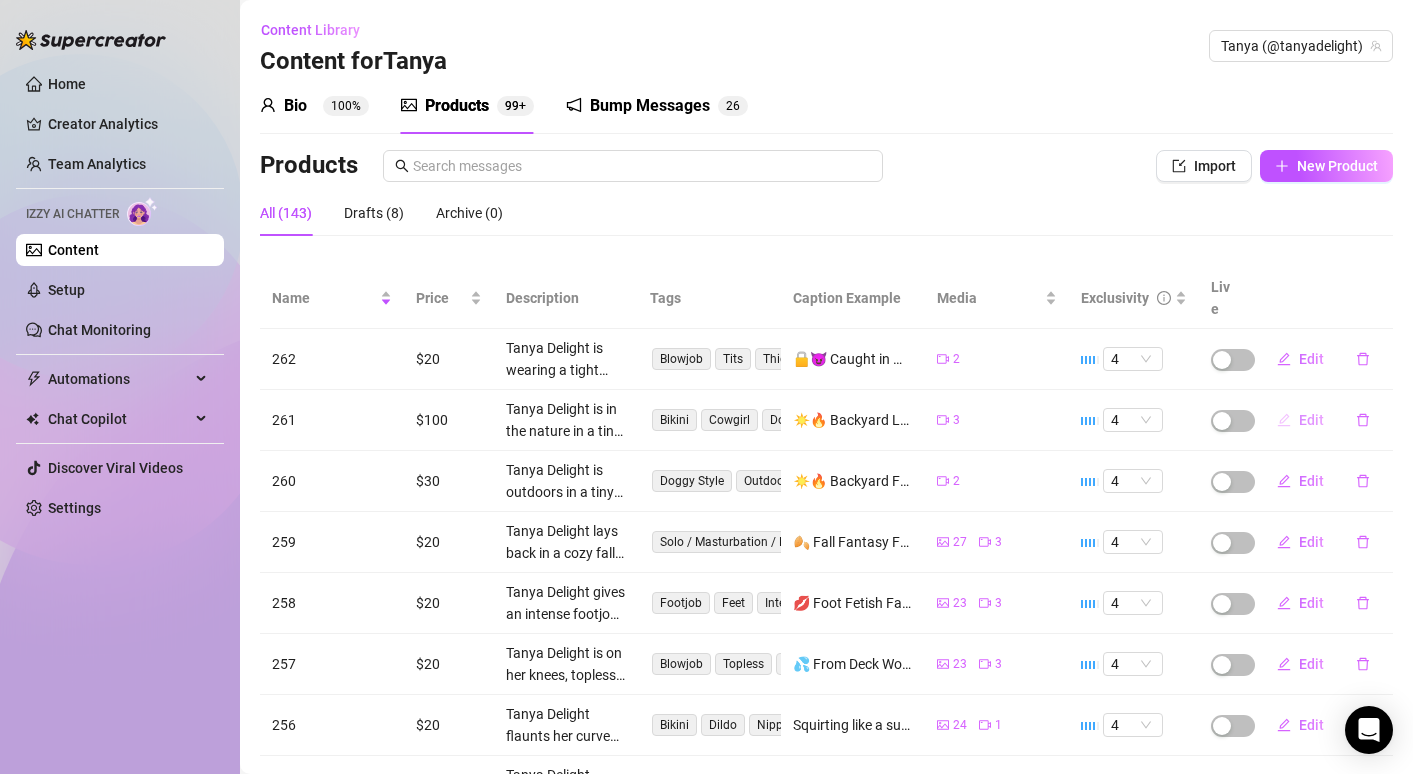 click on "Edit" at bounding box center [1311, 420] 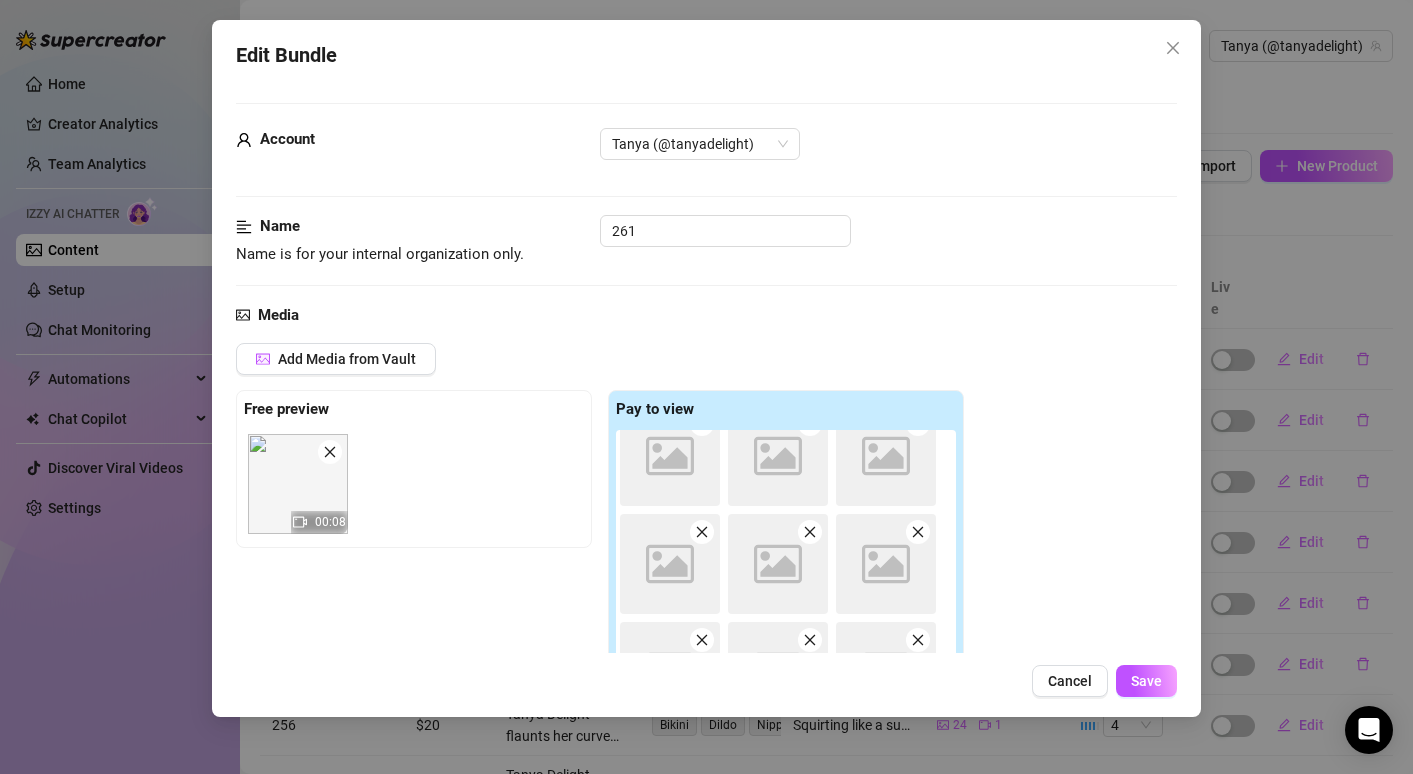 scroll, scrollTop: 1054, scrollLeft: 0, axis: vertical 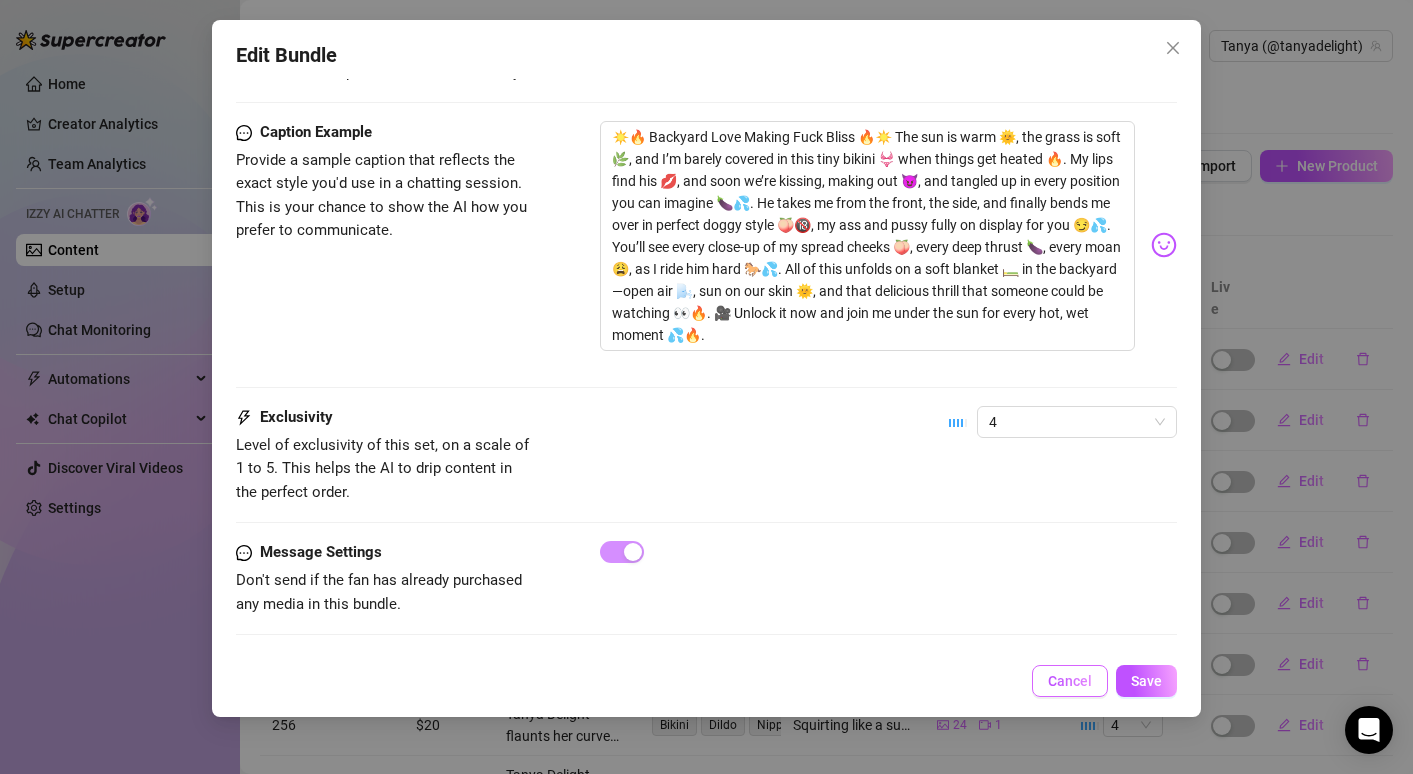 click on "Cancel" at bounding box center (1070, 681) 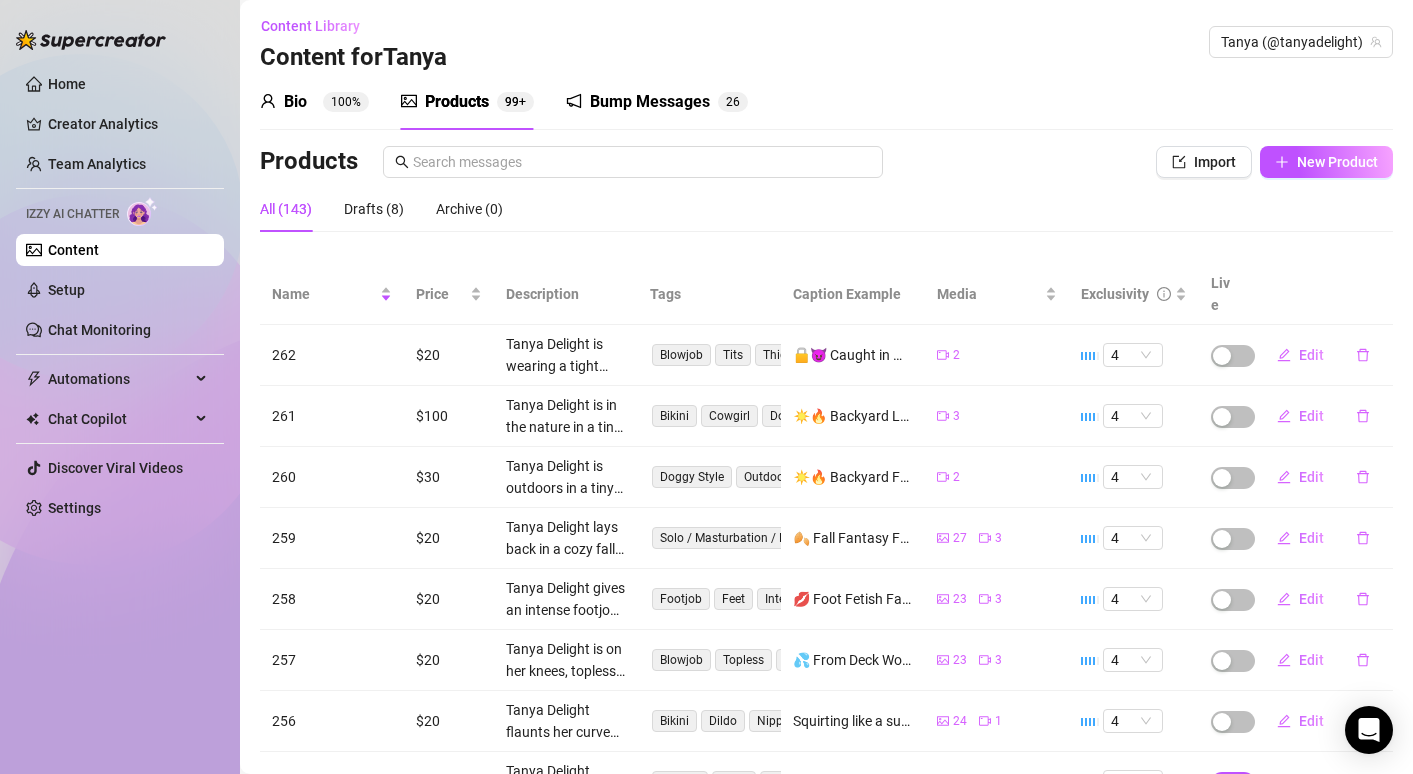 scroll, scrollTop: 8, scrollLeft: 0, axis: vertical 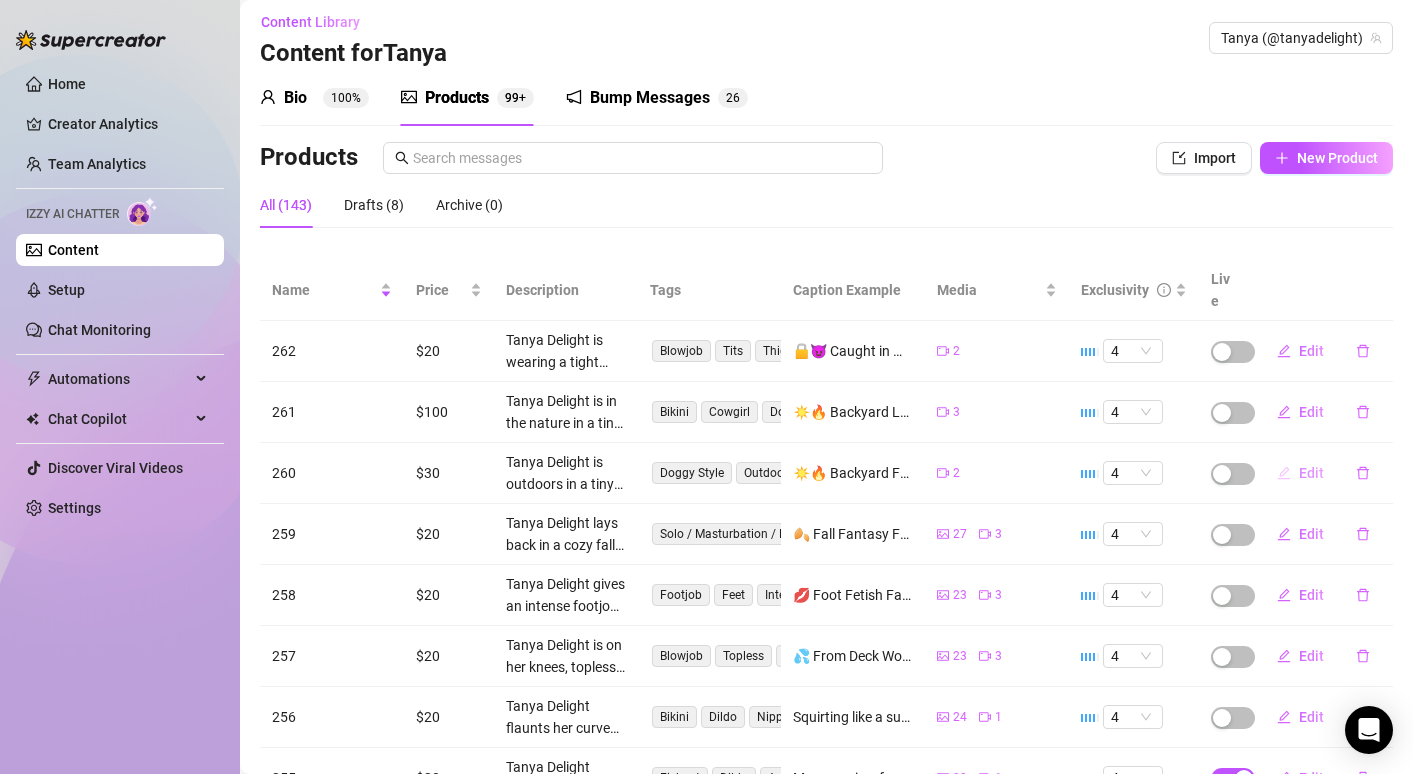 click on "Edit" at bounding box center (1311, 473) 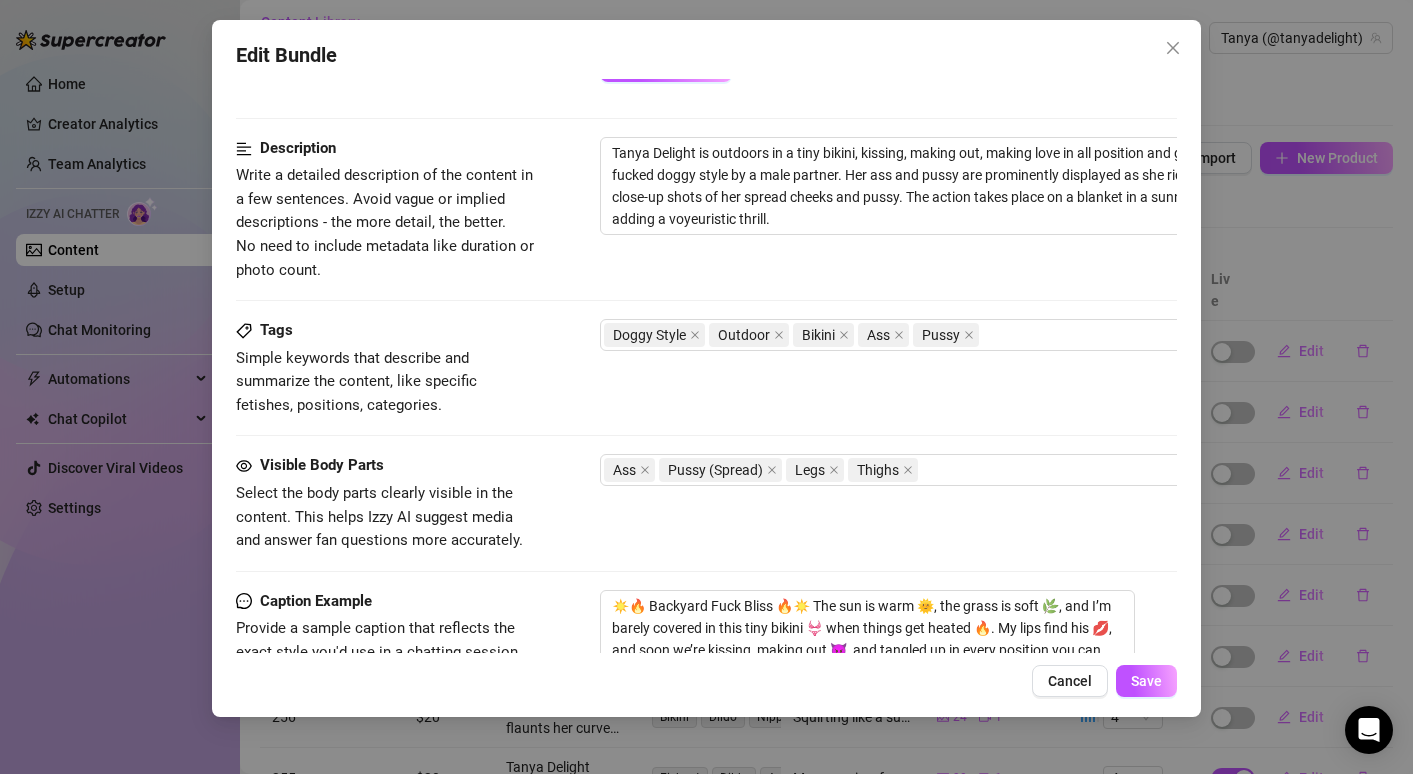 scroll, scrollTop: 1133, scrollLeft: 0, axis: vertical 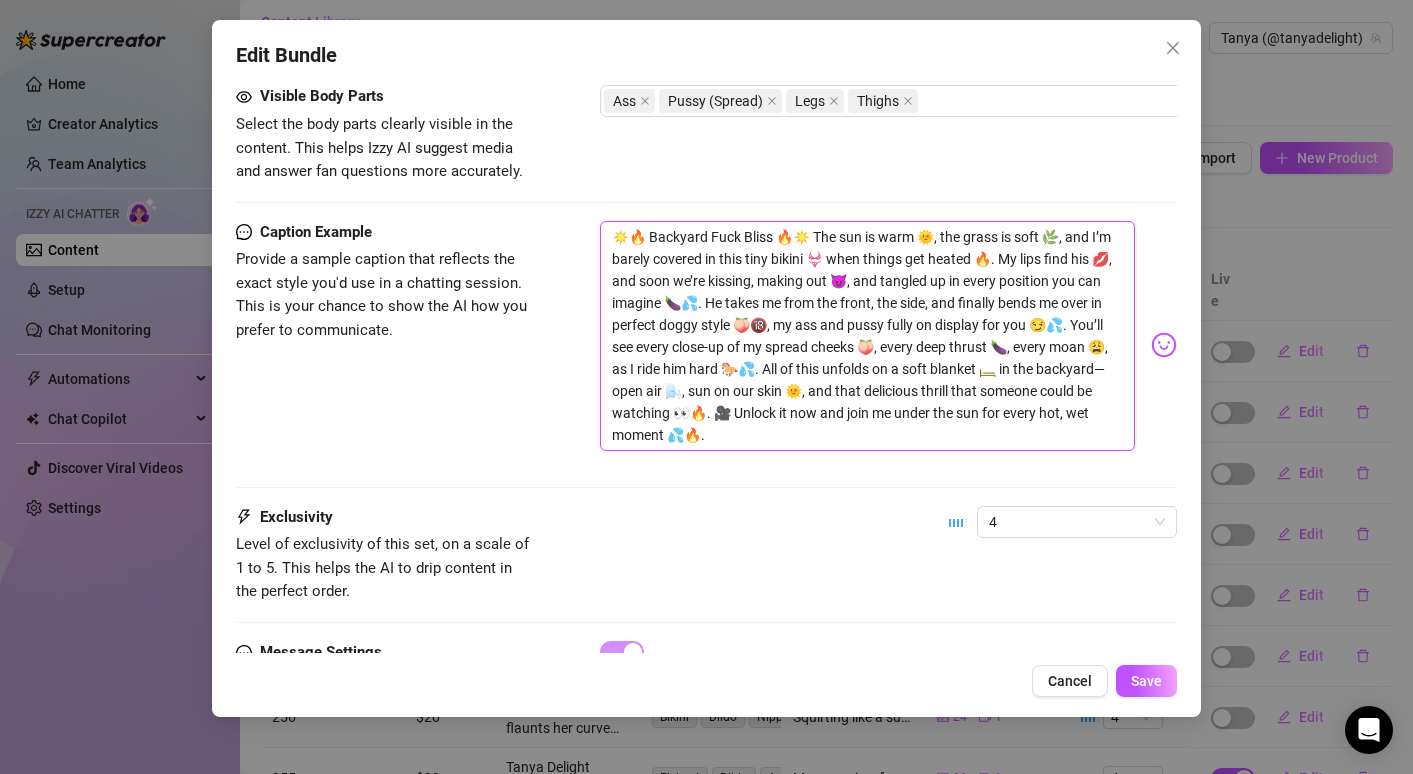 drag, startPoint x: 758, startPoint y: 441, endPoint x: 482, endPoint y: 148, distance: 402.5233 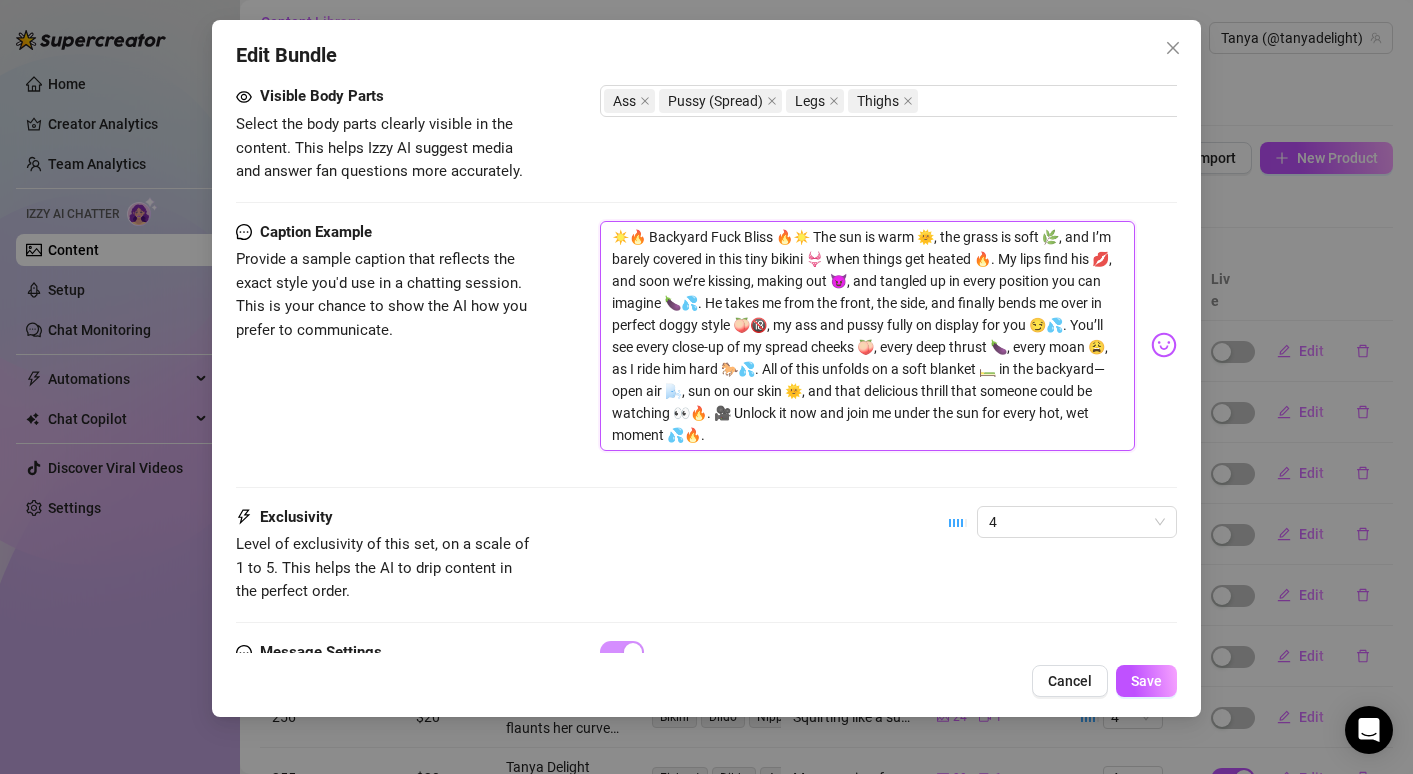 click on "Account Tanya (@tanyadelight) Name Name is for your internal organization only. 260 Media Add Media from Vault Free preview Pay to view 00:08 15:25 Tag Collaborators Luke Daring   Minimum Price Set the minimum price for the bundle $ 30 Izzy AI Assistant Describe with AI Description Write a detailed description of the content in a few sentences. Avoid vague or implied descriptions - the more detail, the better.  No need to include metadata like duration or photo count. Tanya Delight is outdoors in a tiny bikini, kissing, making out, making love in all position and getting getting fucked doggy style by a male partner. Her ass and pussy are prominently displayed as she rides him, with close-up shots of her spread cheeks and pussy. The action takes place on a blanket in a sunny backyard, adding a voyeuristic thrill. Tags Simple keywords that describe and summarize the content, like specific fetishes, positions, categories. Doggy Style Outdoor Bikini Ass Pussy   Visible Body Parts Ass Pussy (Spread) Legs Thighs" at bounding box center [706, -139] 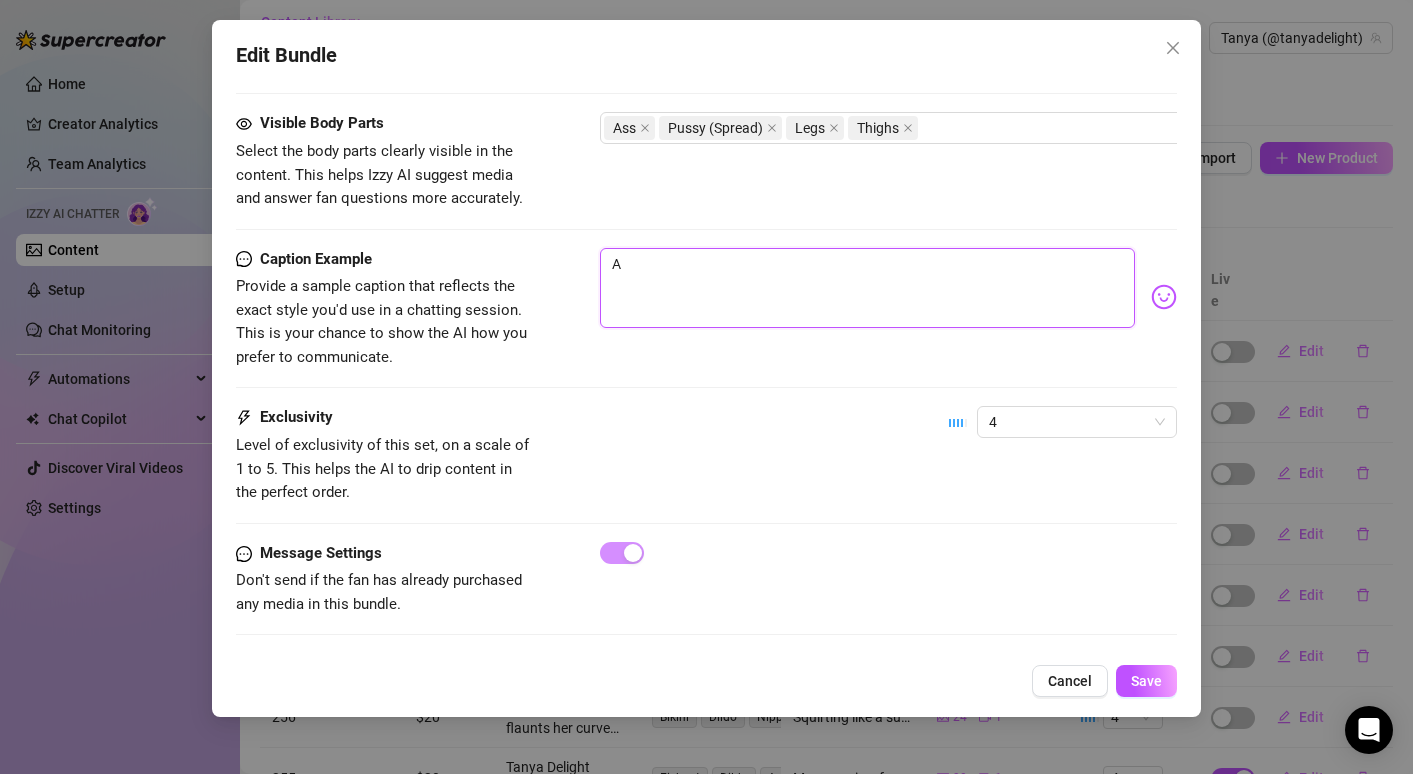 scroll, scrollTop: 1121, scrollLeft: 0, axis: vertical 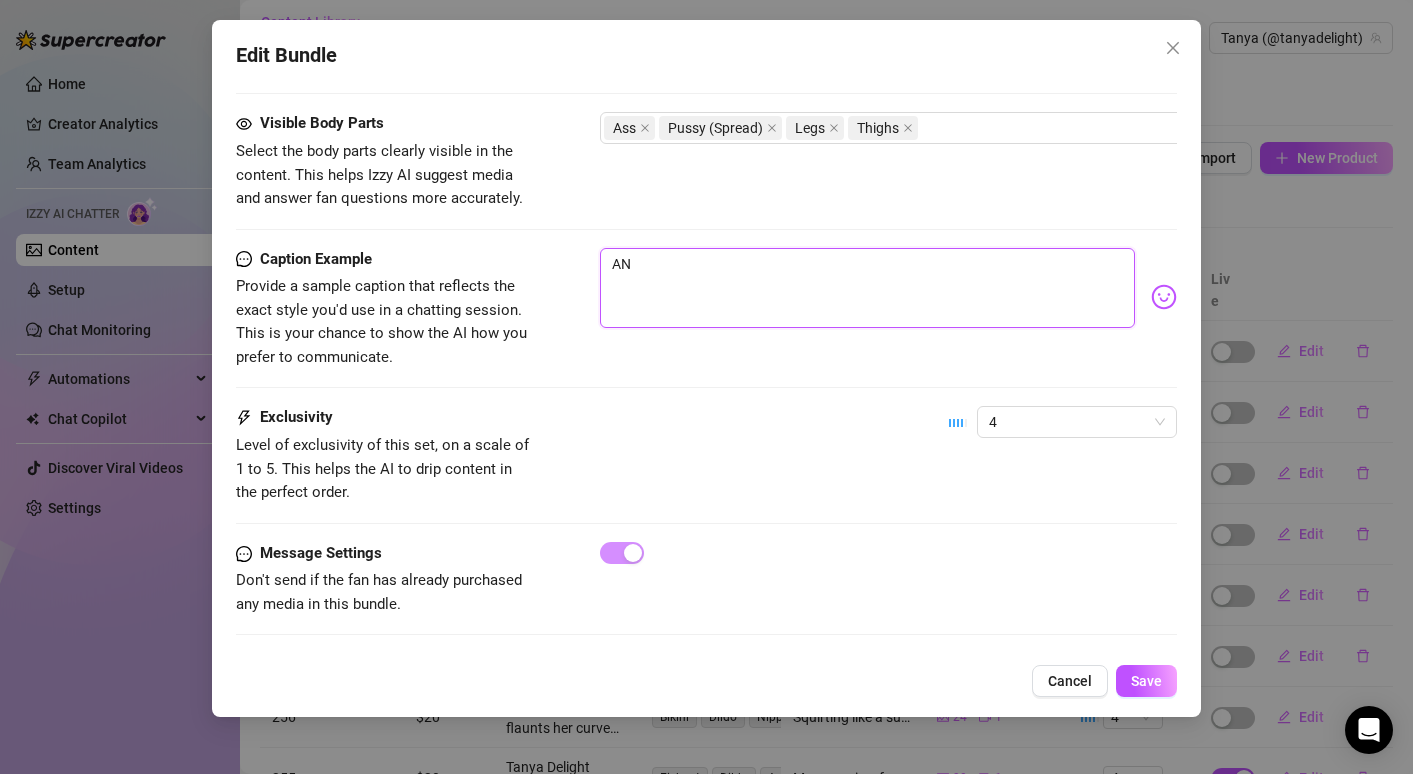 type on "ANA" 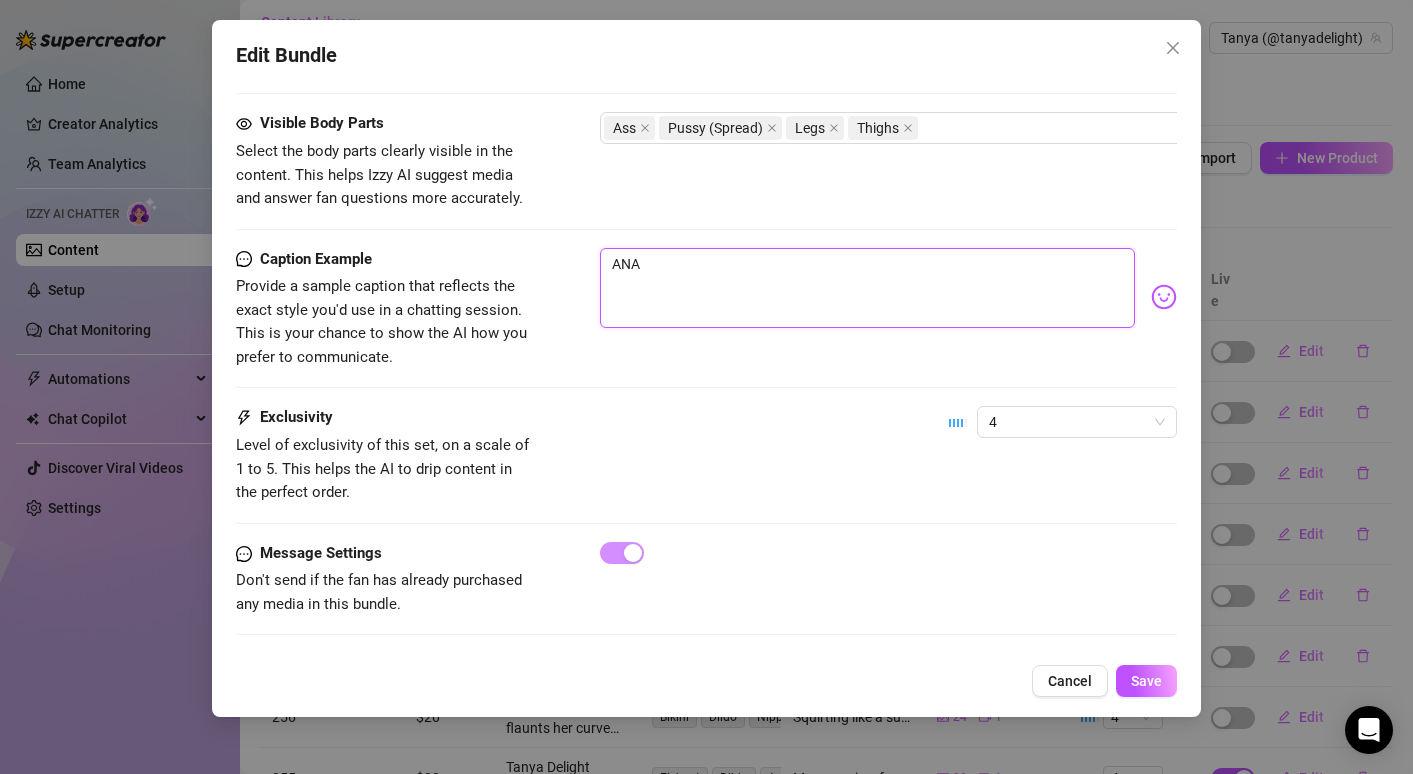 type on "ANAL" 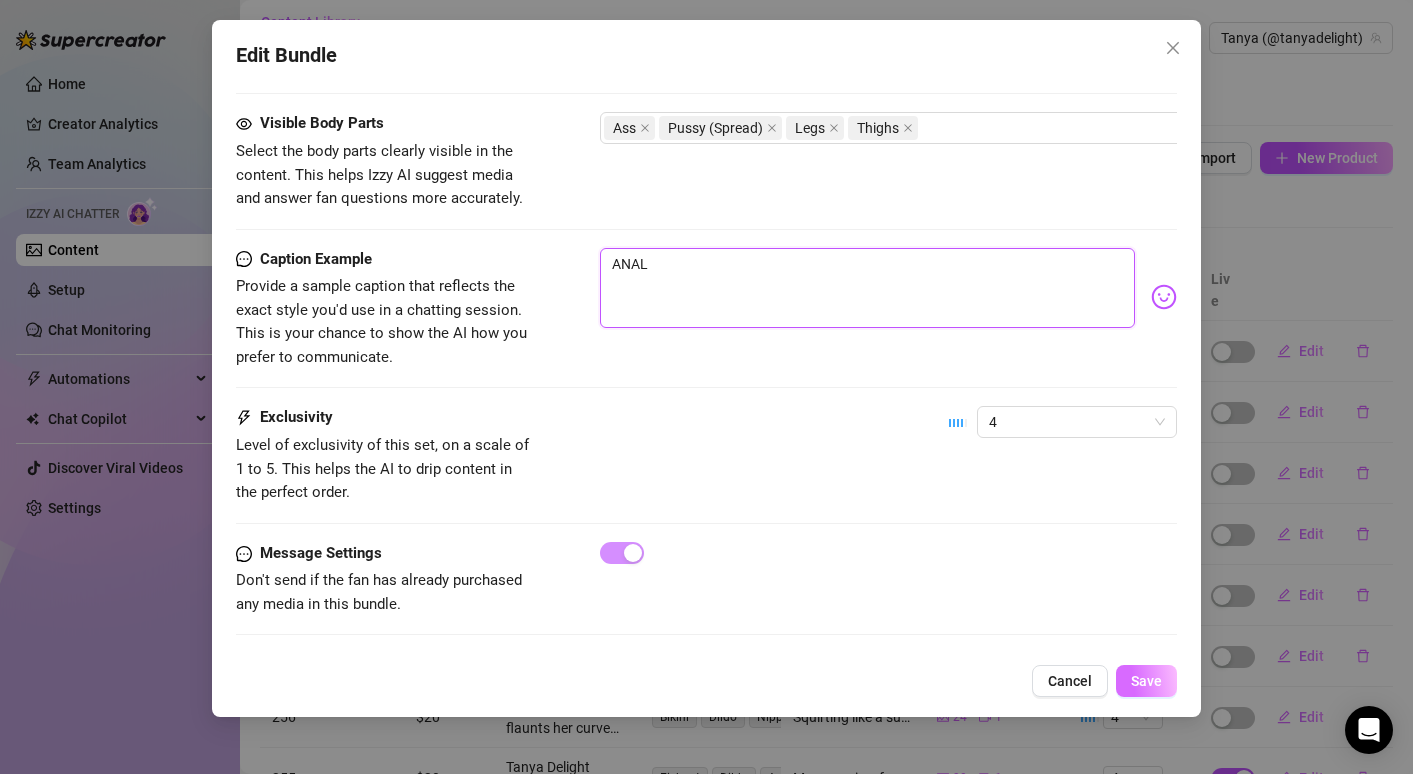 type on "ANAL" 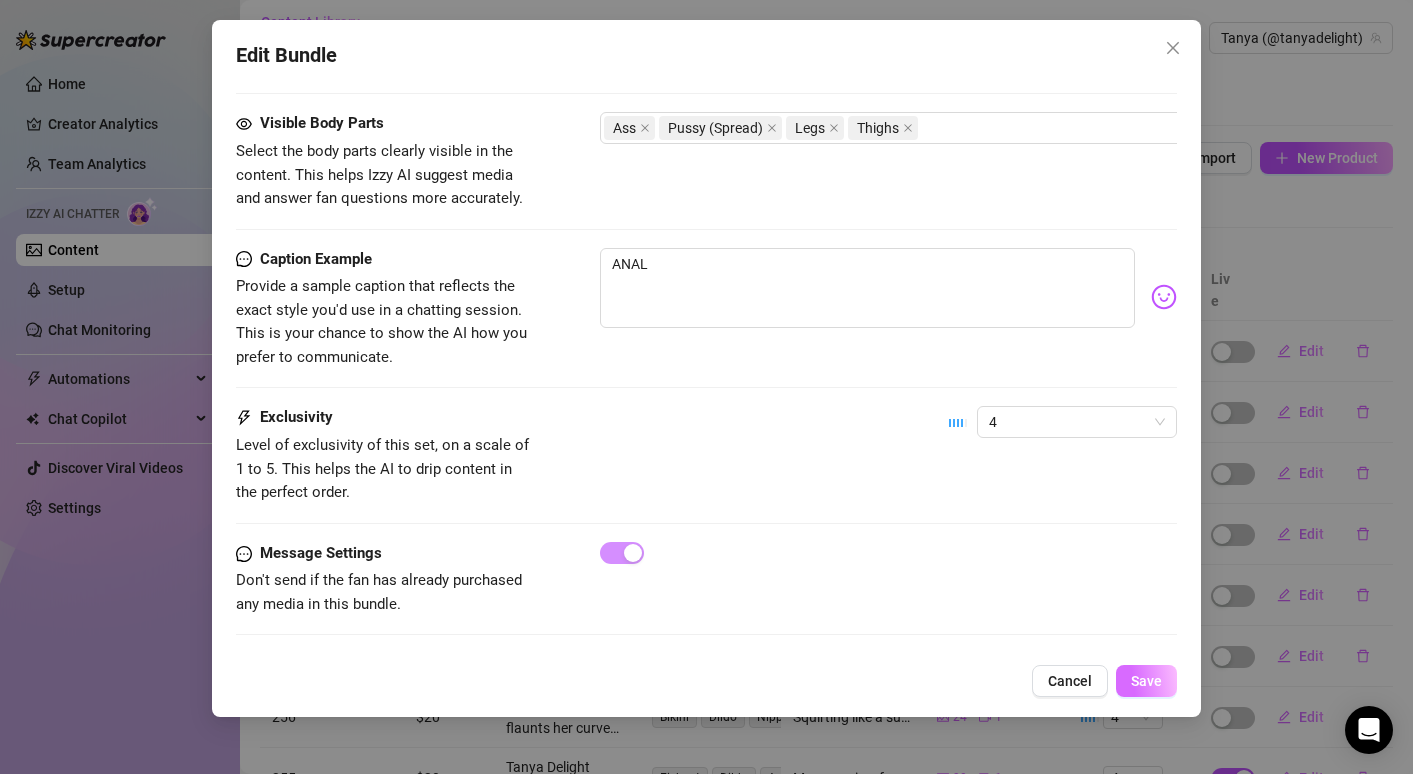 click on "Save" at bounding box center (1146, 681) 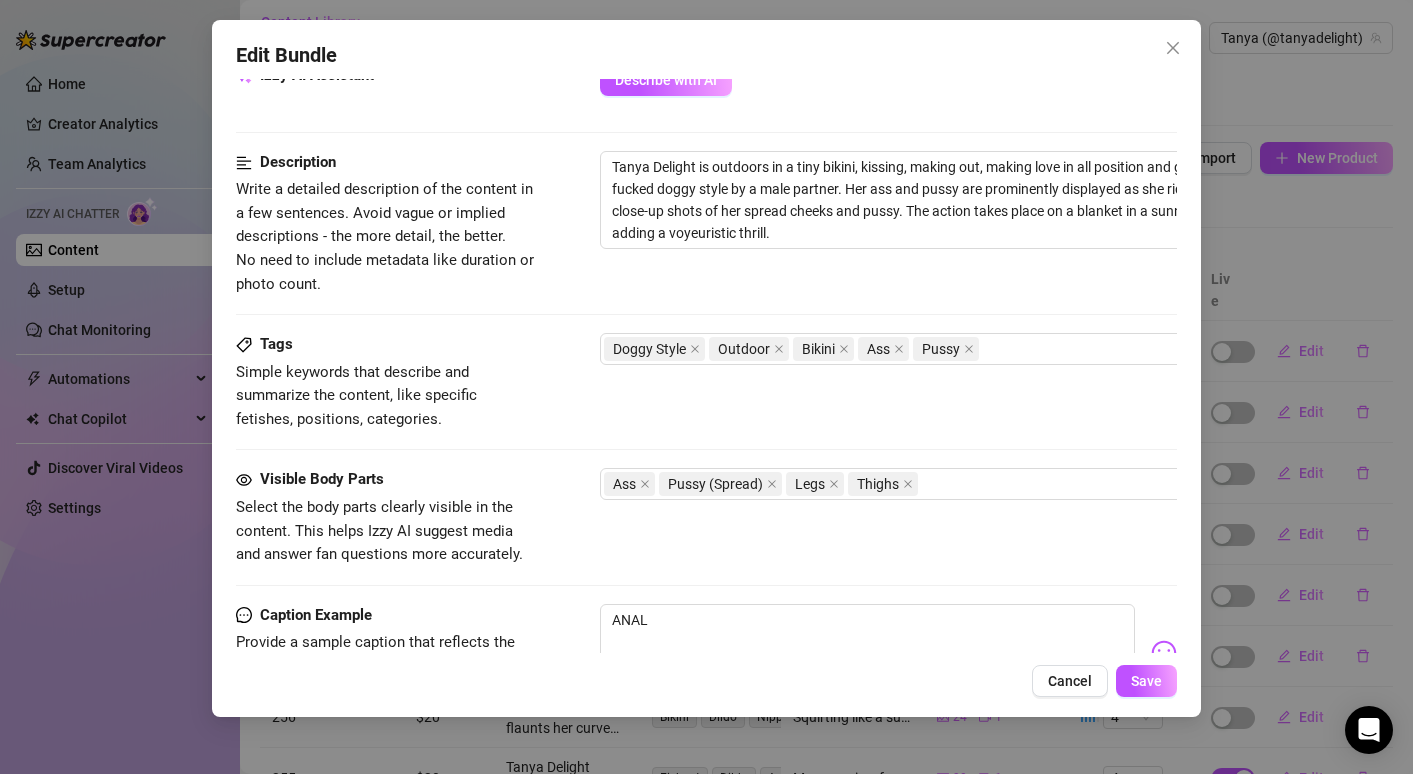 scroll, scrollTop: 421, scrollLeft: 0, axis: vertical 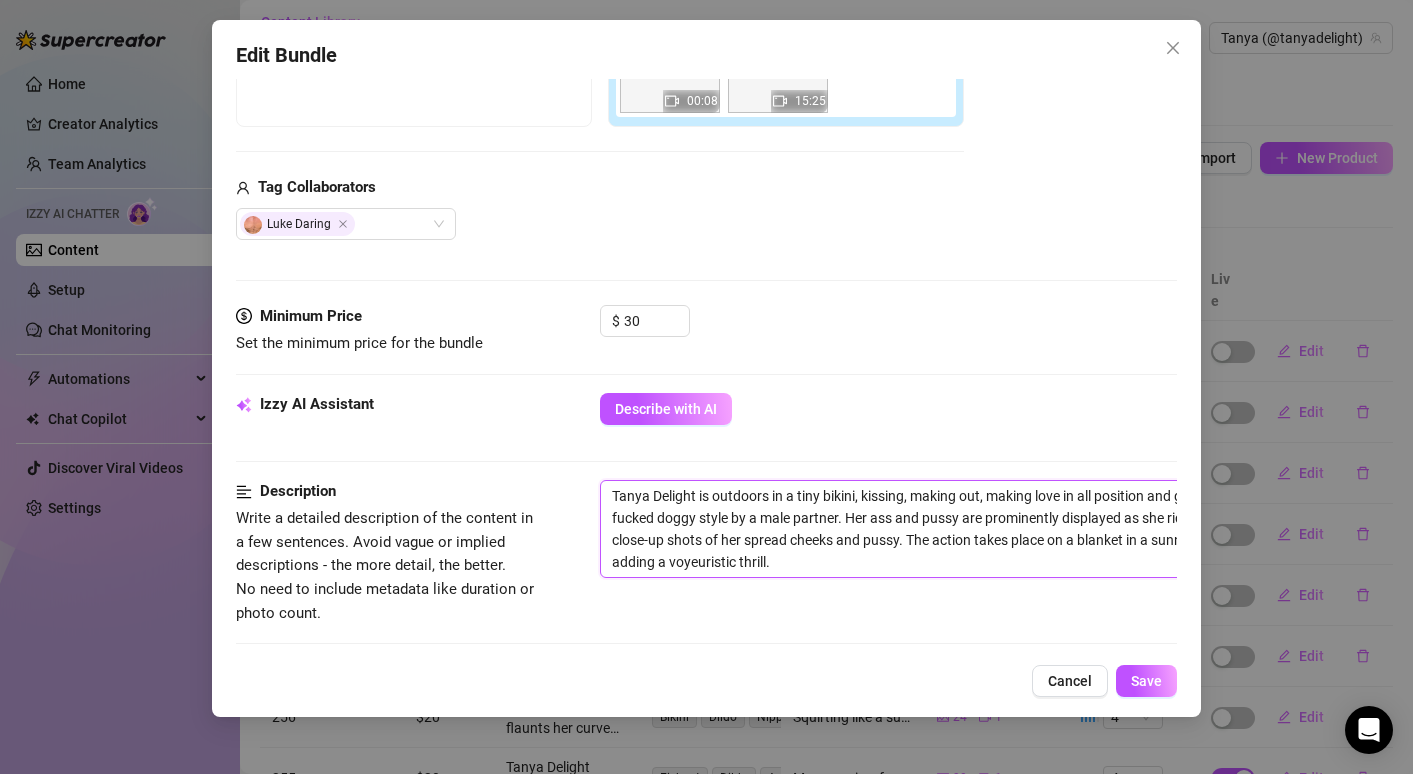 click on "[NAME] is outdoors in a tiny bikini, kissing, making out, making love in all position and getting getting fucked doggy style by a male partner. Her ass and pussy are prominently displayed as she rides him, with close-up shots of her spread cheeks and pussy. The action takes place on a blanket in a sunny backyard, adding a voyeuristic thrill." at bounding box center (950, 529) 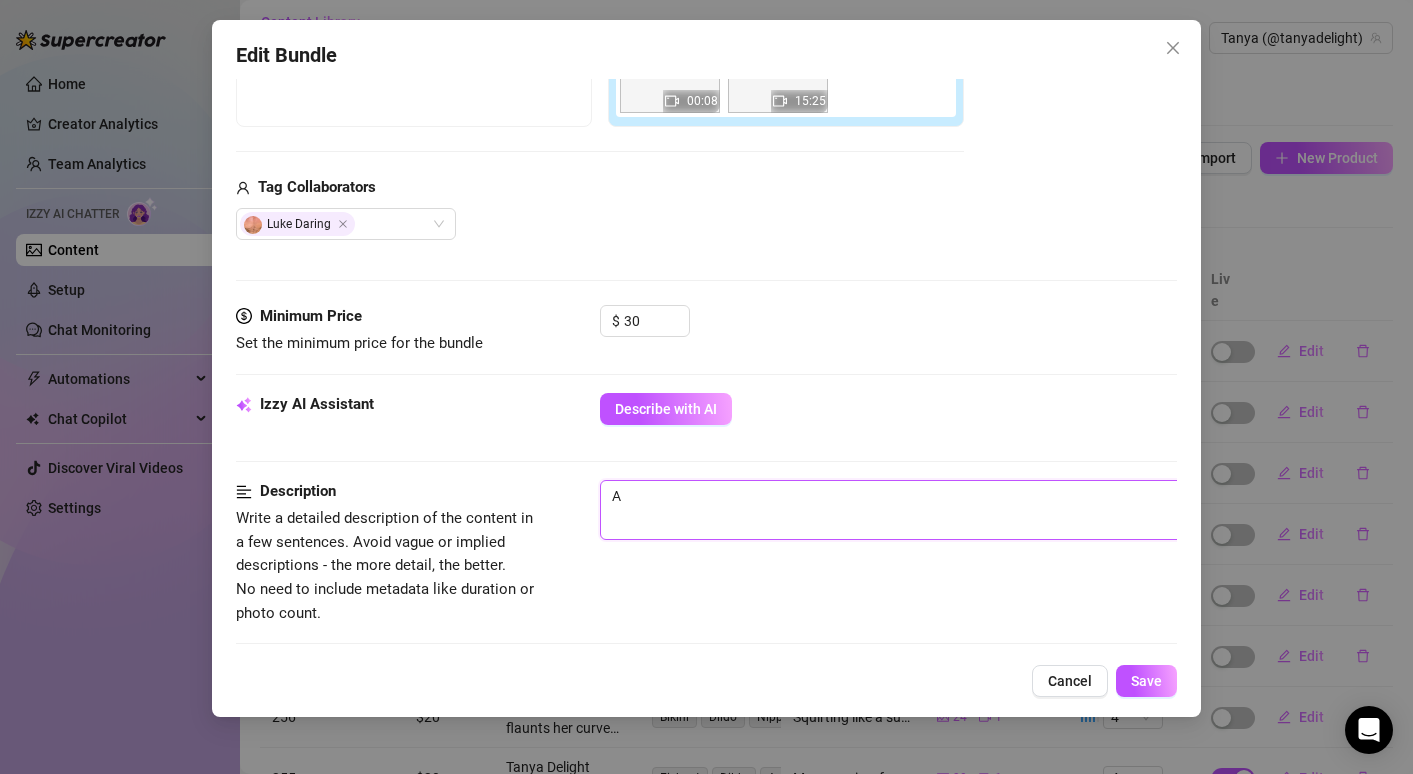 type on "AN" 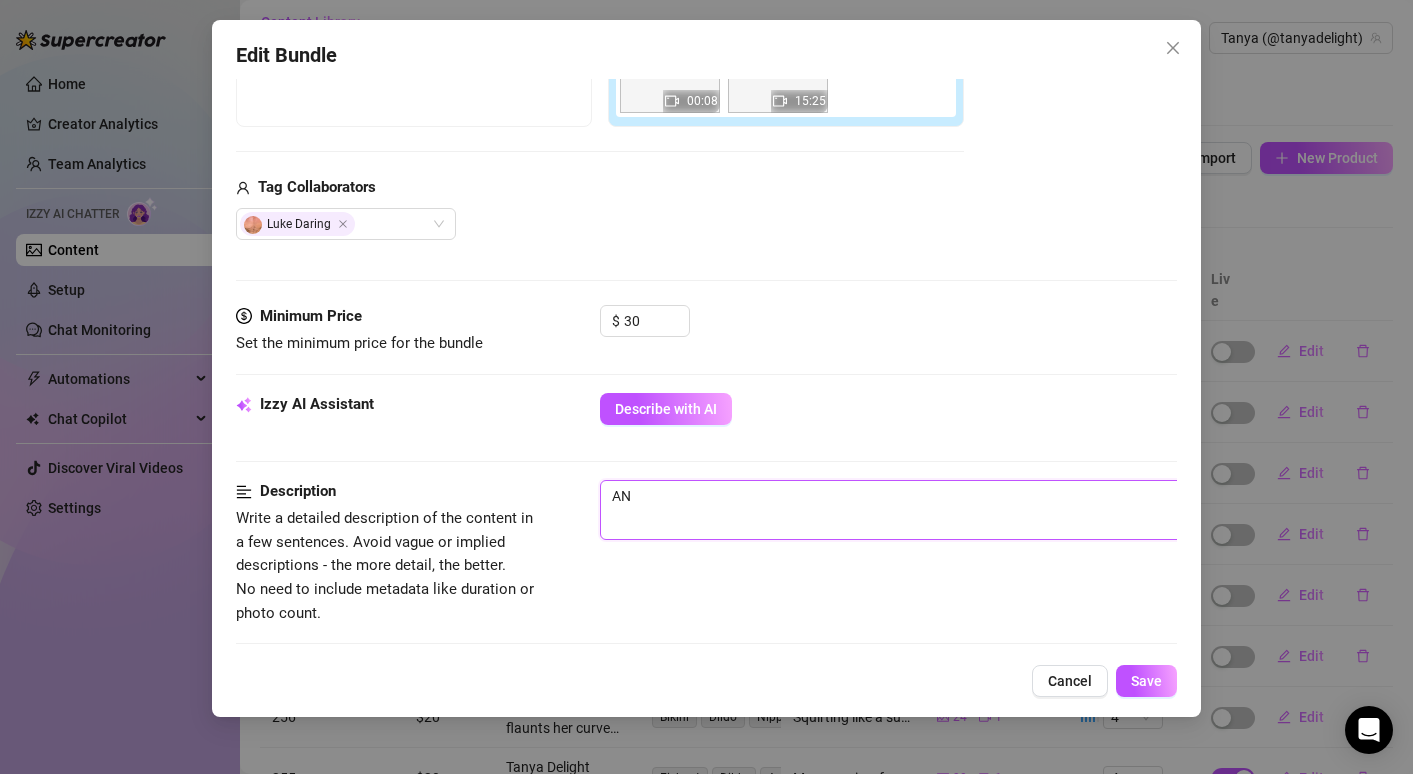 type on "ANA" 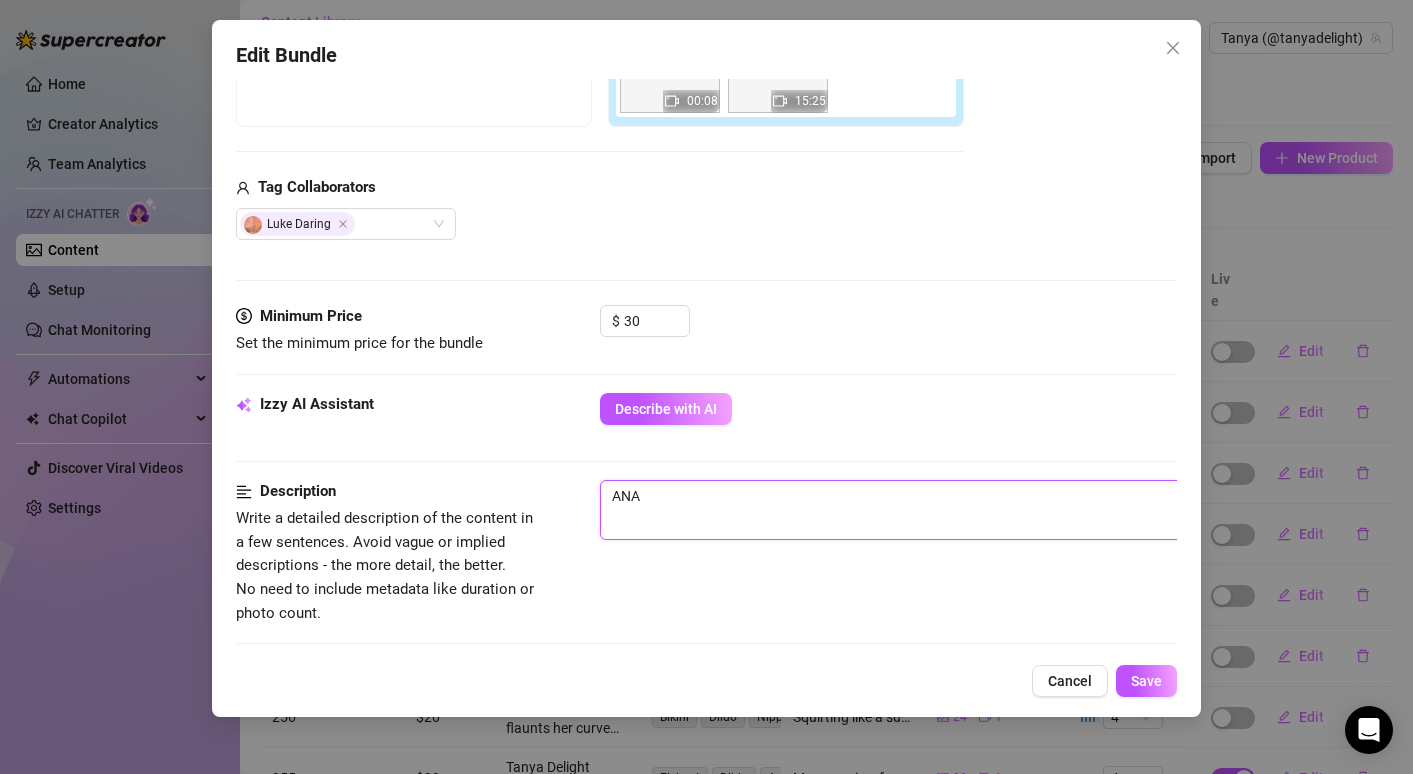 type on "ANAL" 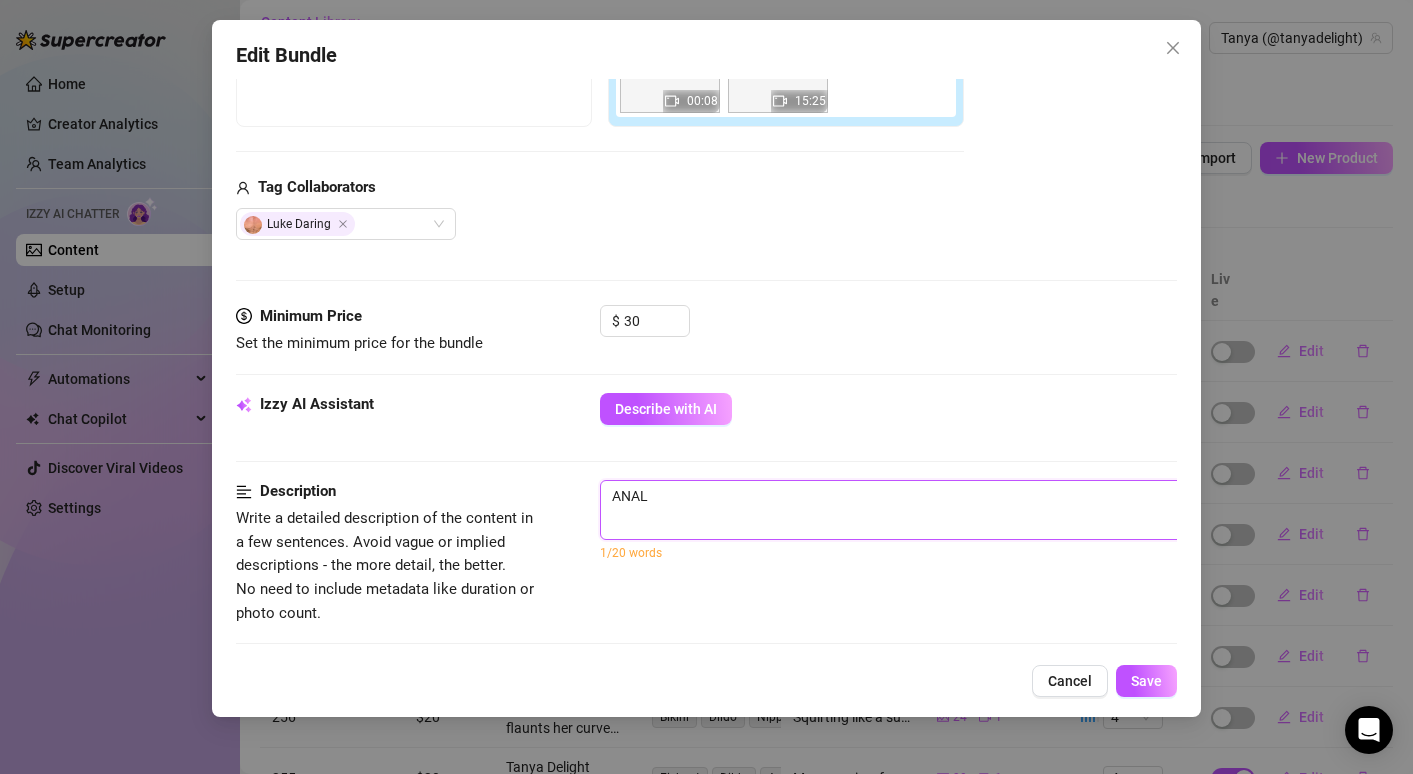 scroll, scrollTop: 0, scrollLeft: 0, axis: both 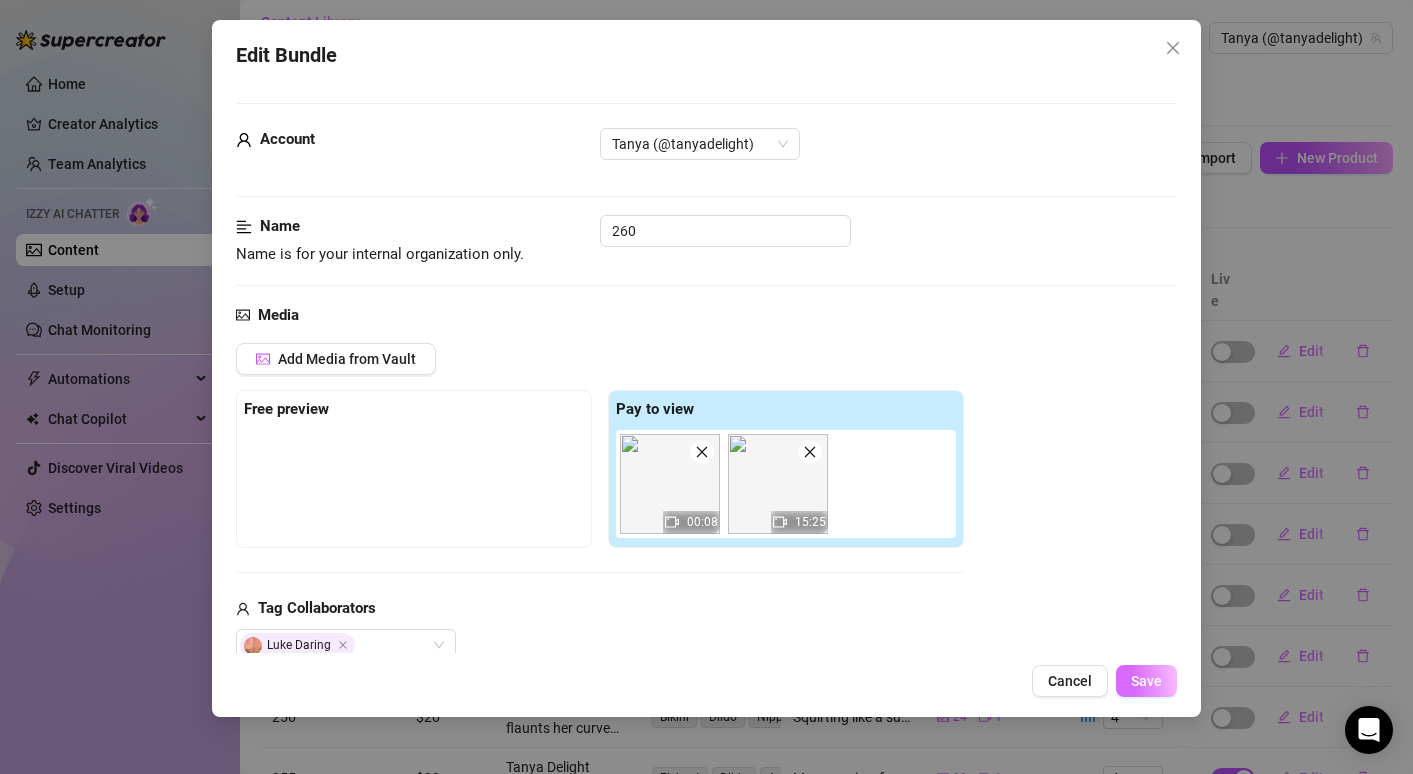 type on "ANAL" 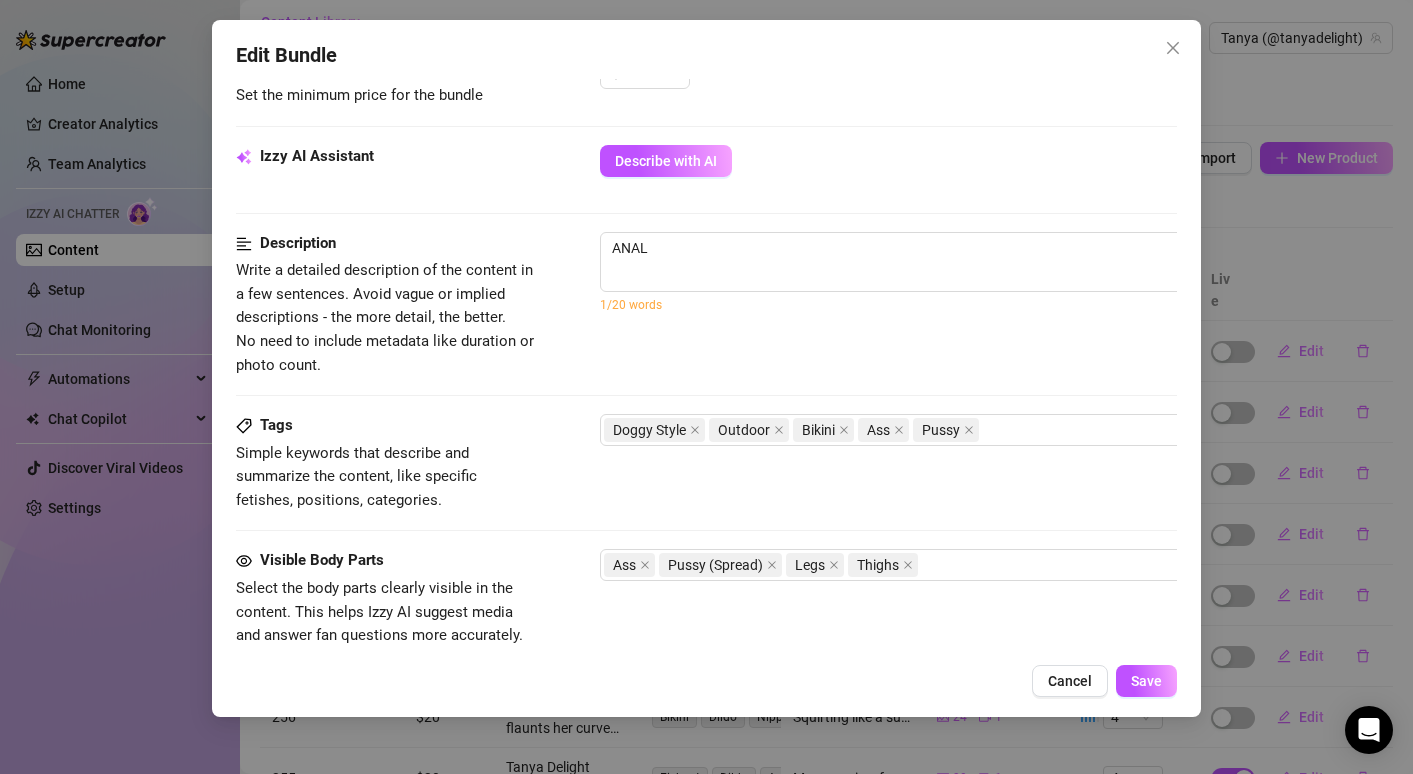 scroll, scrollTop: 680, scrollLeft: 0, axis: vertical 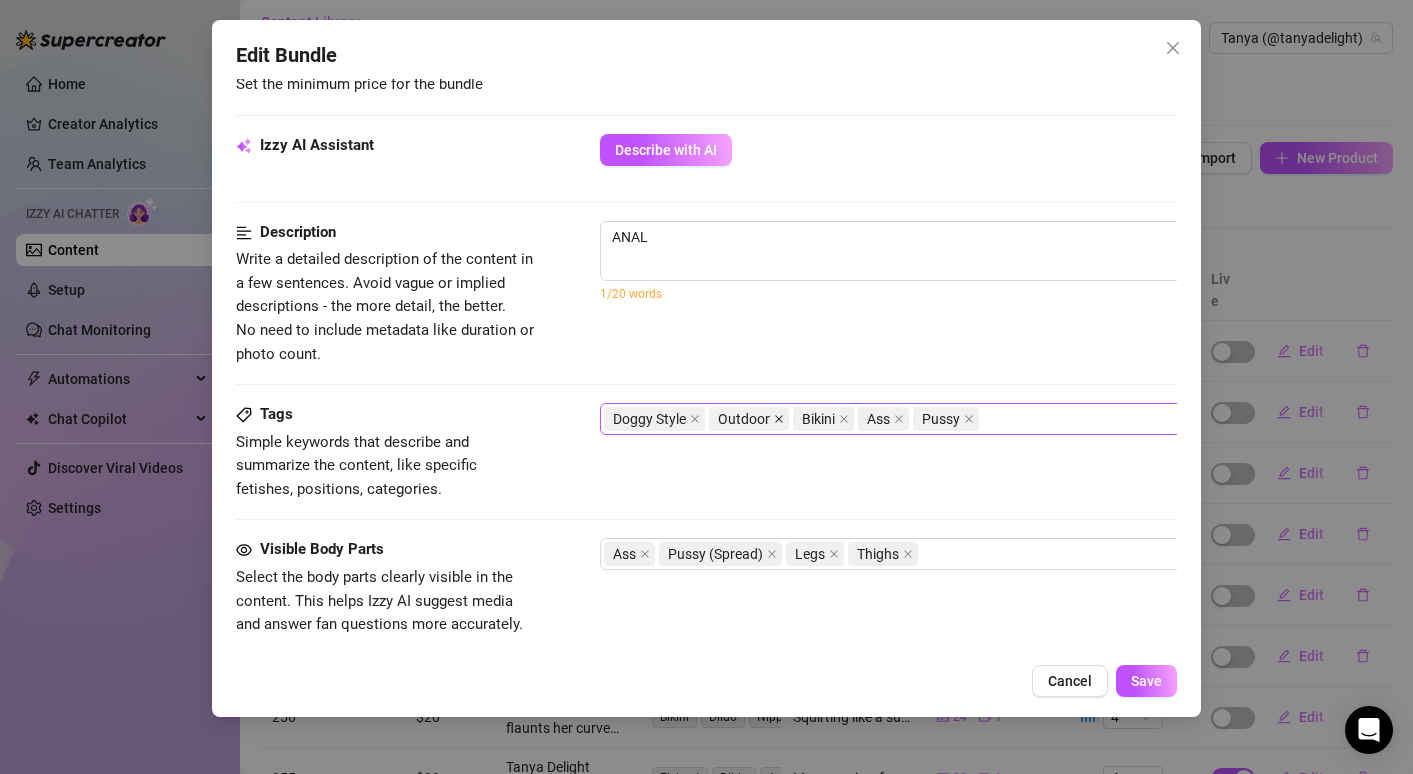 click 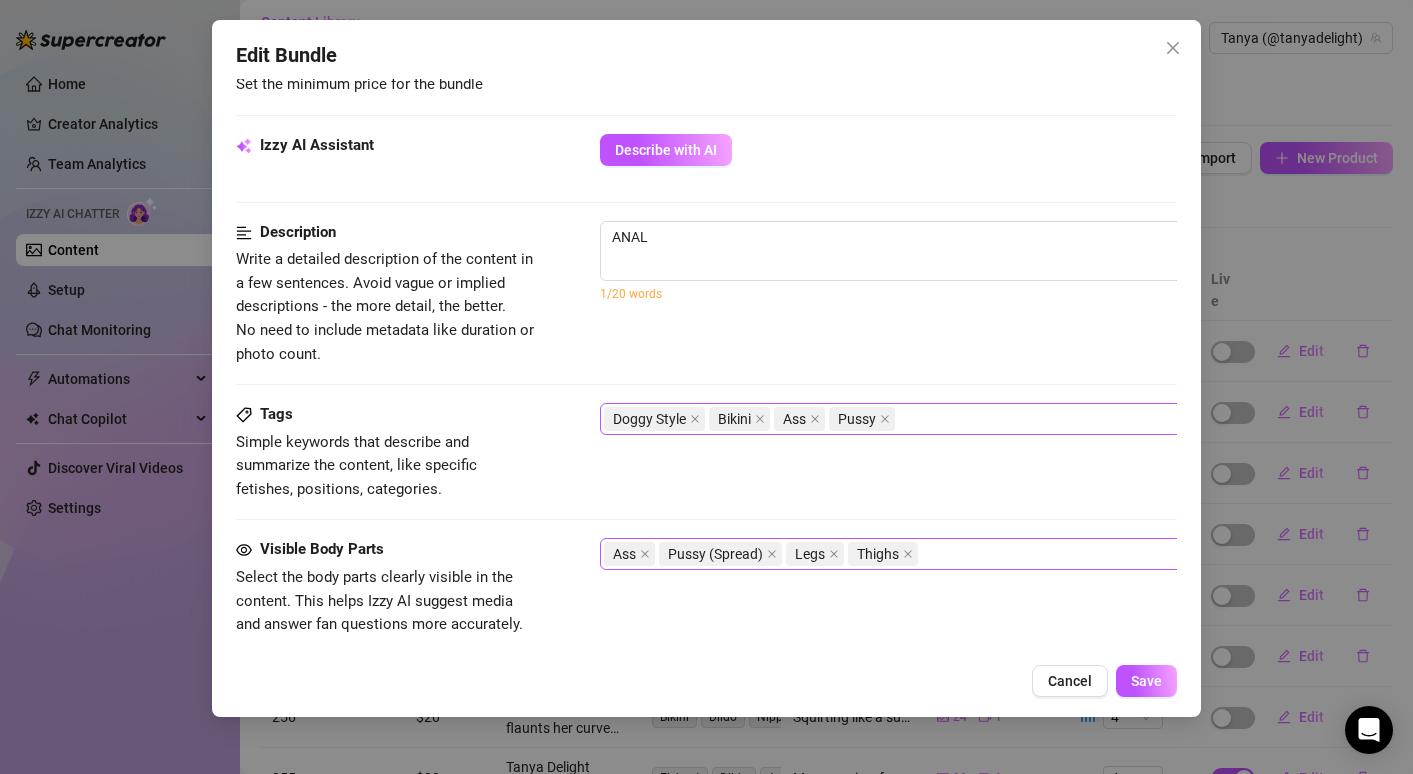 scroll, scrollTop: 1121, scrollLeft: 0, axis: vertical 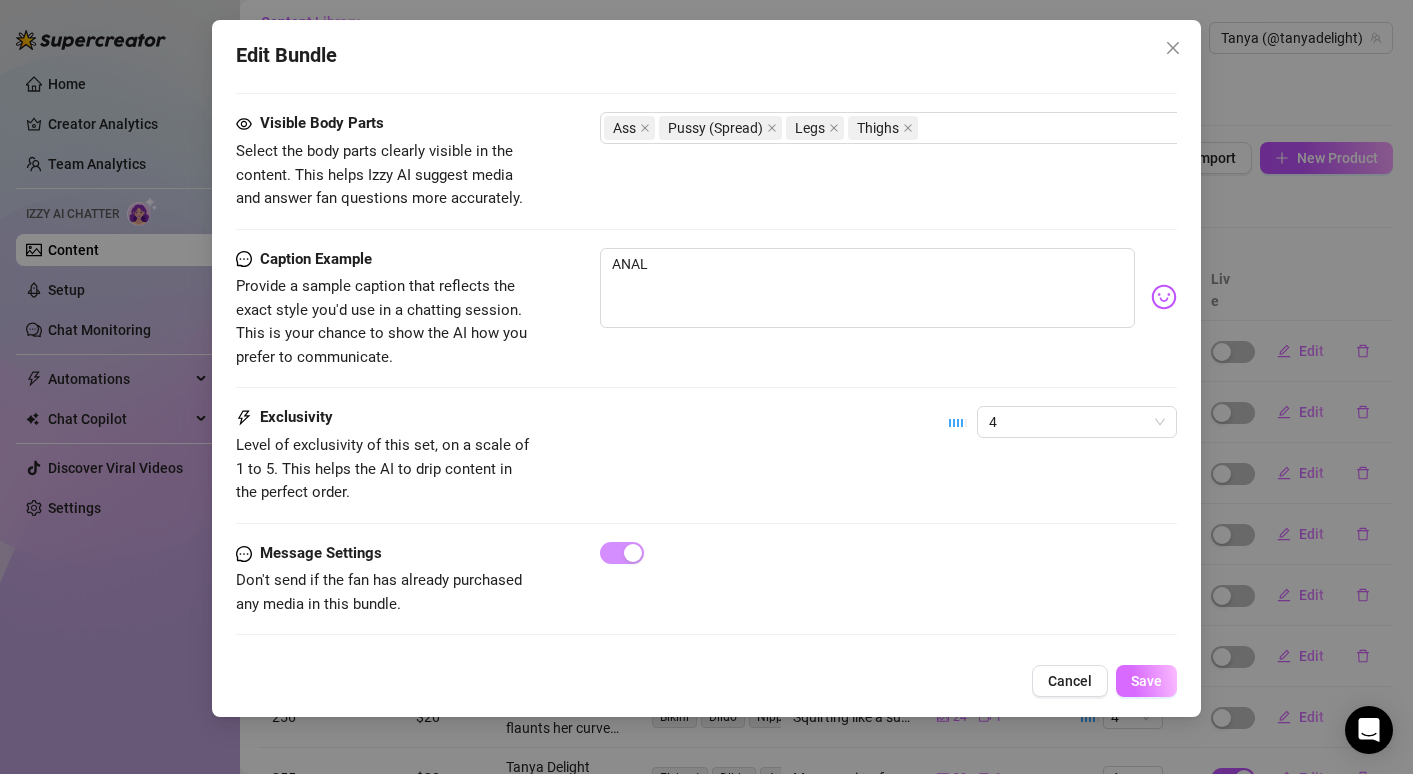 click on "Save" at bounding box center (1146, 681) 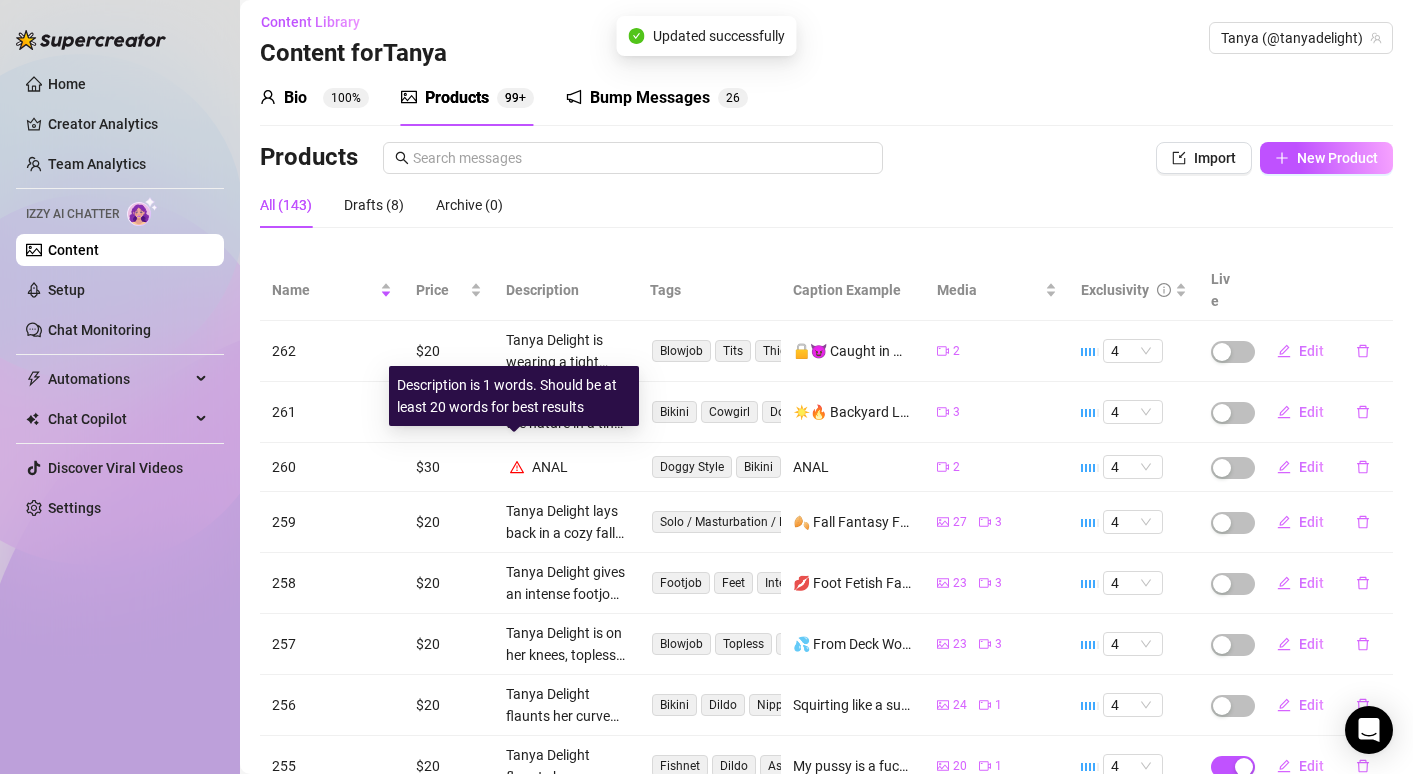 click 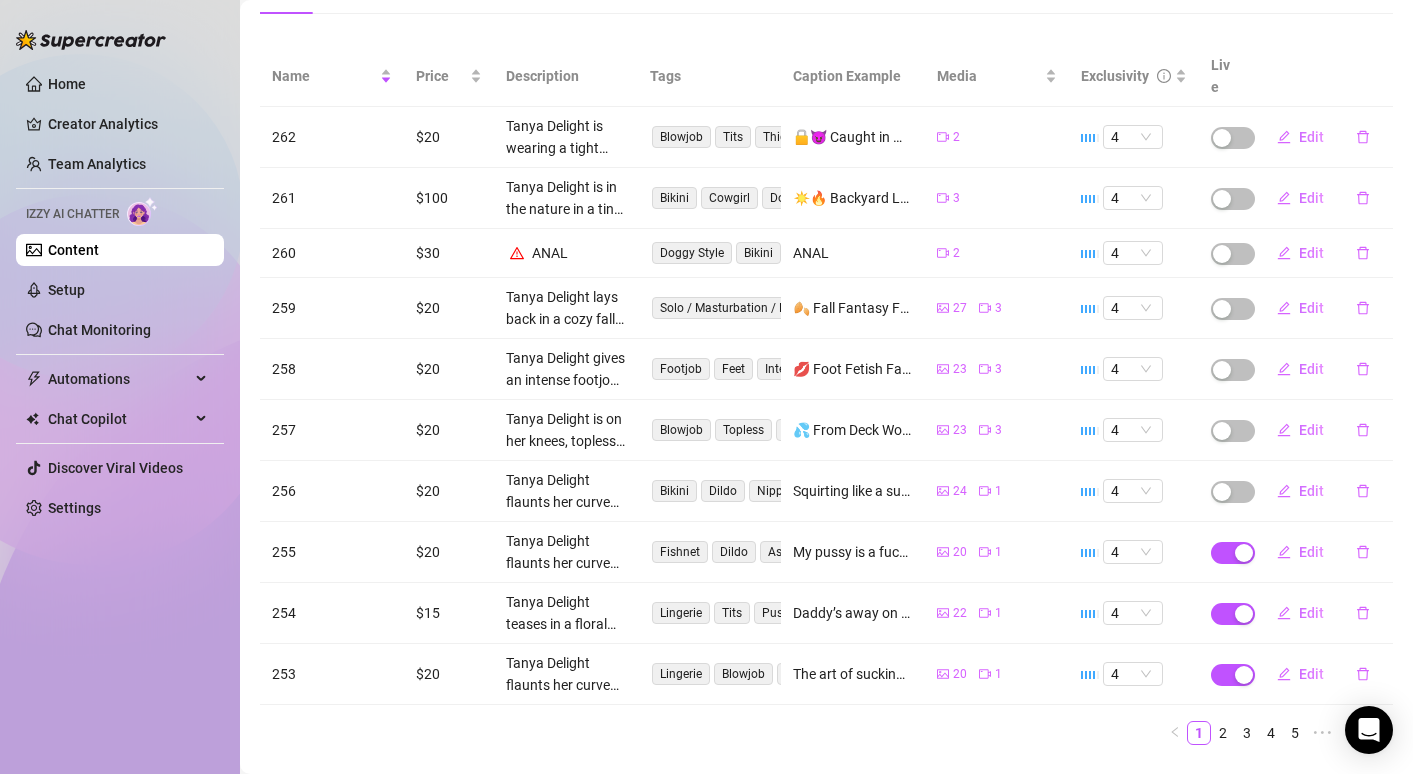 scroll, scrollTop: 247, scrollLeft: 0, axis: vertical 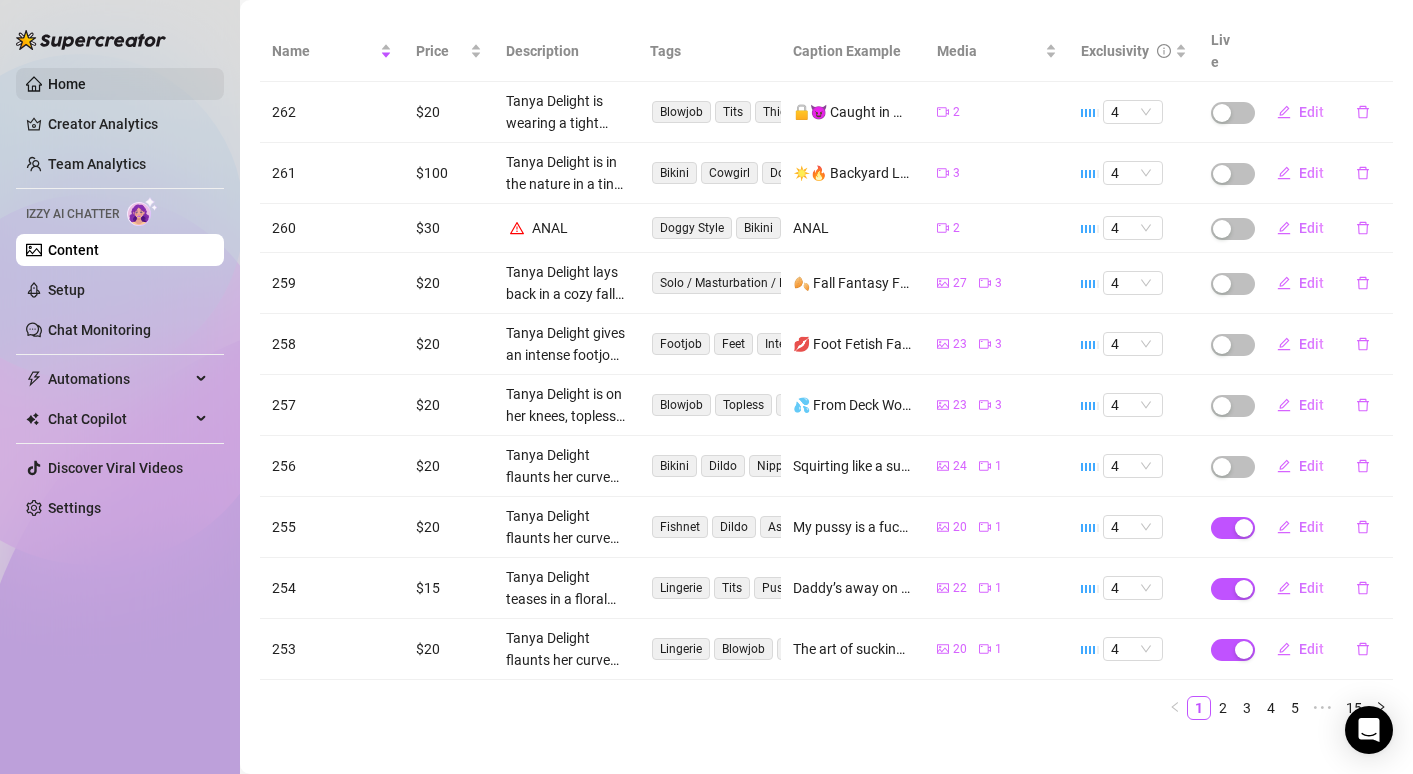 click on "Home" at bounding box center [67, 84] 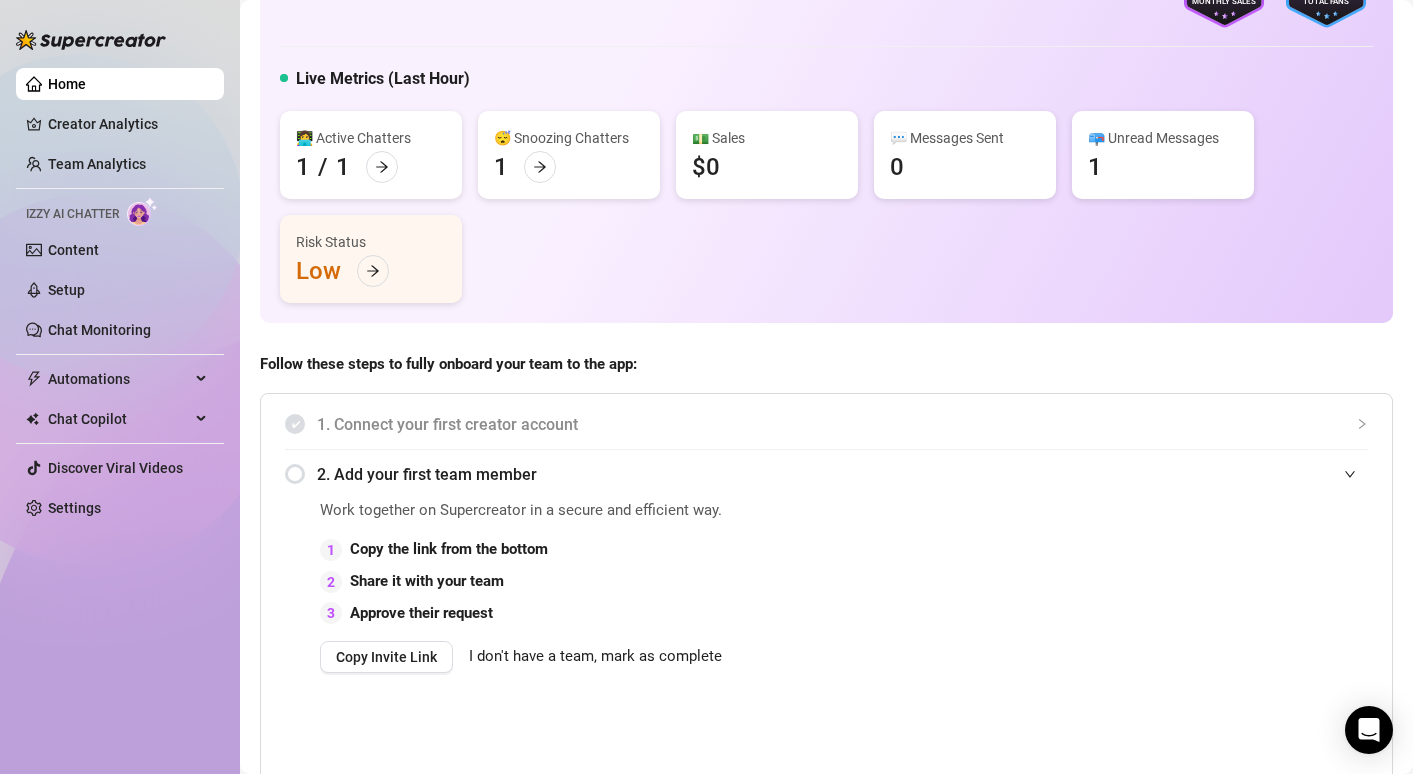 scroll, scrollTop: 67, scrollLeft: 0, axis: vertical 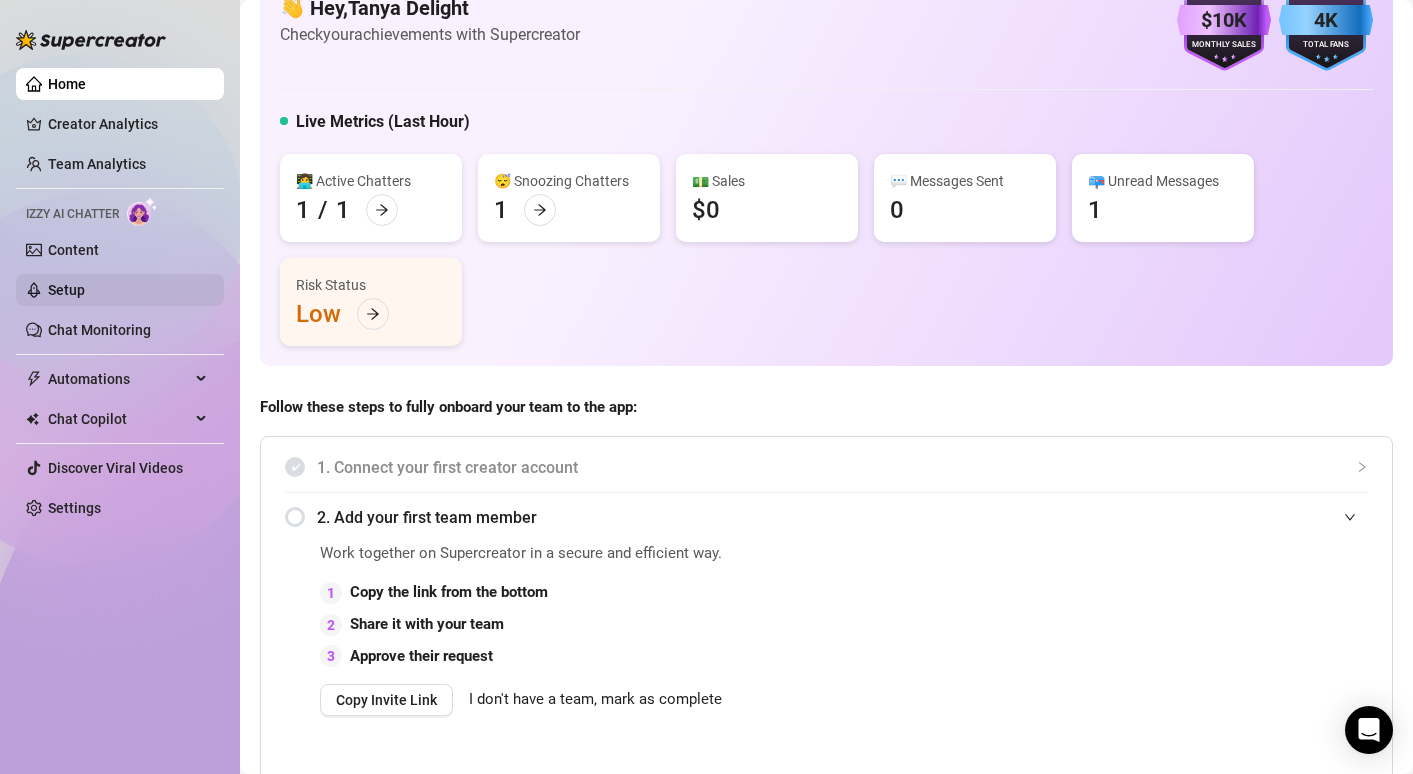click on "Setup" at bounding box center [66, 290] 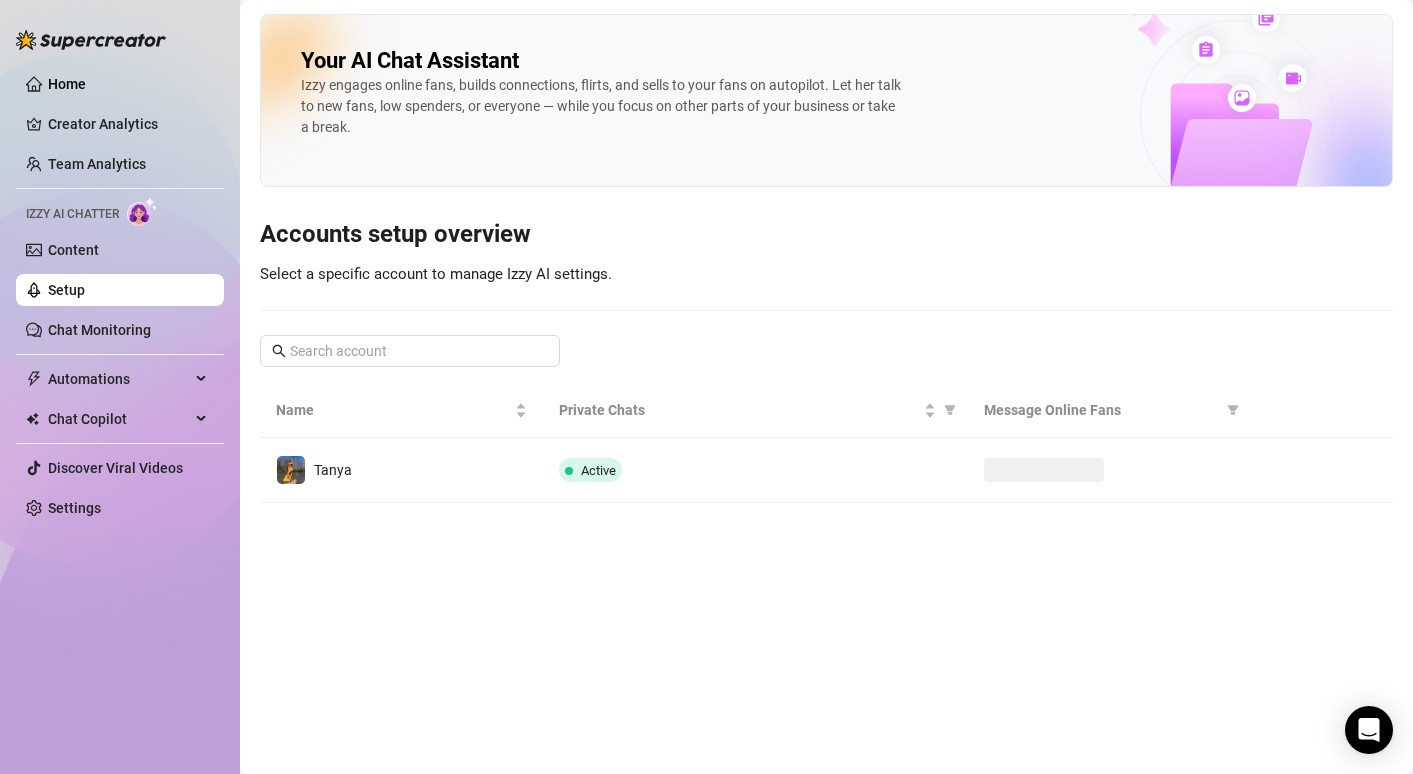 scroll, scrollTop: 0, scrollLeft: 0, axis: both 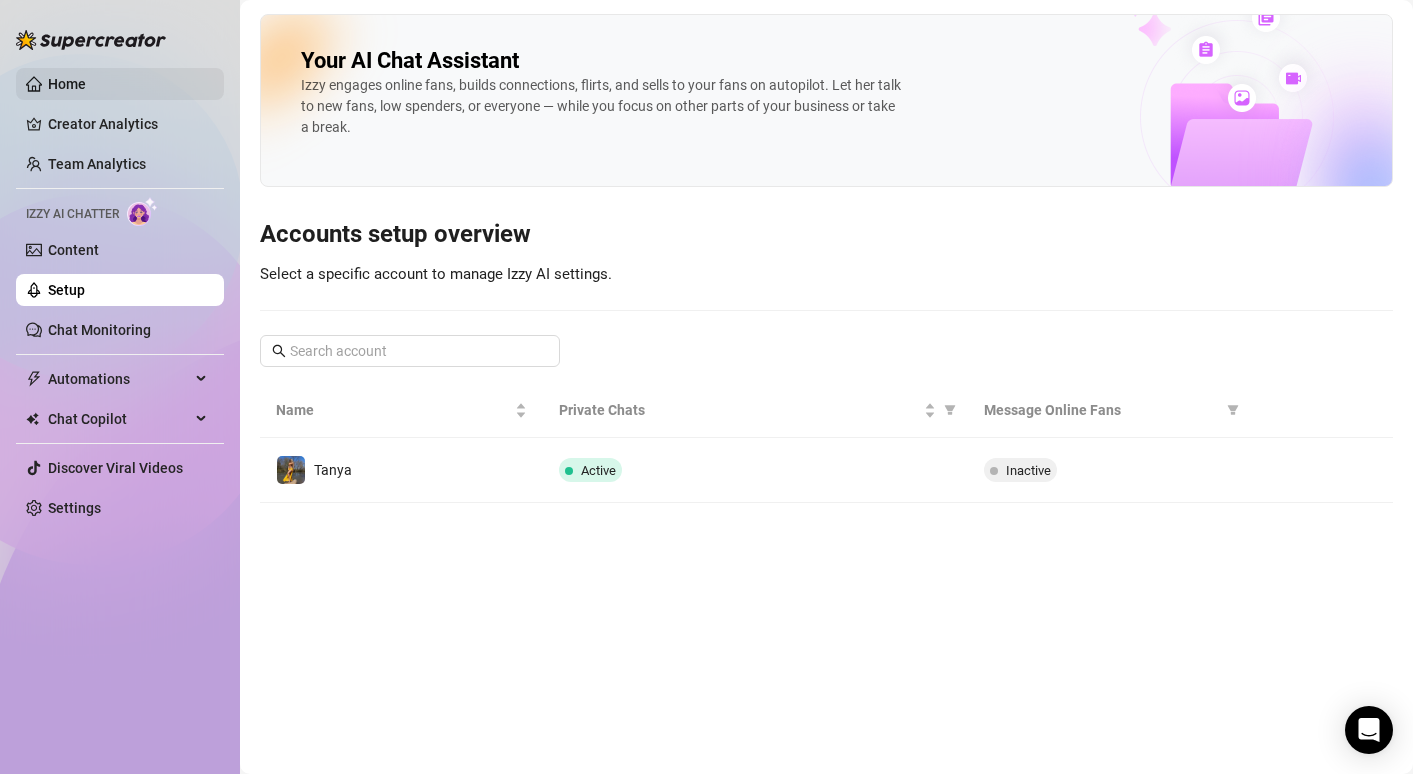click on "Home" at bounding box center (67, 84) 